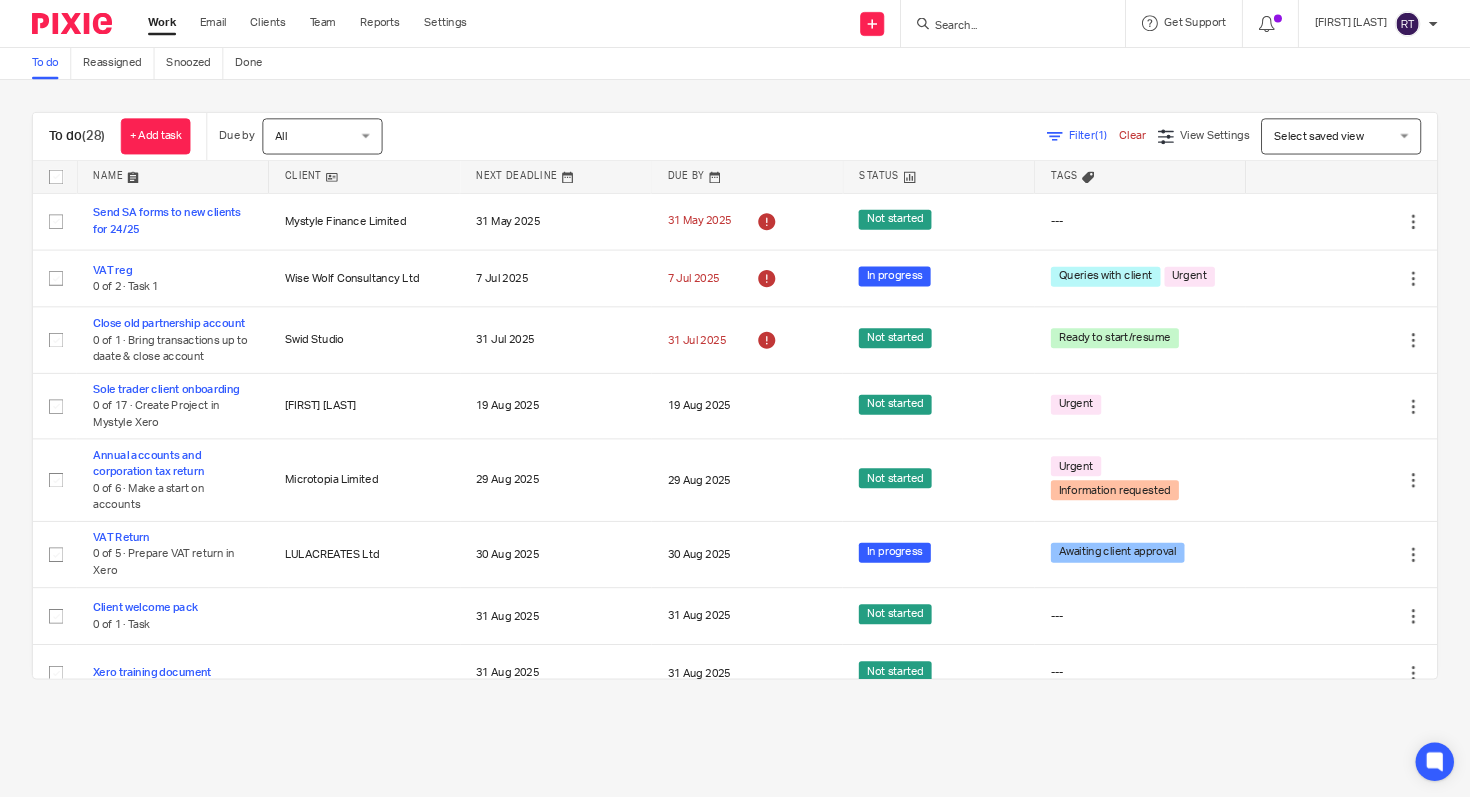 scroll, scrollTop: 0, scrollLeft: 0, axis: both 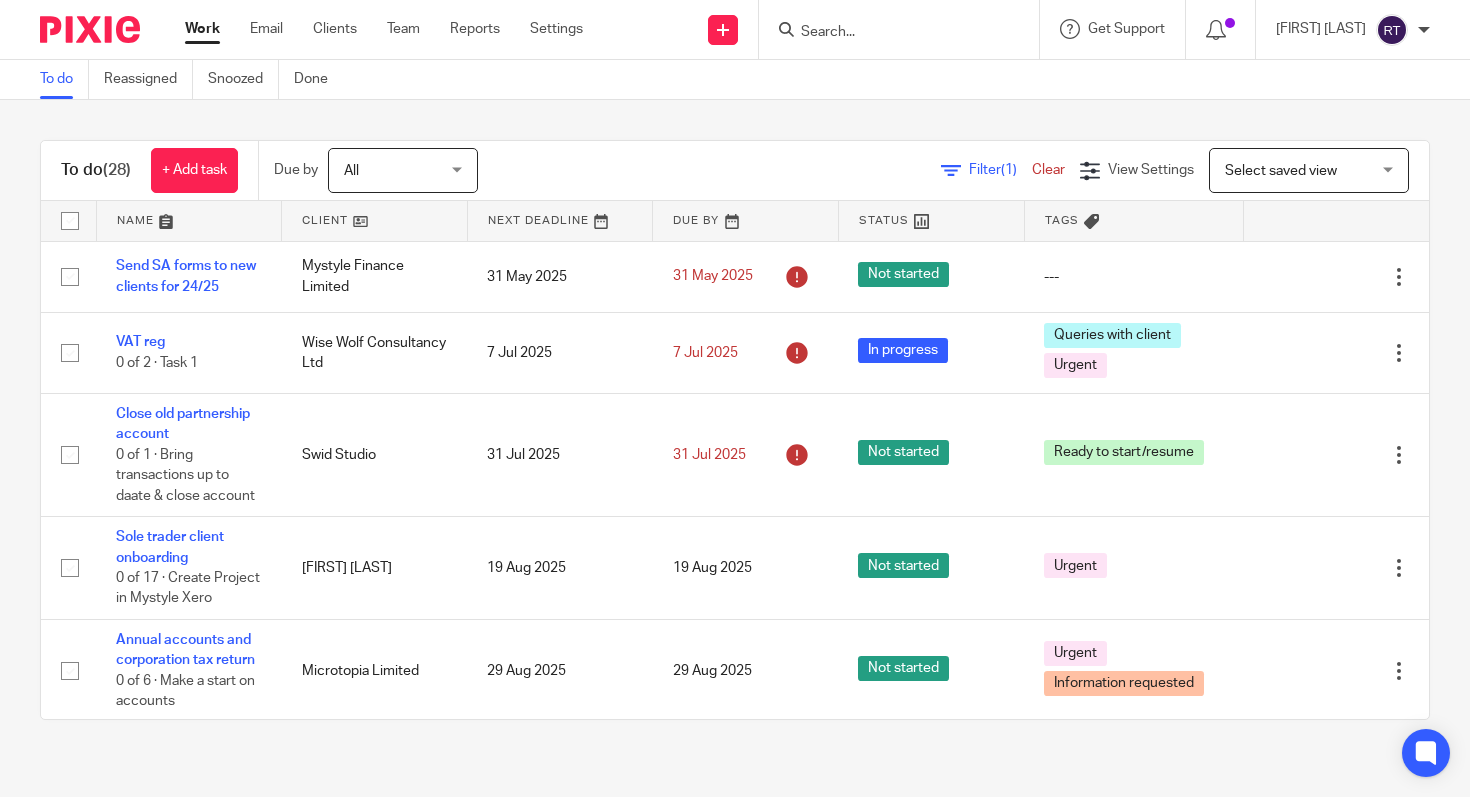 click at bounding box center (889, 33) 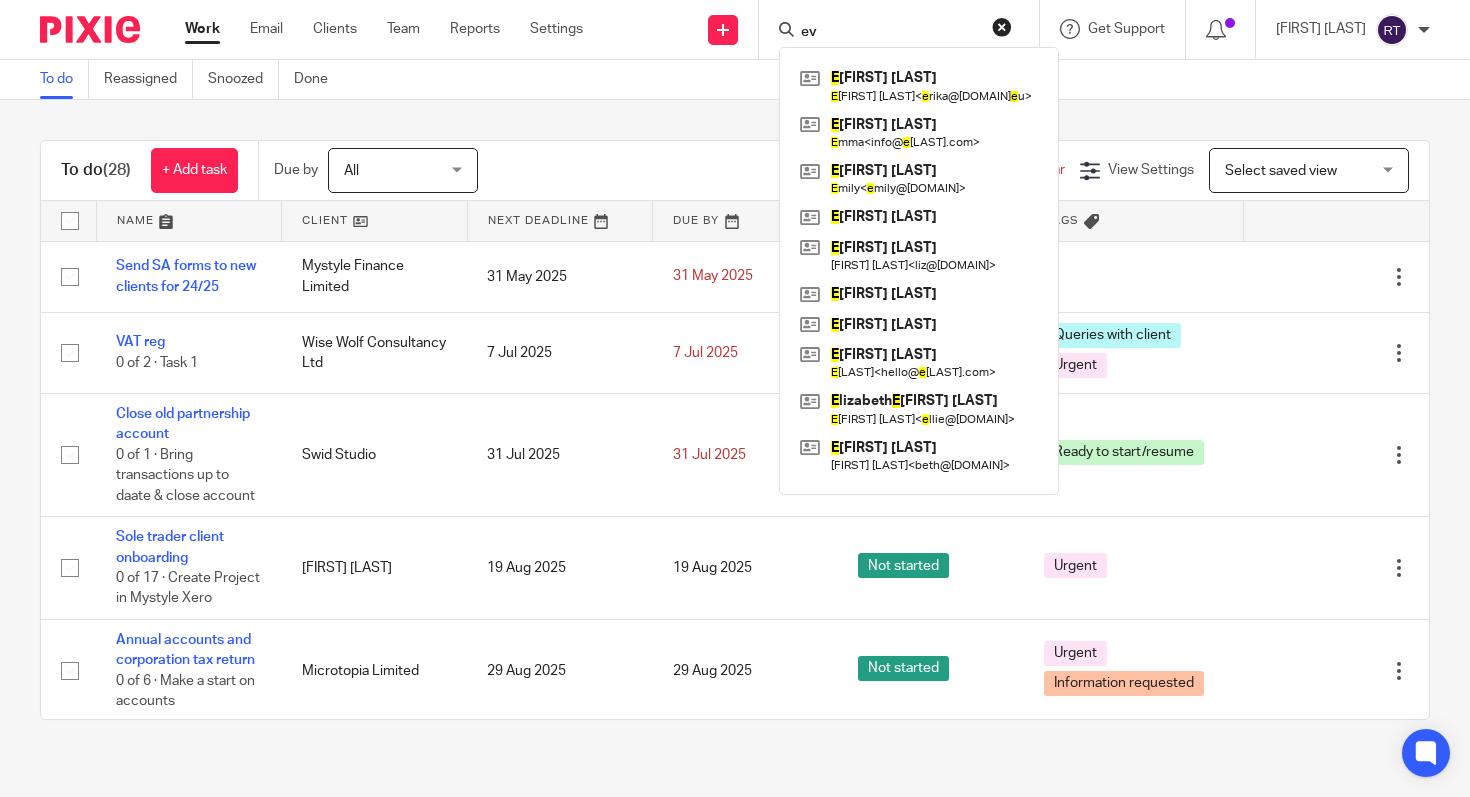 type on "e" 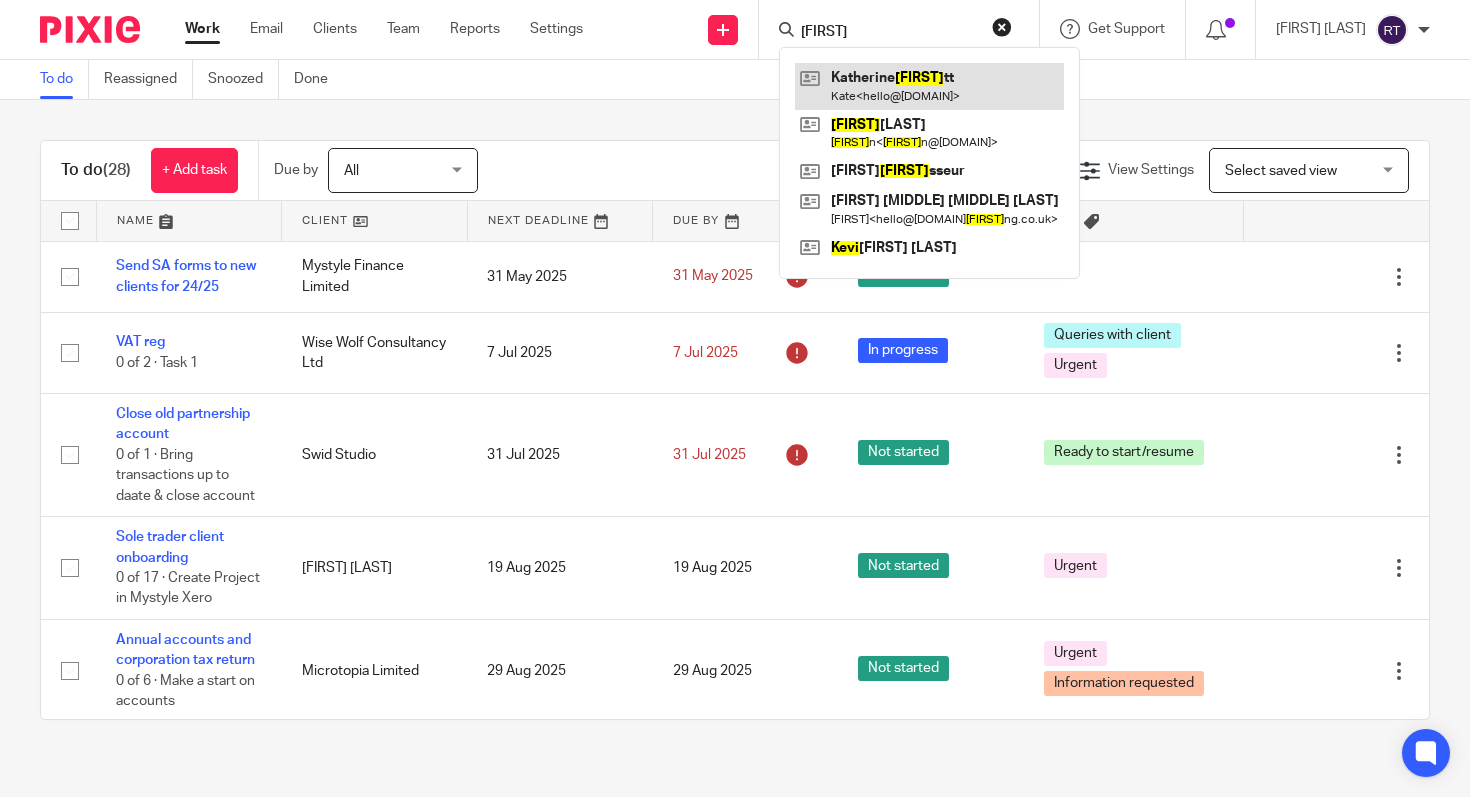type on "[FIRST]" 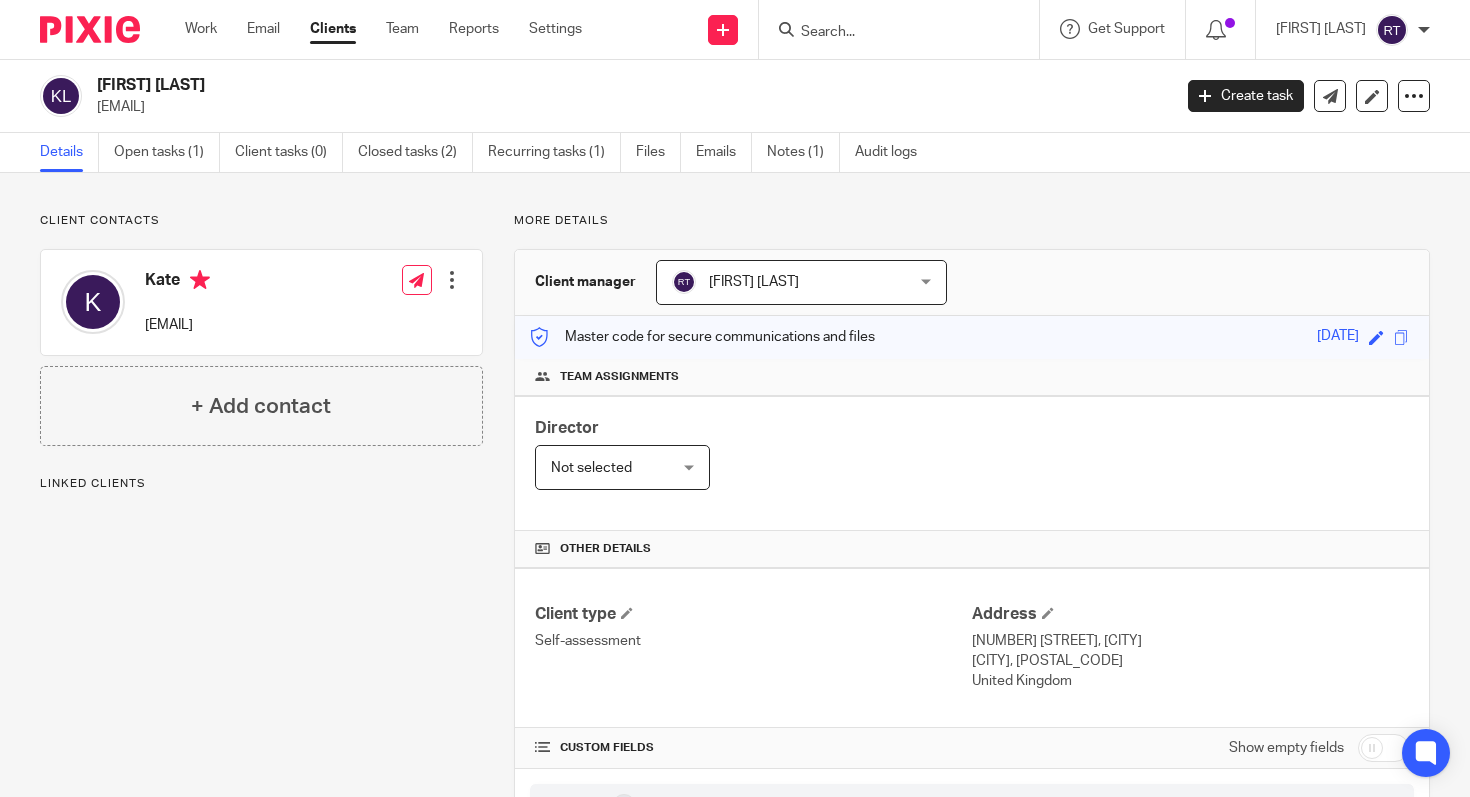 scroll, scrollTop: 0, scrollLeft: 0, axis: both 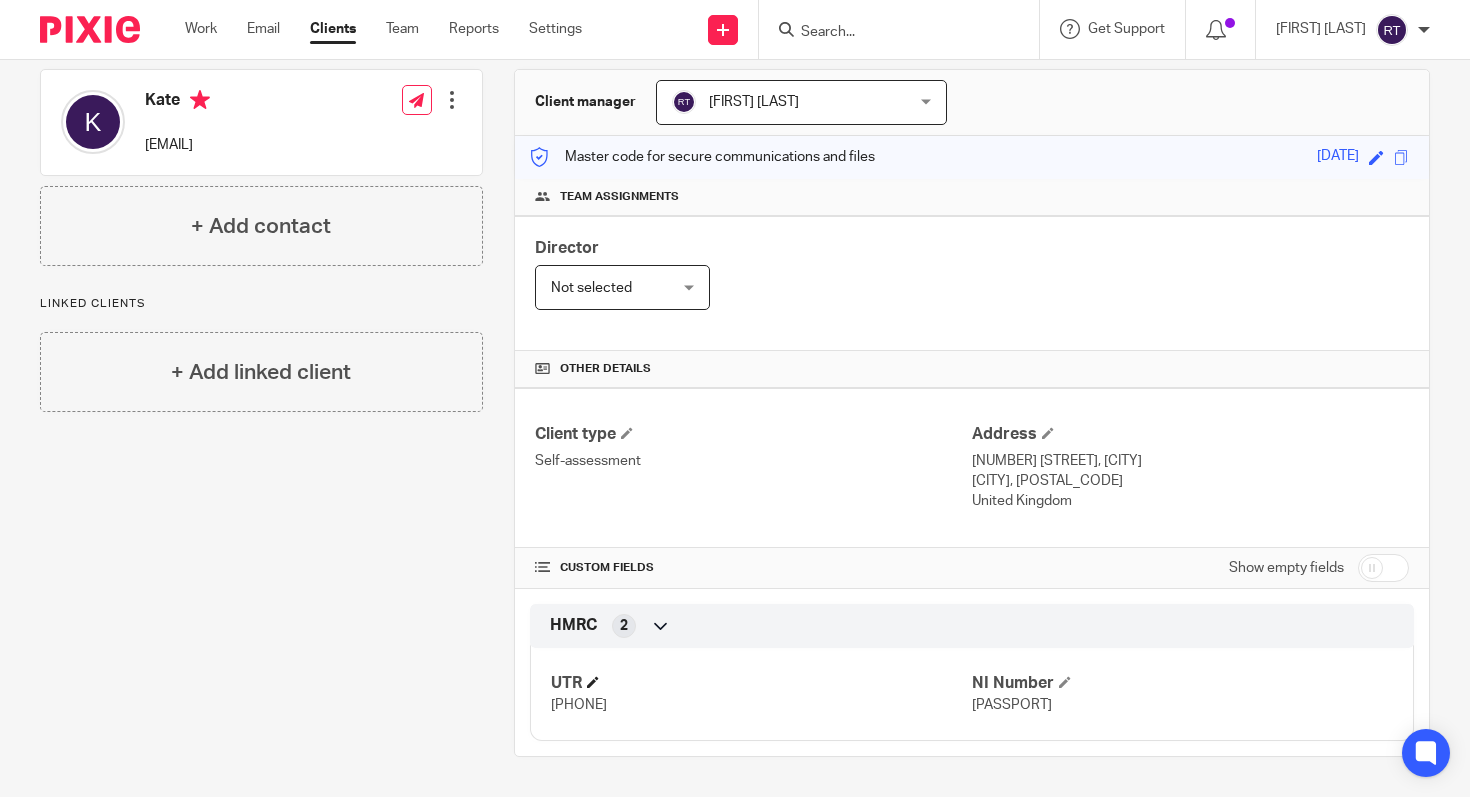 click on "UTR" at bounding box center [761, 683] 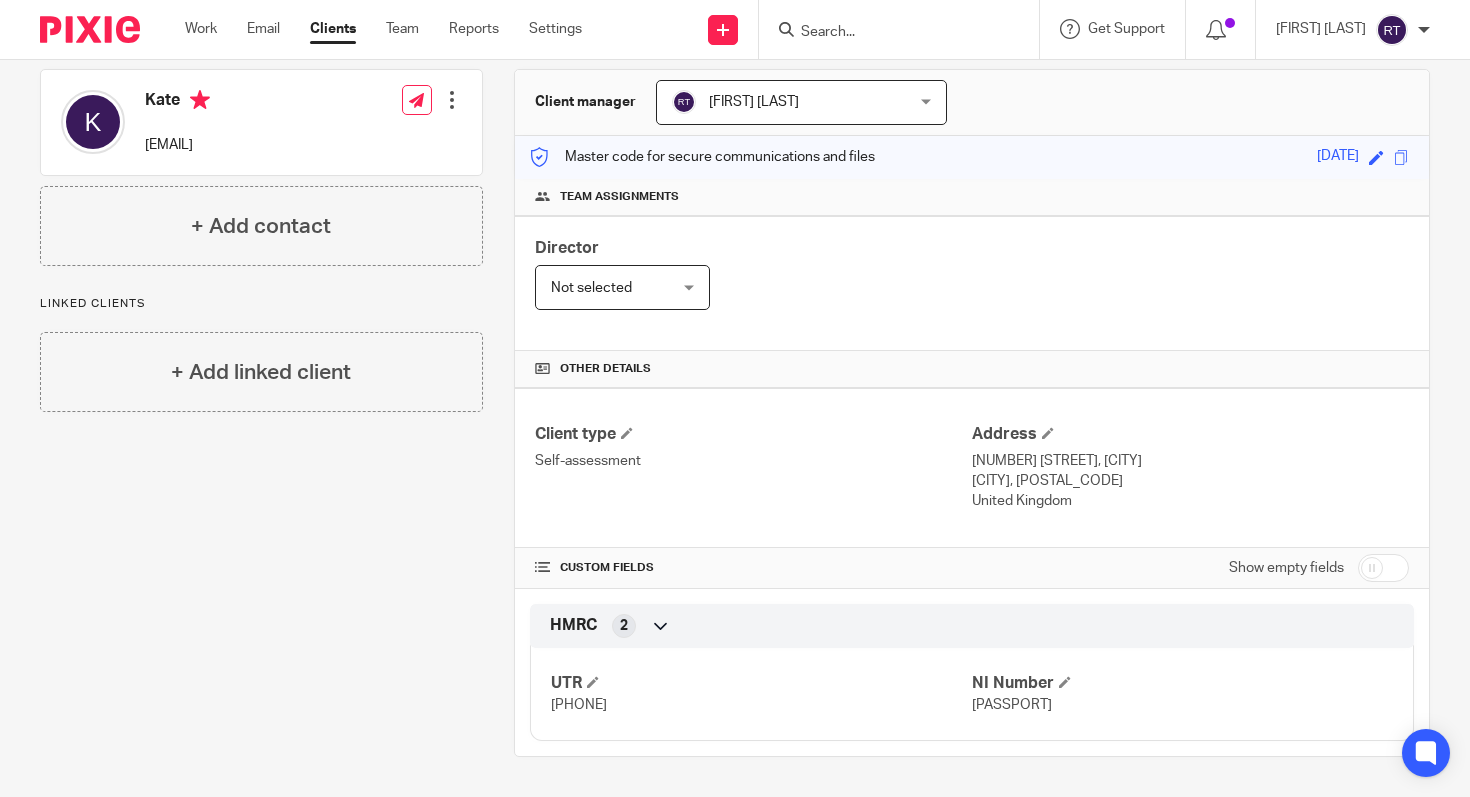 click on "8838730052" at bounding box center [579, 705] 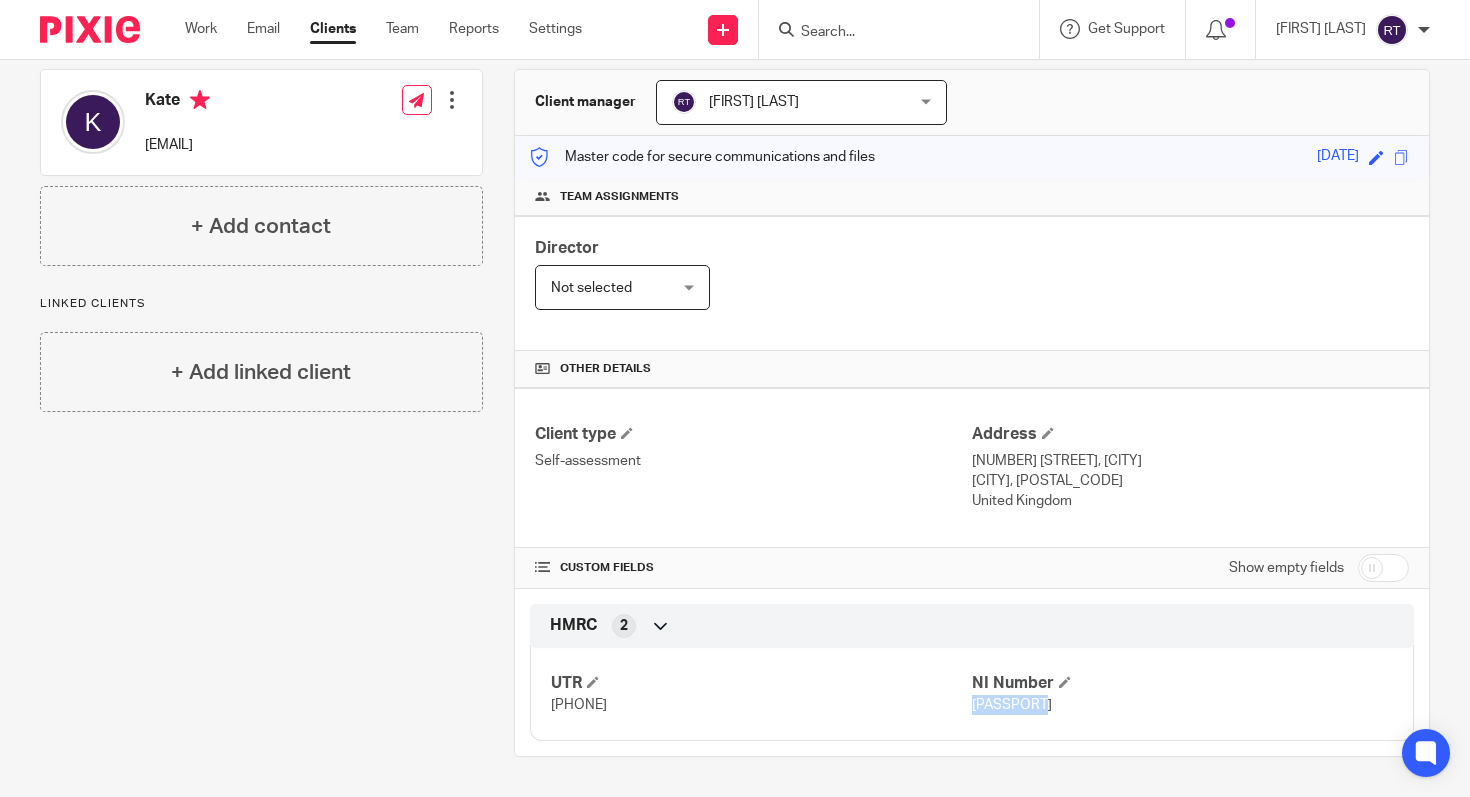 click on "JX485499D" at bounding box center (1012, 705) 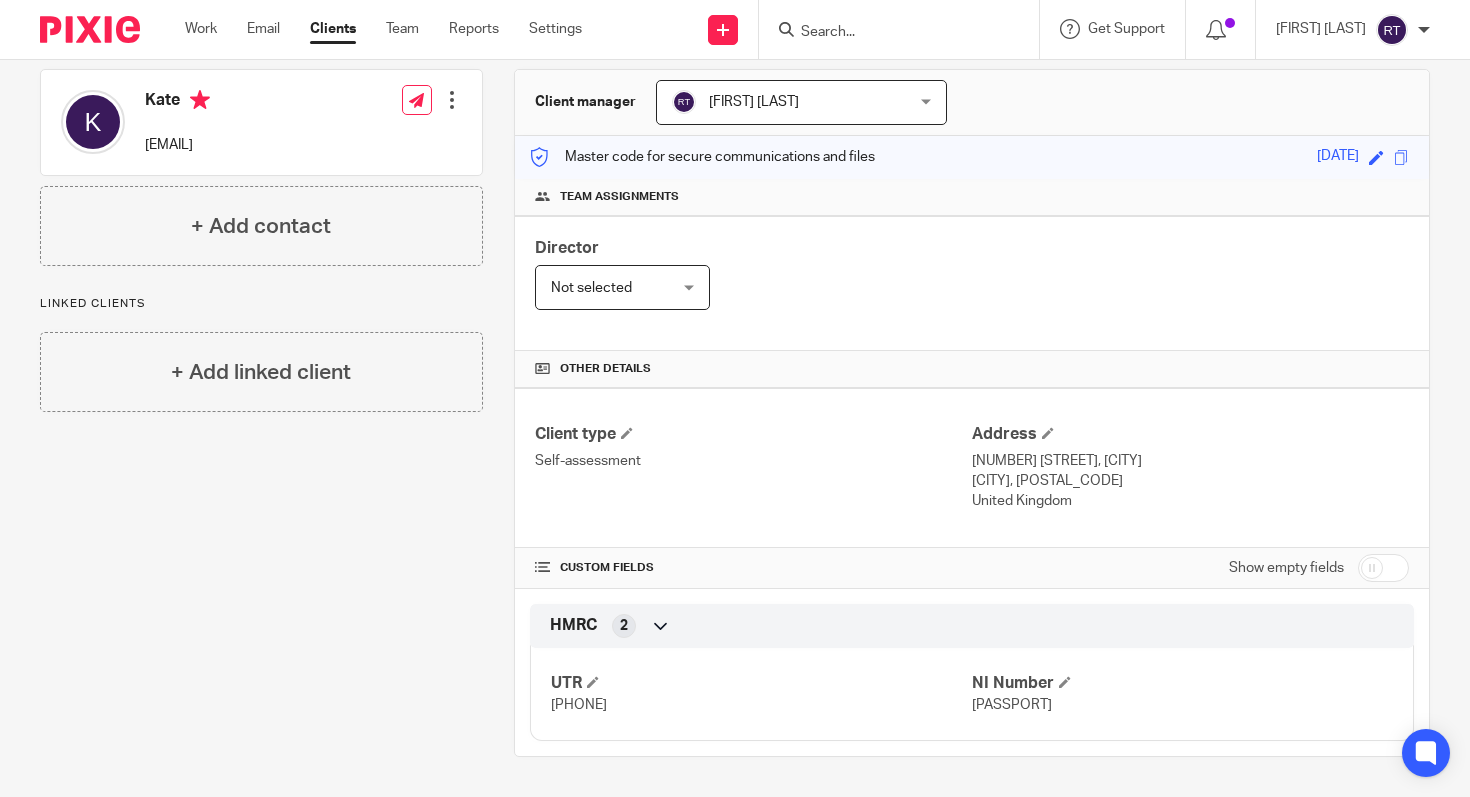 drag, startPoint x: 1162, startPoint y: 459, endPoint x: 973, endPoint y: 454, distance: 189.06613 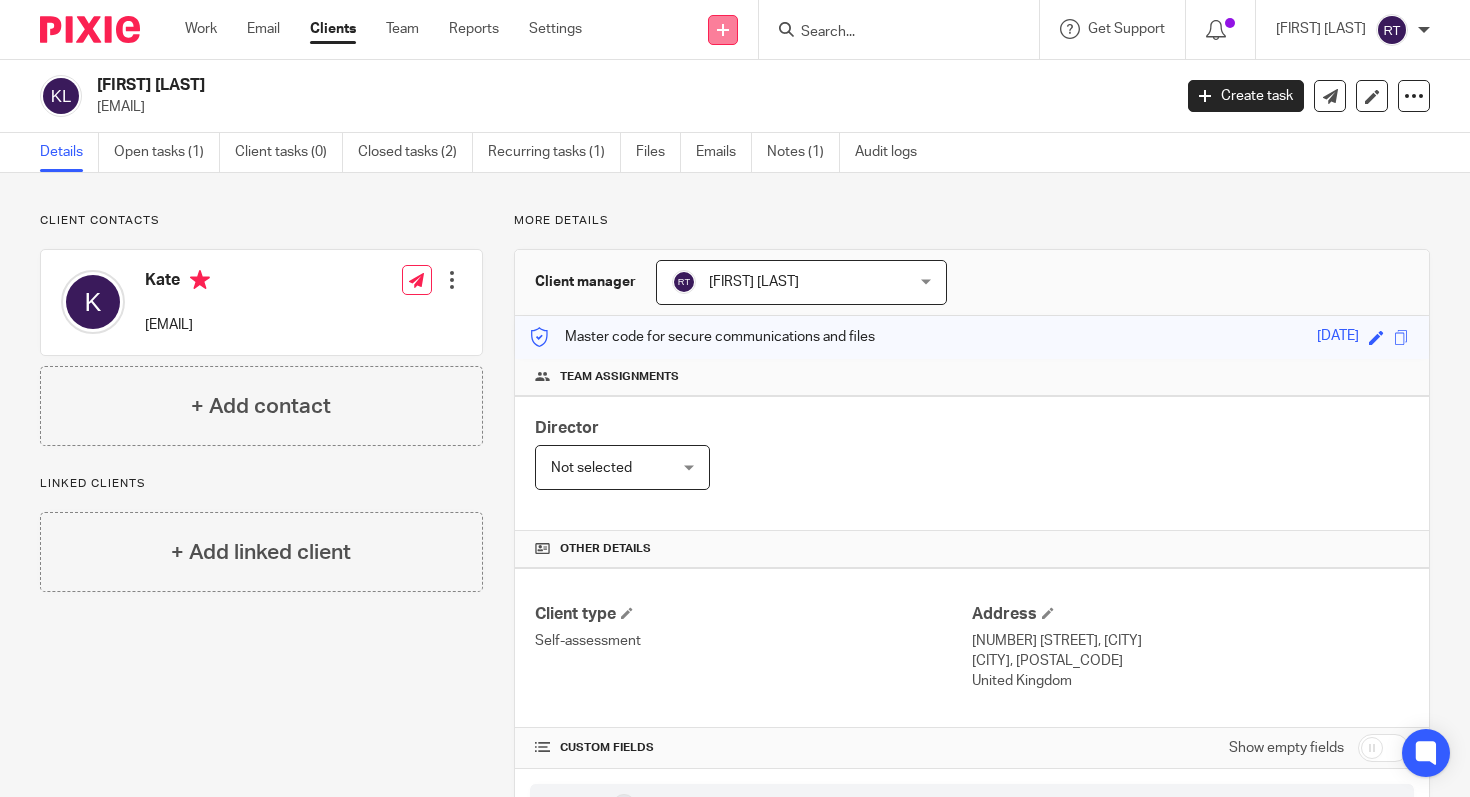 click at bounding box center (723, 30) 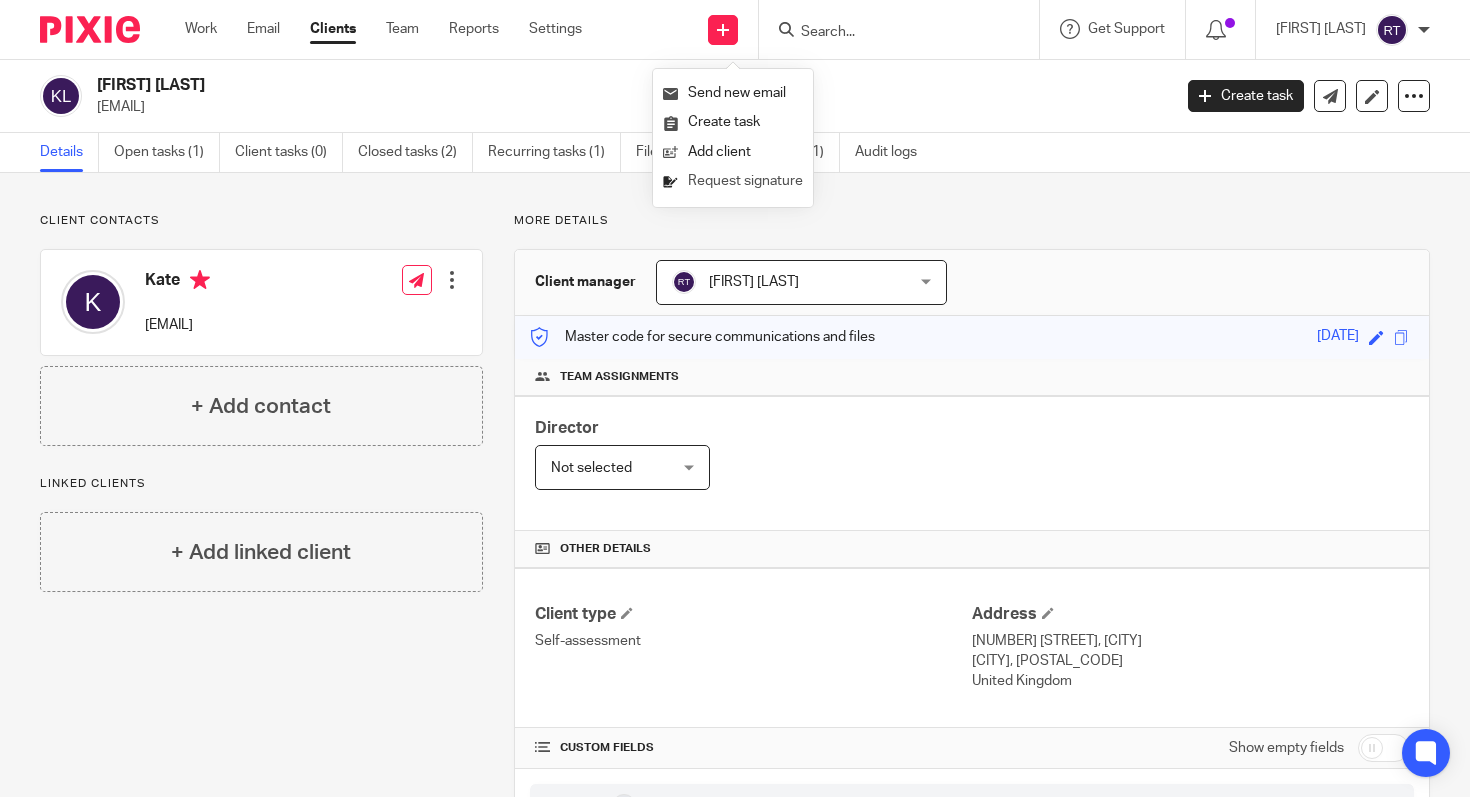 click on "Request signature" at bounding box center [733, 181] 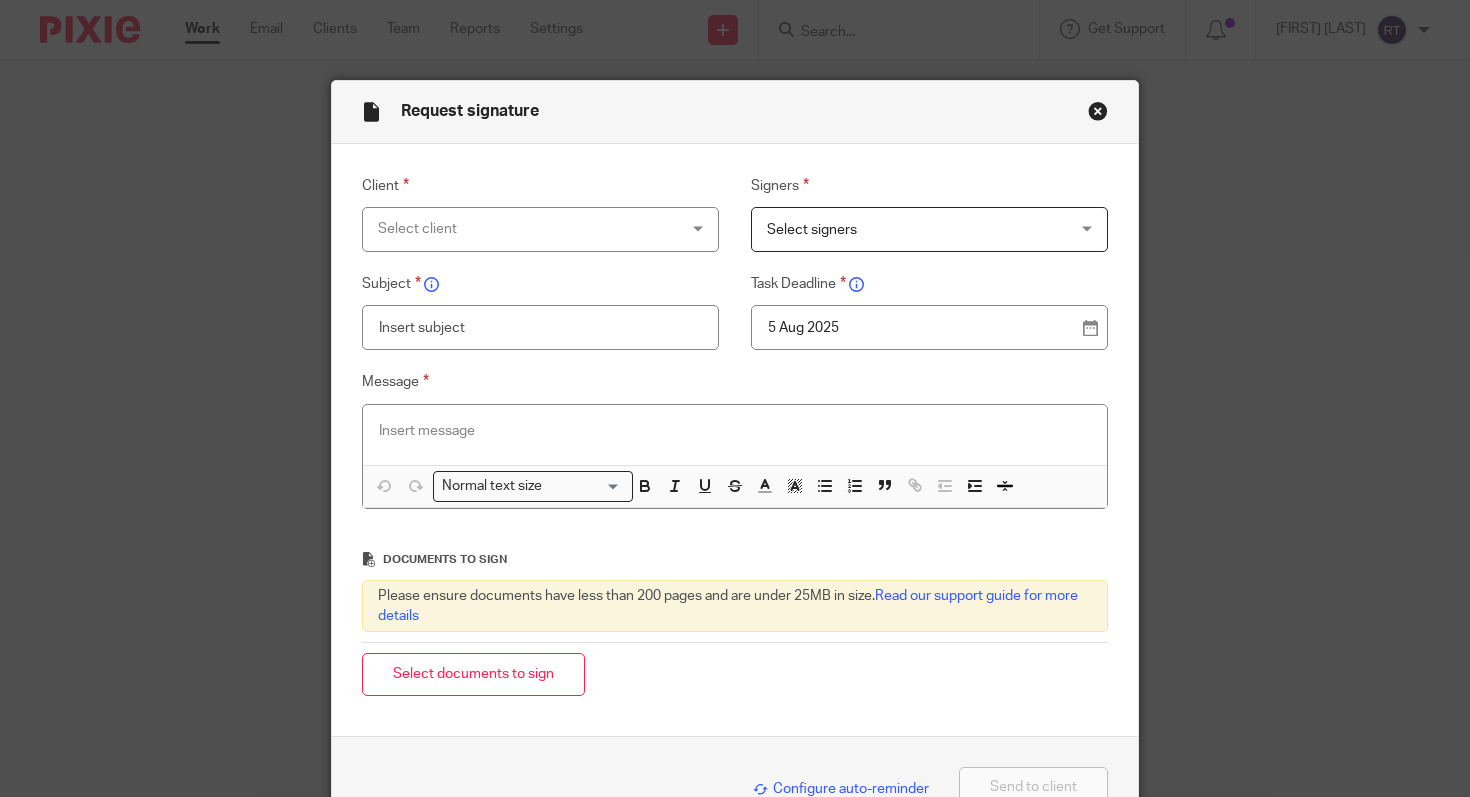scroll, scrollTop: 0, scrollLeft: 0, axis: both 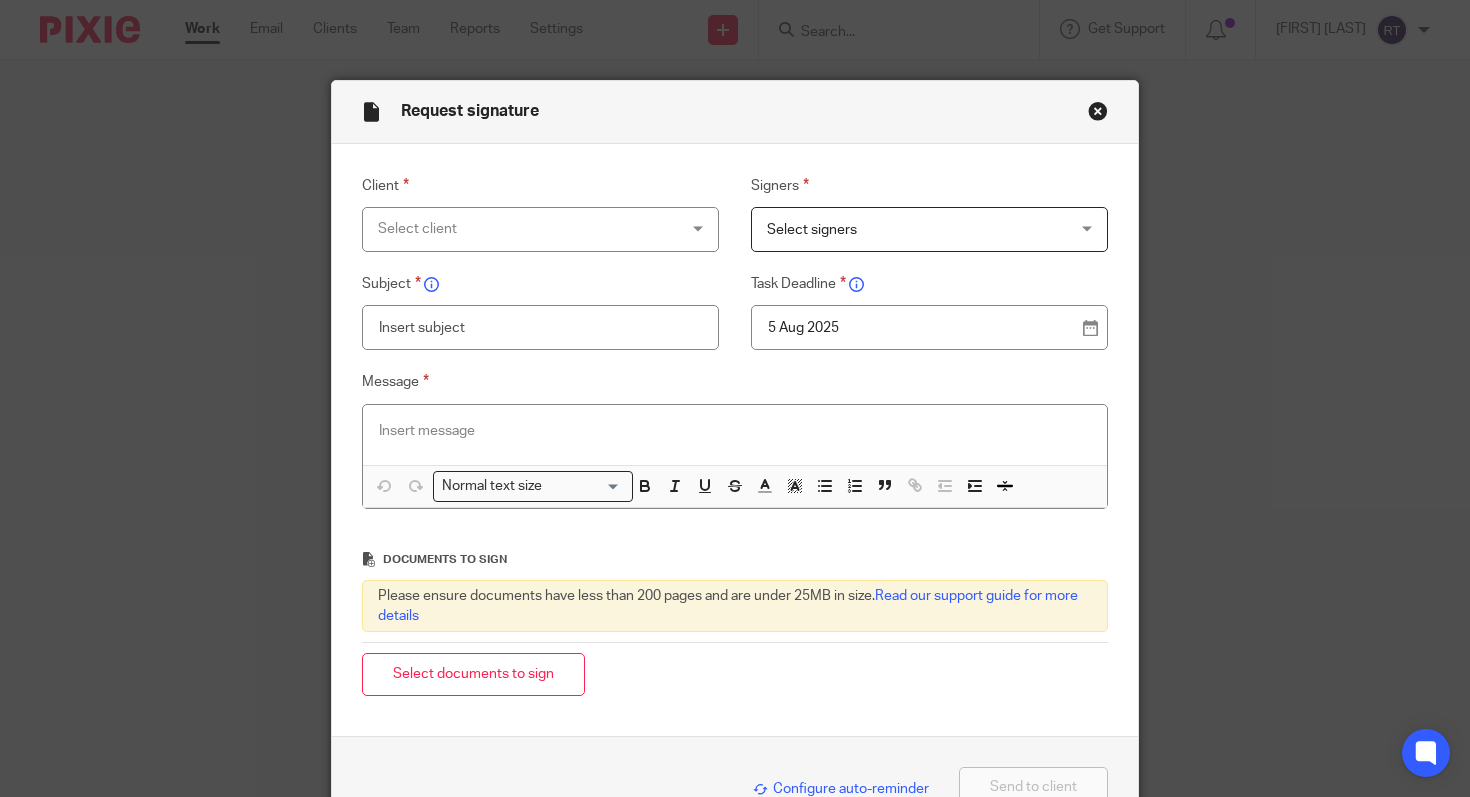 click on "Select client" at bounding box center (514, 229) 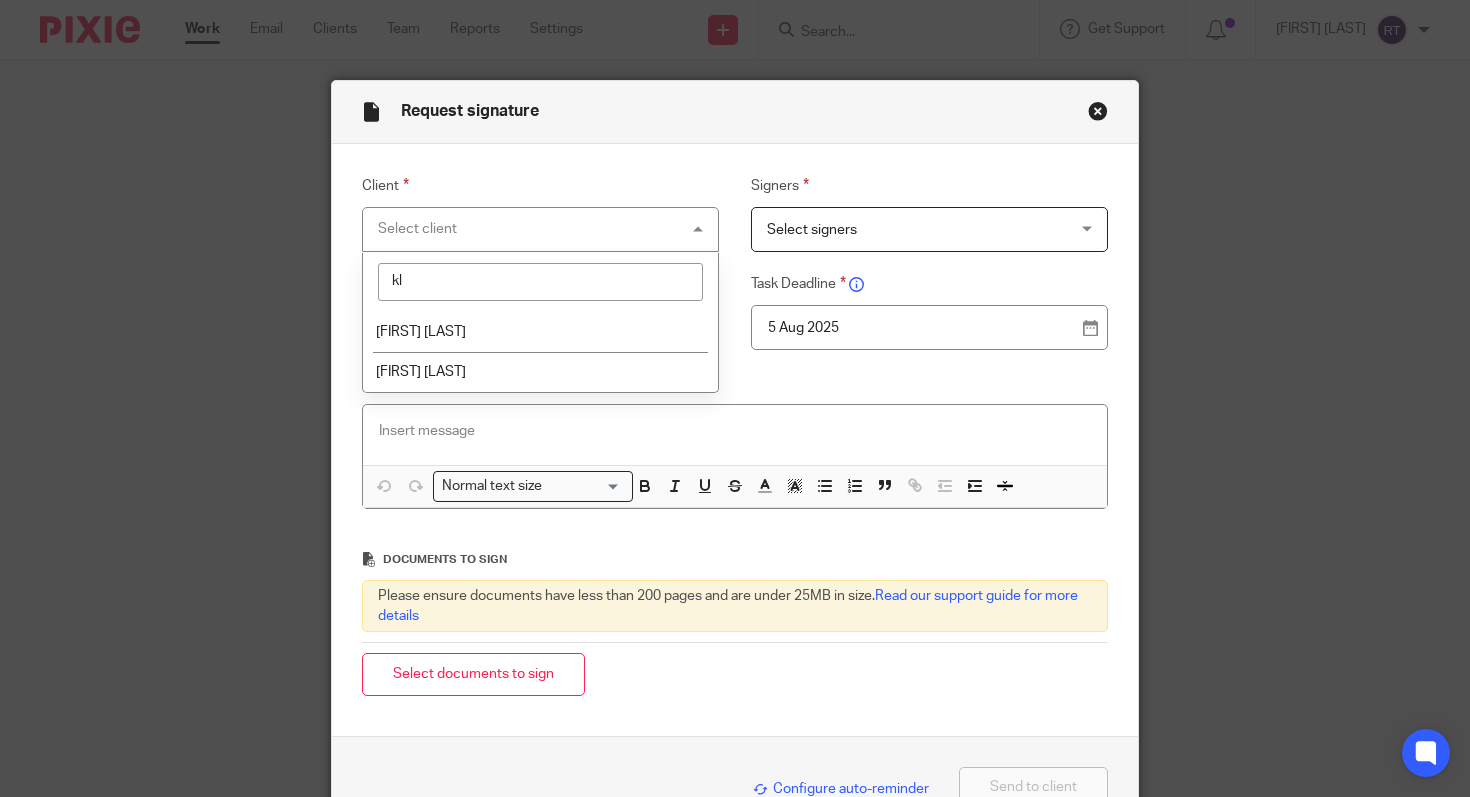 type on "k" 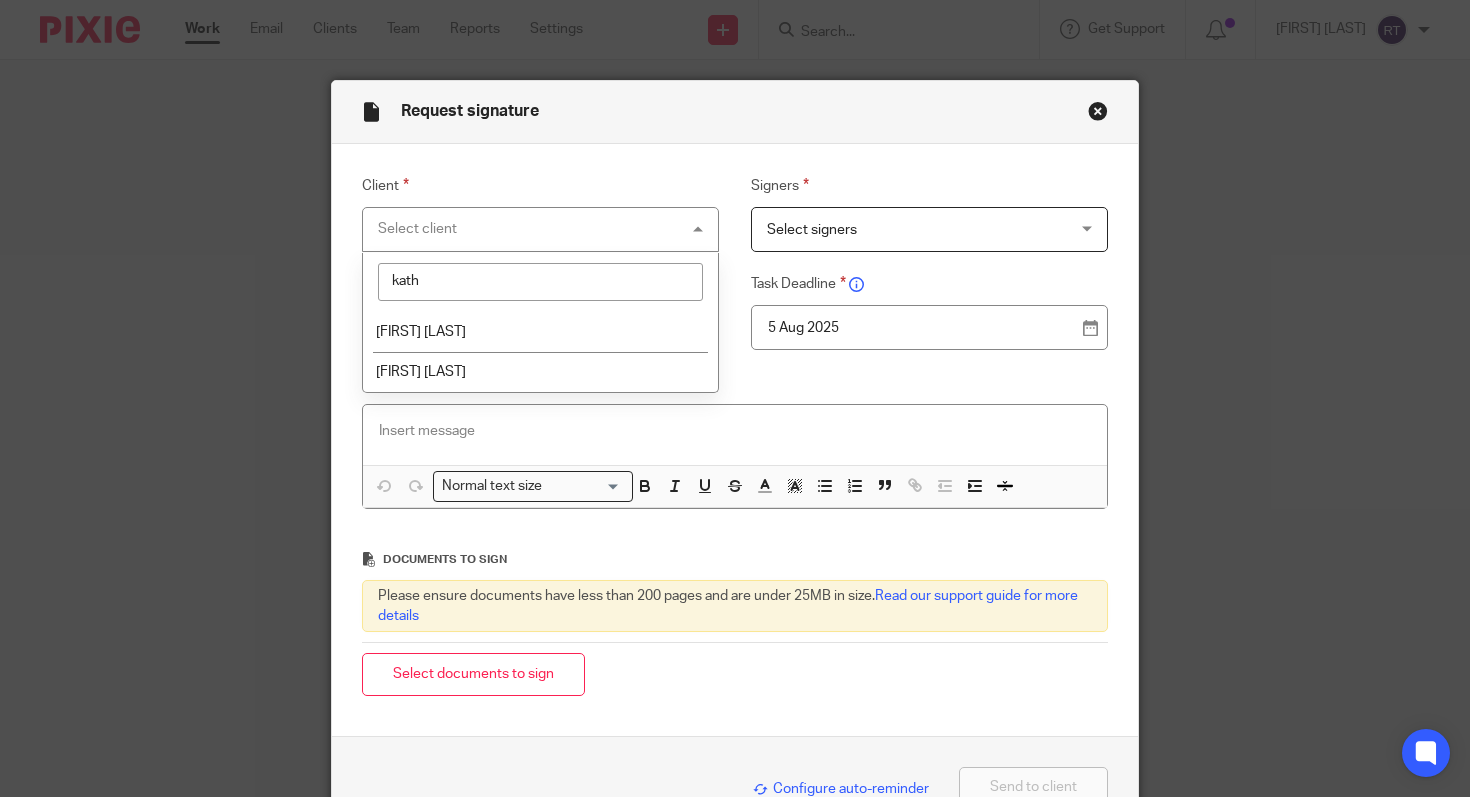 type on "kath" 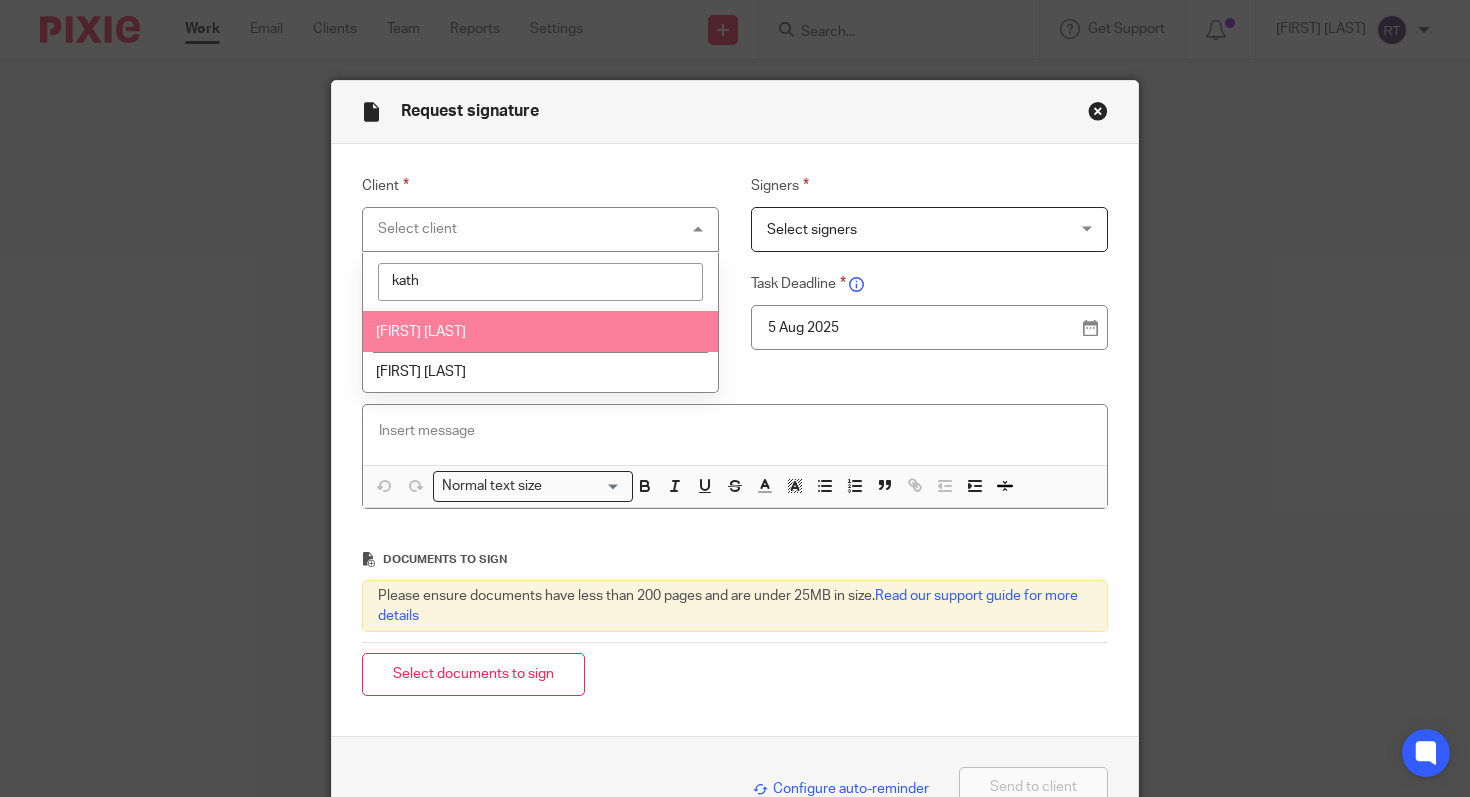 click on "[FIRST] [LAST]" at bounding box center (421, 332) 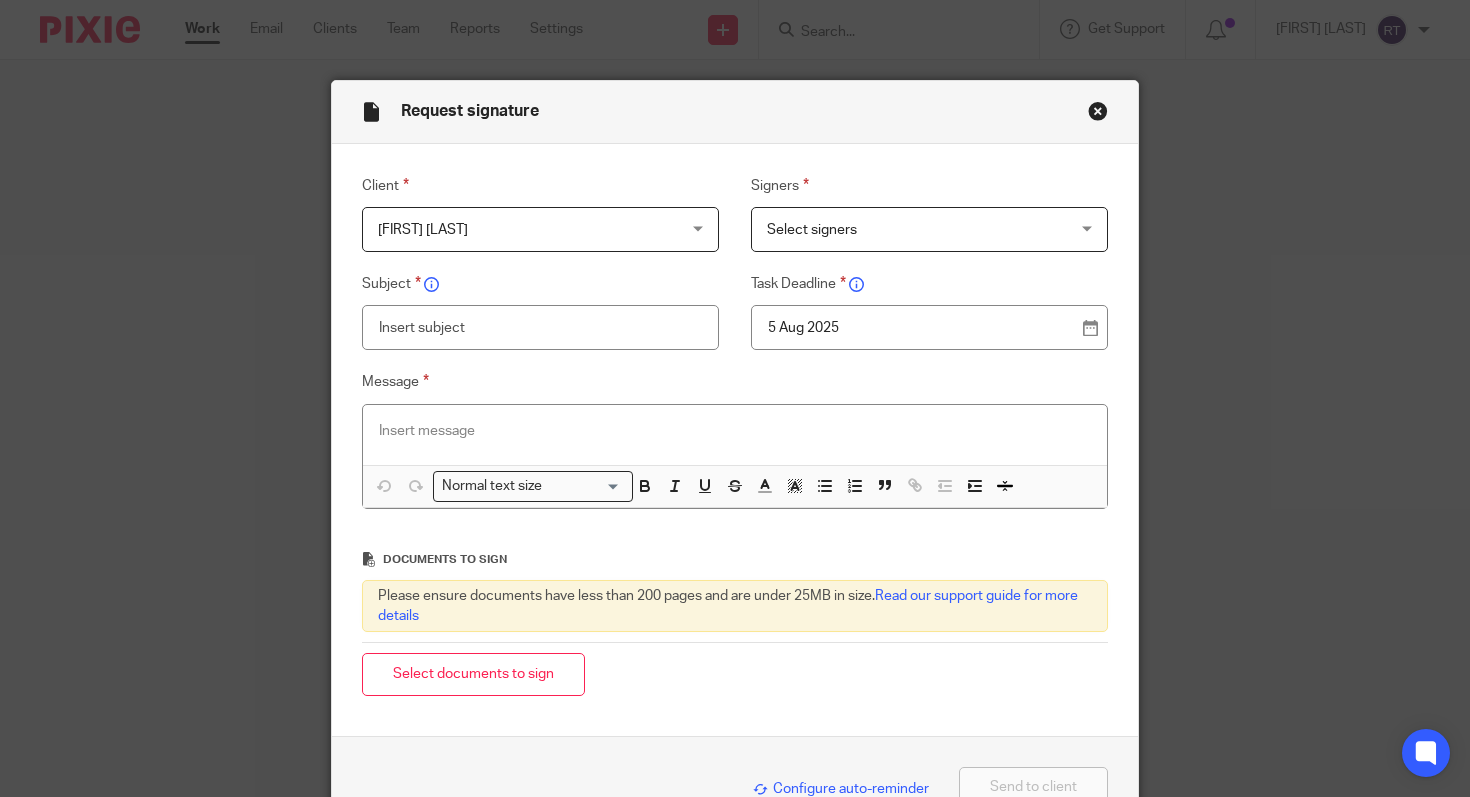 click on "Select signers" at bounding box center (812, 230) 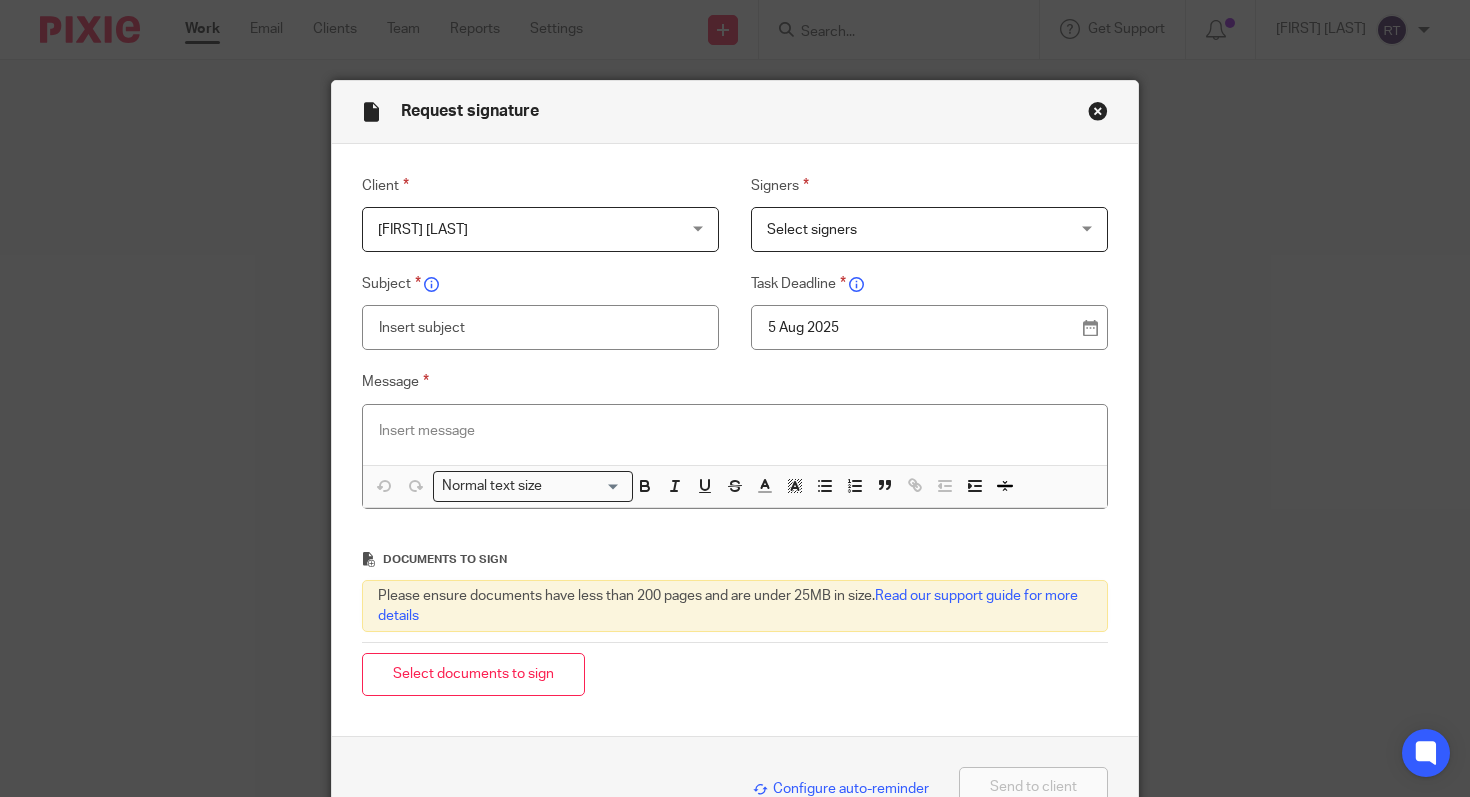 click at bounding box center (541, 327) 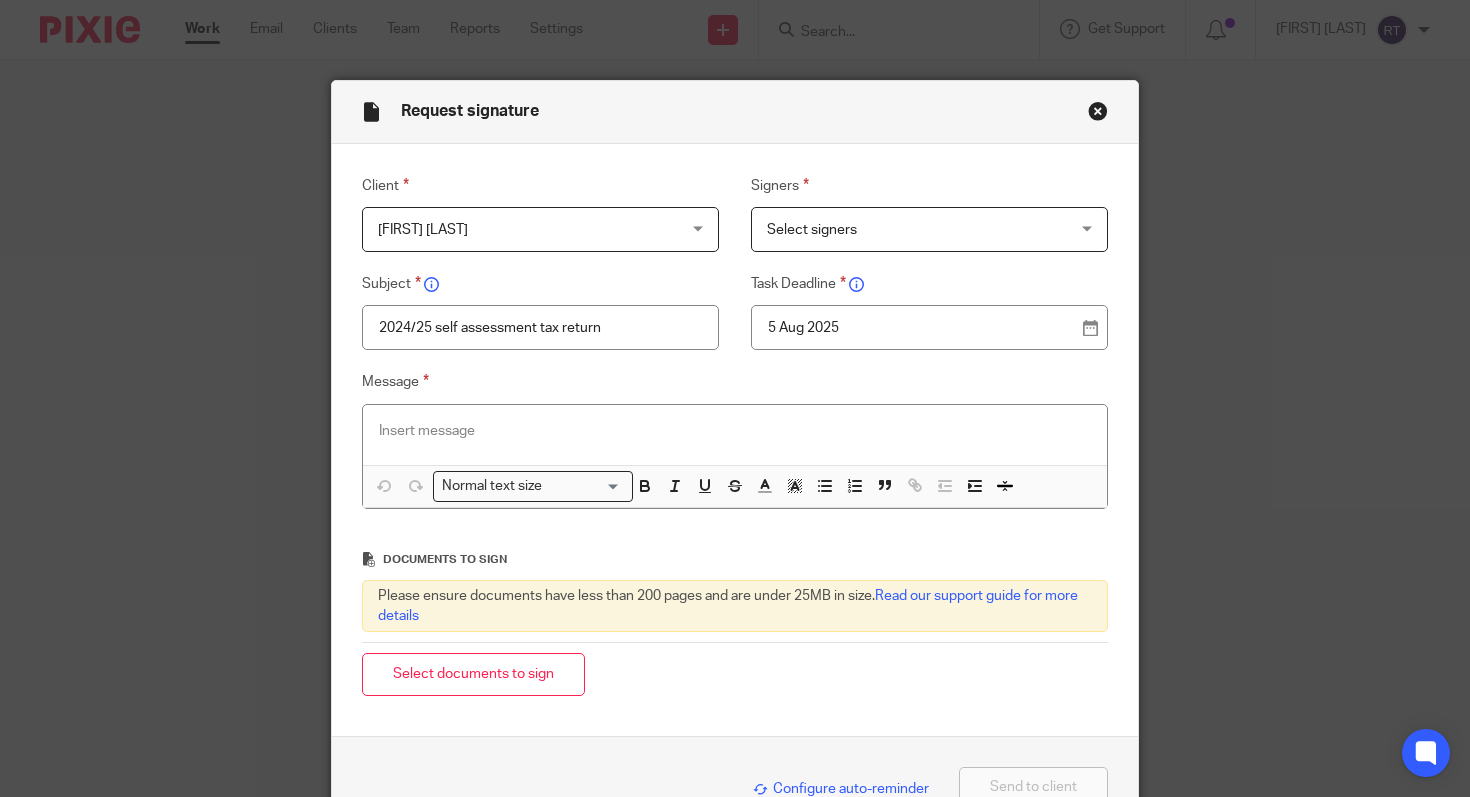 type on "2024/25 self assessment tax return" 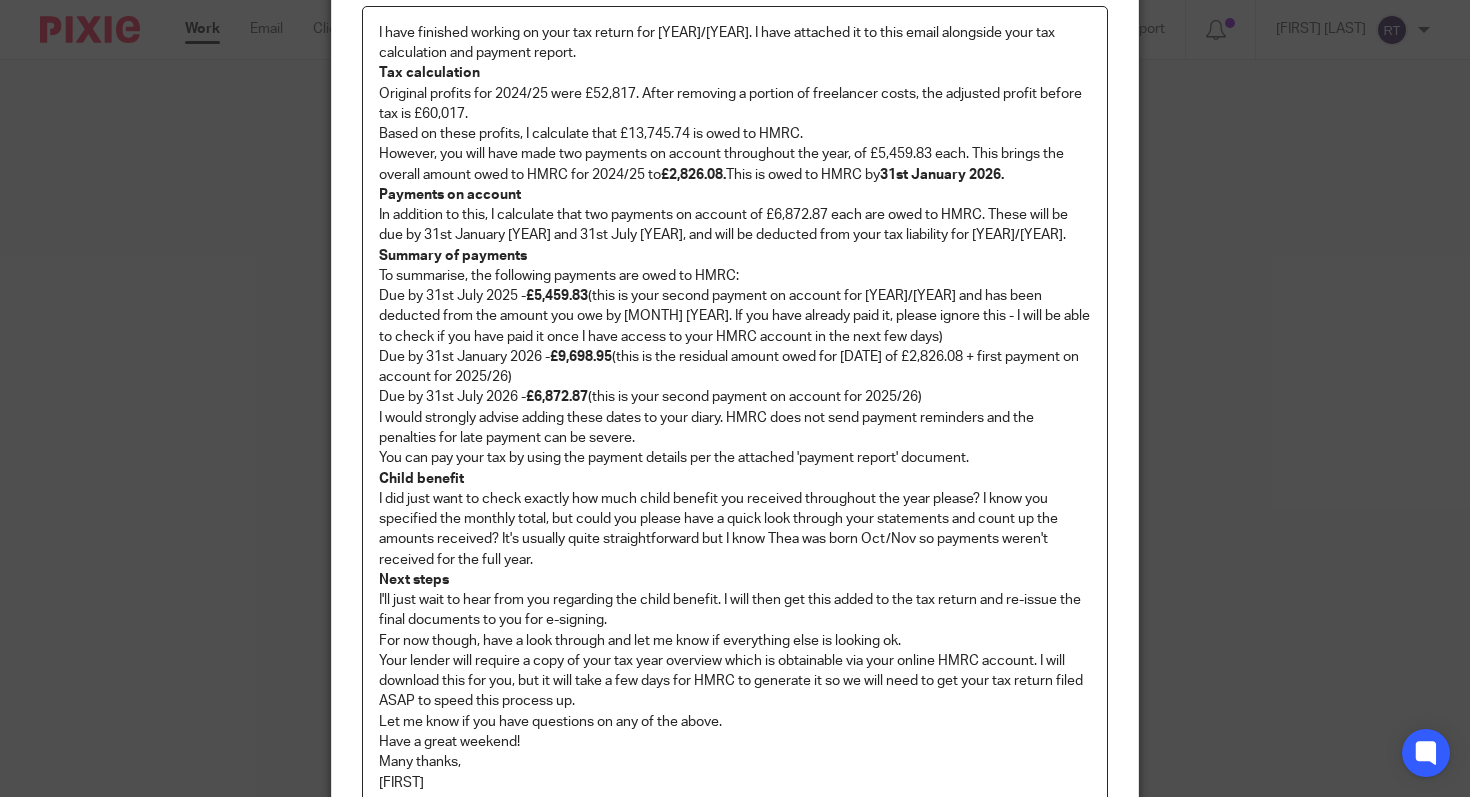 scroll, scrollTop: 0, scrollLeft: 0, axis: both 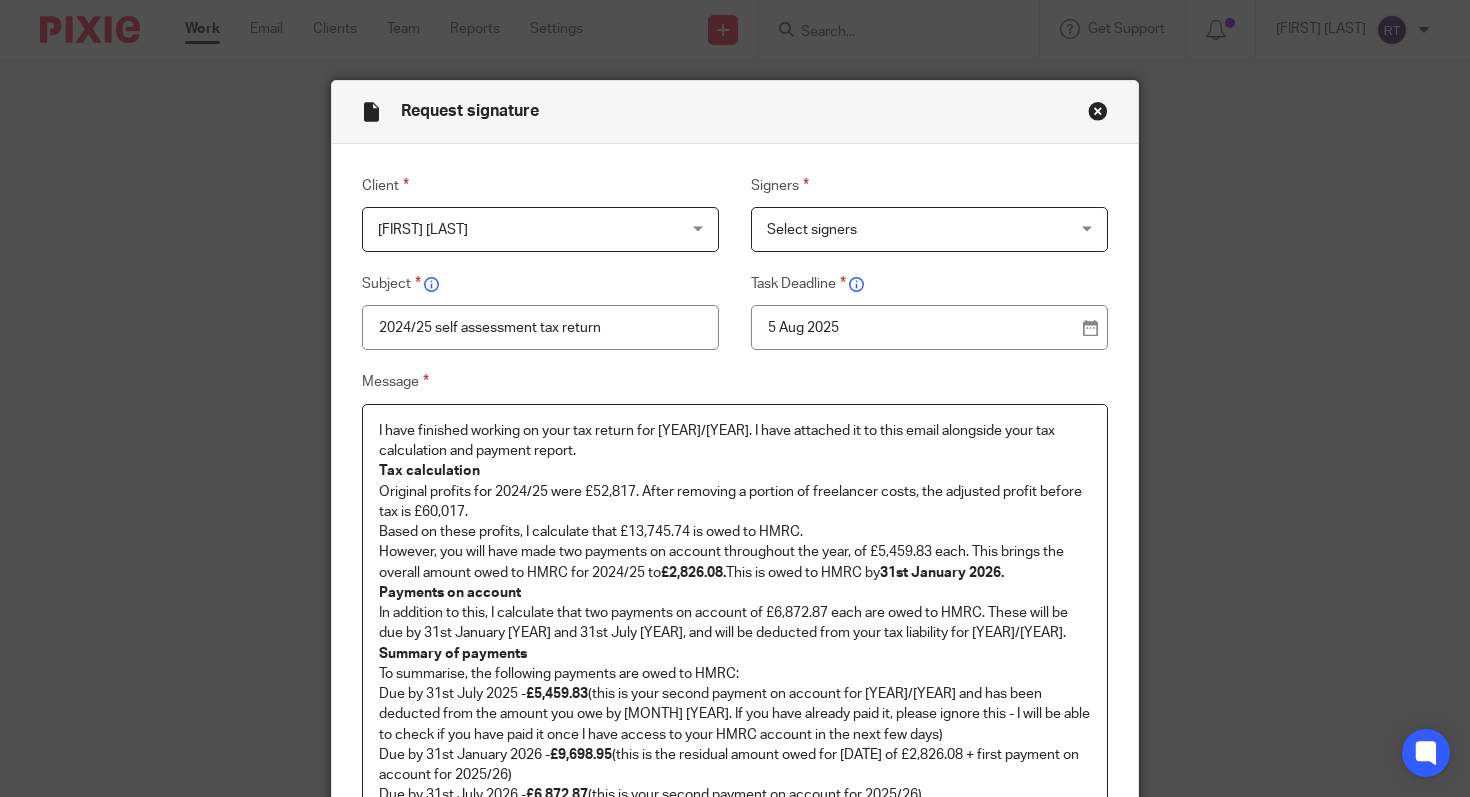 click on "Select signers" at bounding box center [812, 230] 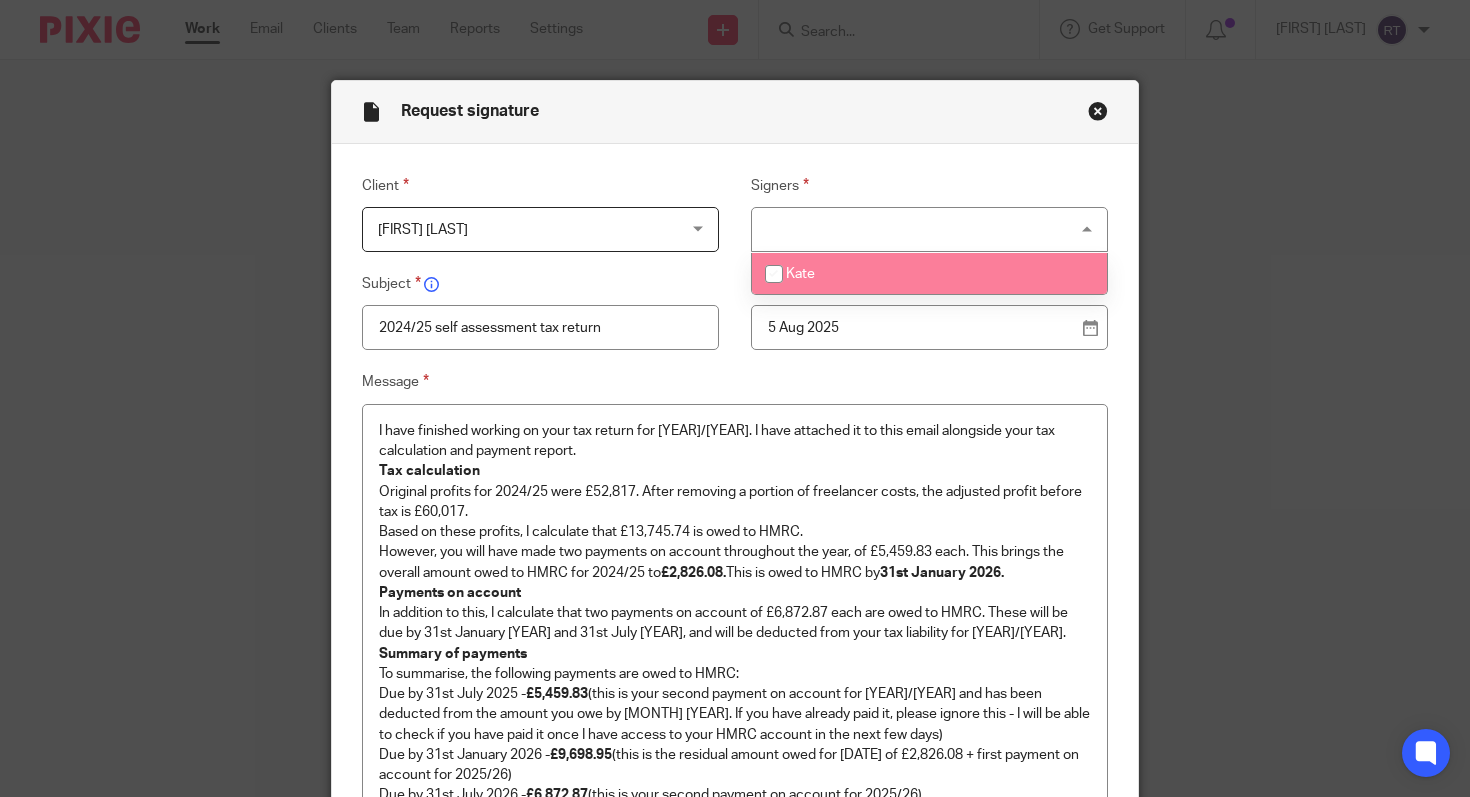 click on "Kate" at bounding box center (800, 274) 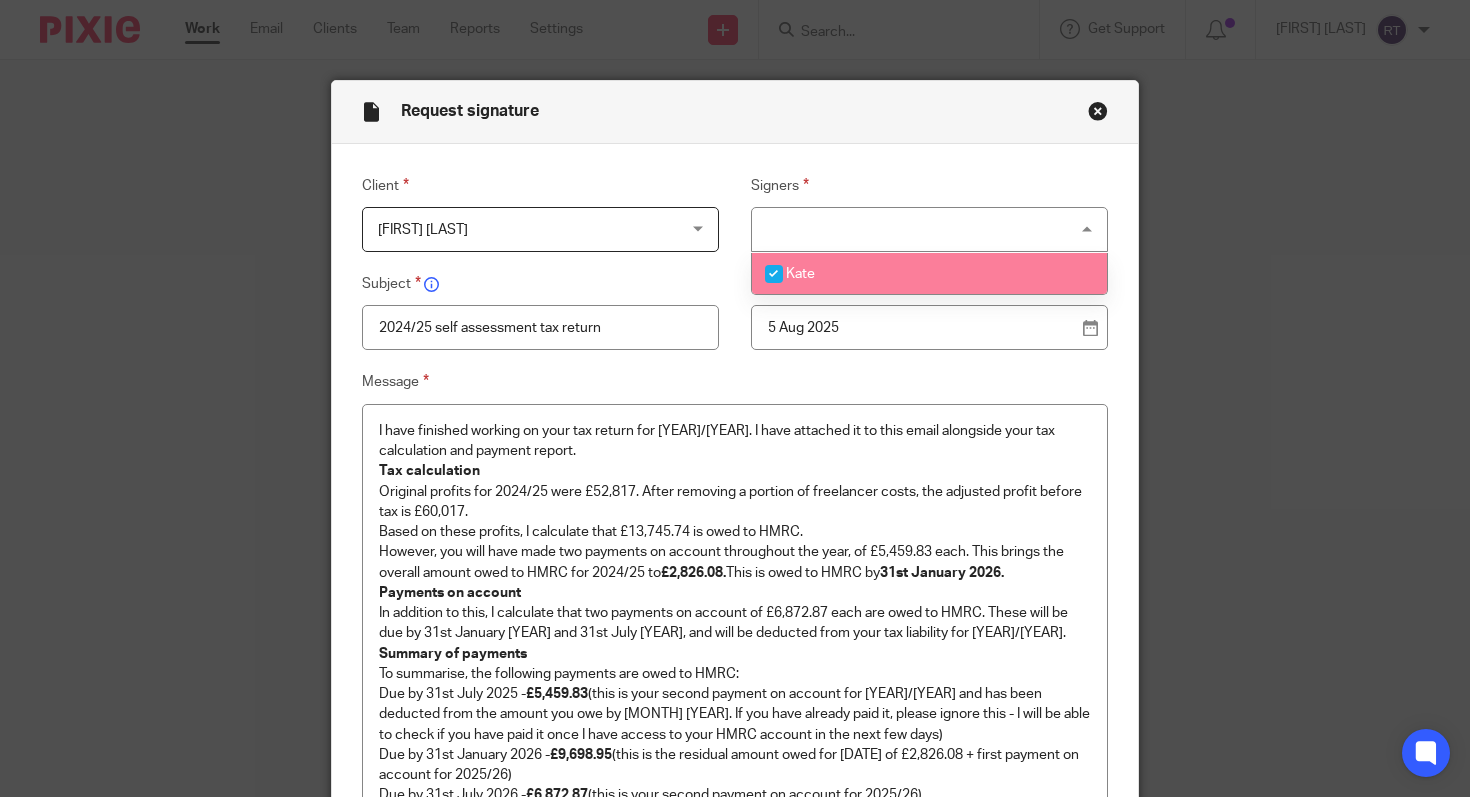 checkbox on "true" 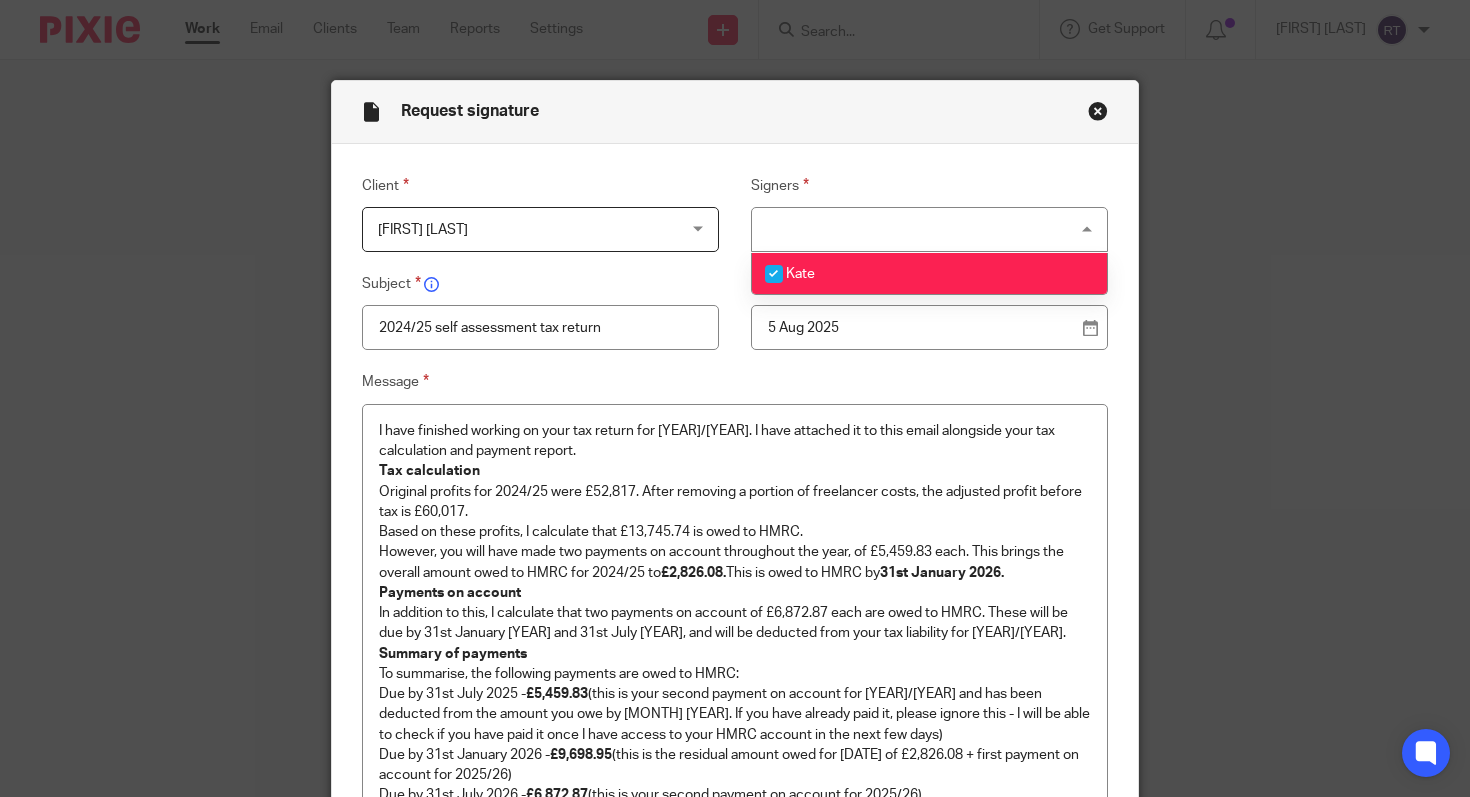 click on "2024/25 self assessment tax return" at bounding box center (541, 327) 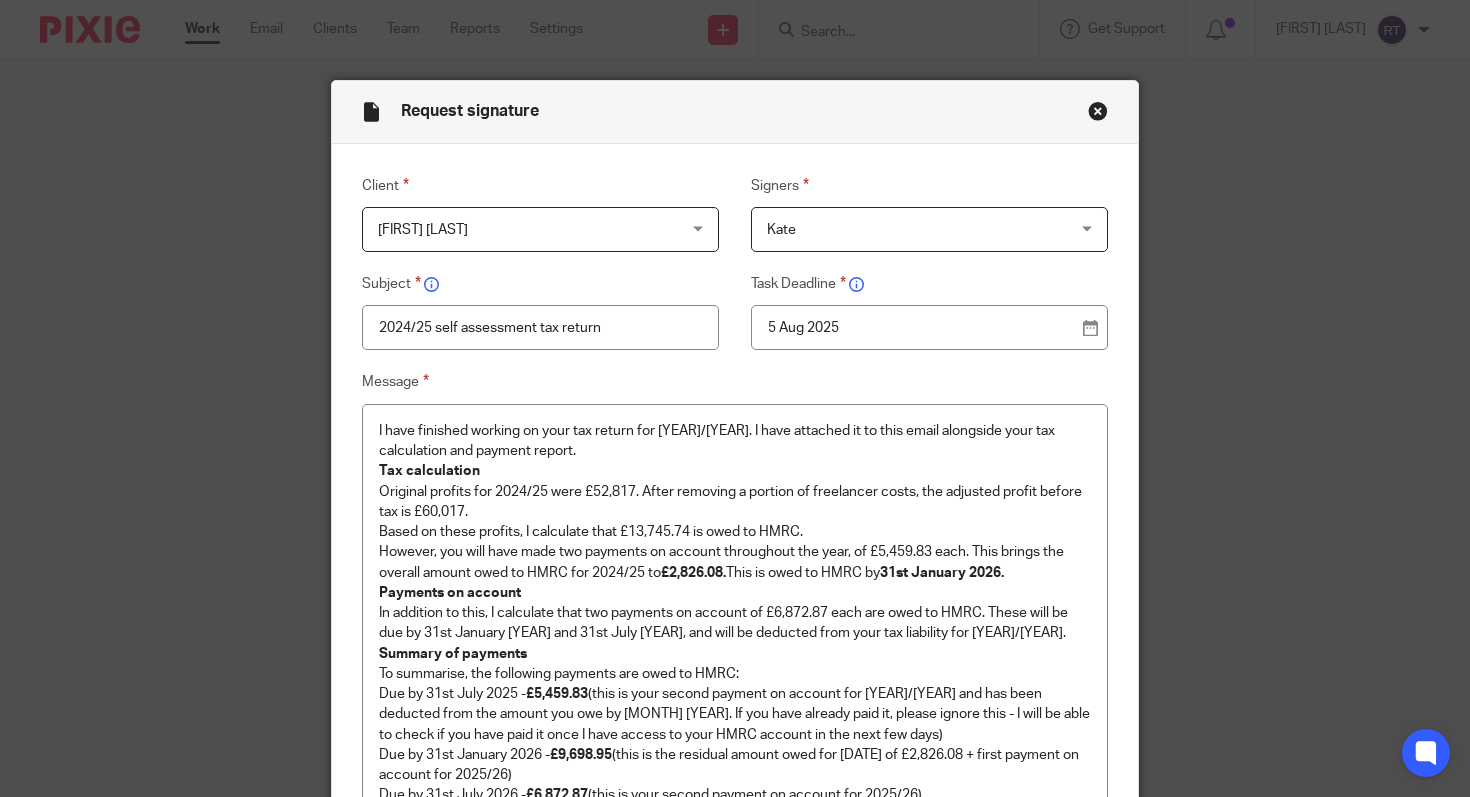 click on "I have finished working on your tax return for 2024/25. I have attached it to this email alongside your tax calculation and payment report. Tax calculation Original profits for 2024/25 were £52,817. After removing a portion of freelancer costs, the adjusted profit before tax is £60,017.  Based on these profits, I calculate that £13,745.74 is owed to HMRC. However, you will have made two payments on account throughout the year, of £5,459.83 each. This brings the overall amount owed to HMRC for 2024/25 to  £2,826.08.  This is owed to HMRC by  31st January 2026. Payments on account In addition to this, I calculate that two payments on account of £6,872.87 each are owed to HMRC. These will be due by 31st January 2026 and 31st July 2026, and will be deducted from your tax liability for 2025/26. Summary of payments To summarise, the following payments are owed to HMRC: Due by 31st July 2025 -  £5,459.83 Due by 31st January 2026 -  £9,698.95  Due by 31st July 2026 -  £6,872.87  Child benefit" at bounding box center [735, 810] 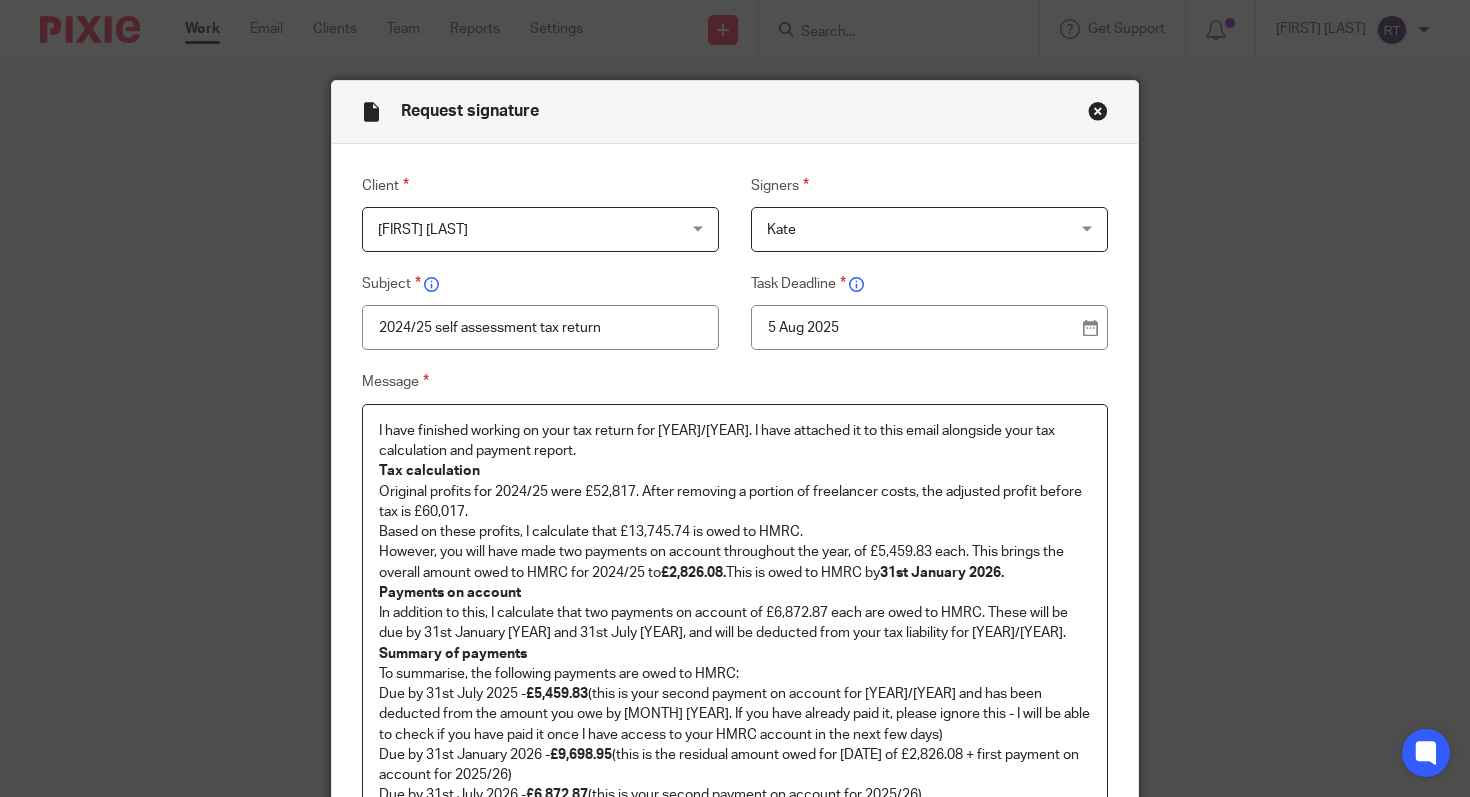 type 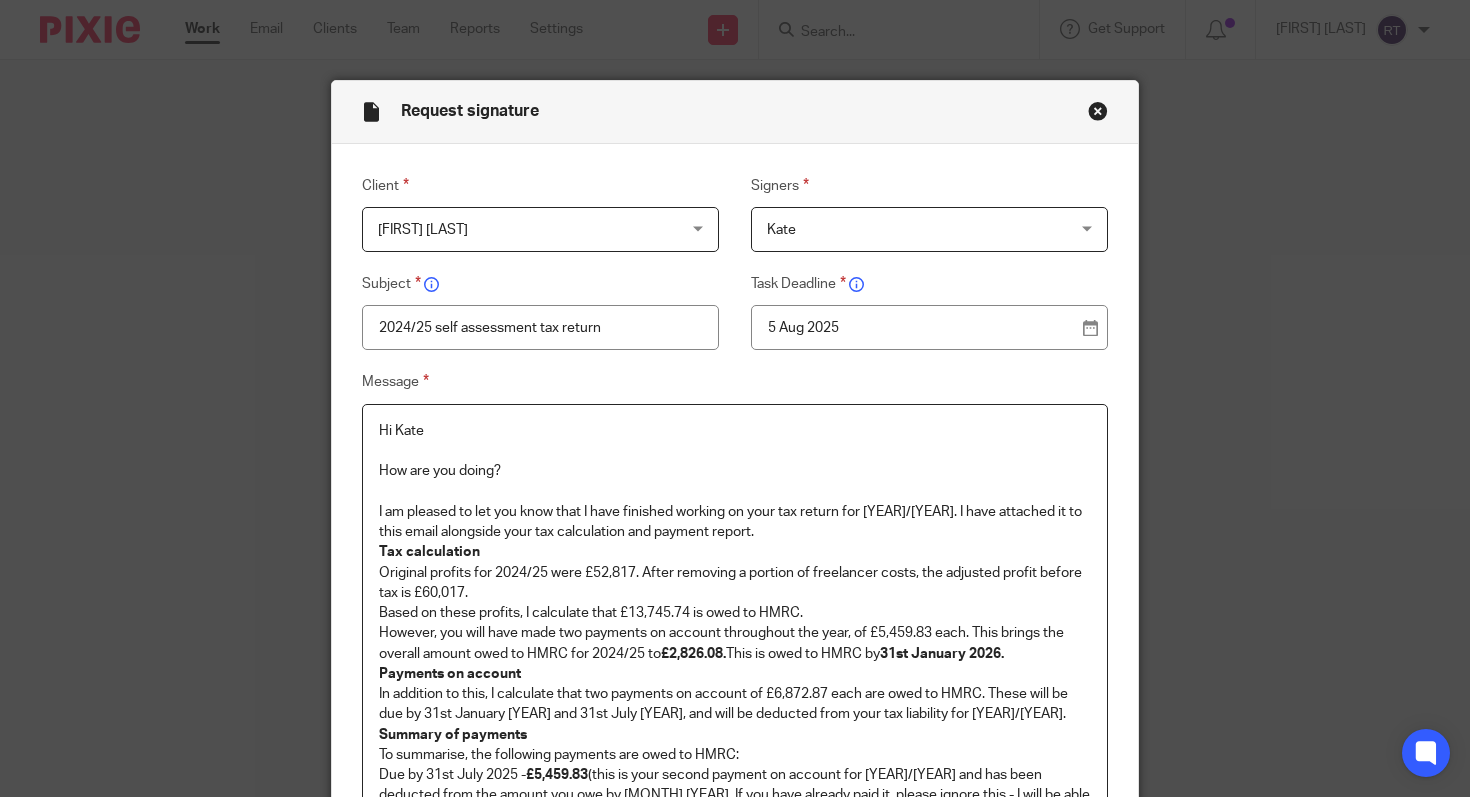 click on "I am pleased to let you know that I have finished working on your tax return for 2024/25. I have attached it to this email alongside your tax calculation and payment report." at bounding box center (735, 522) 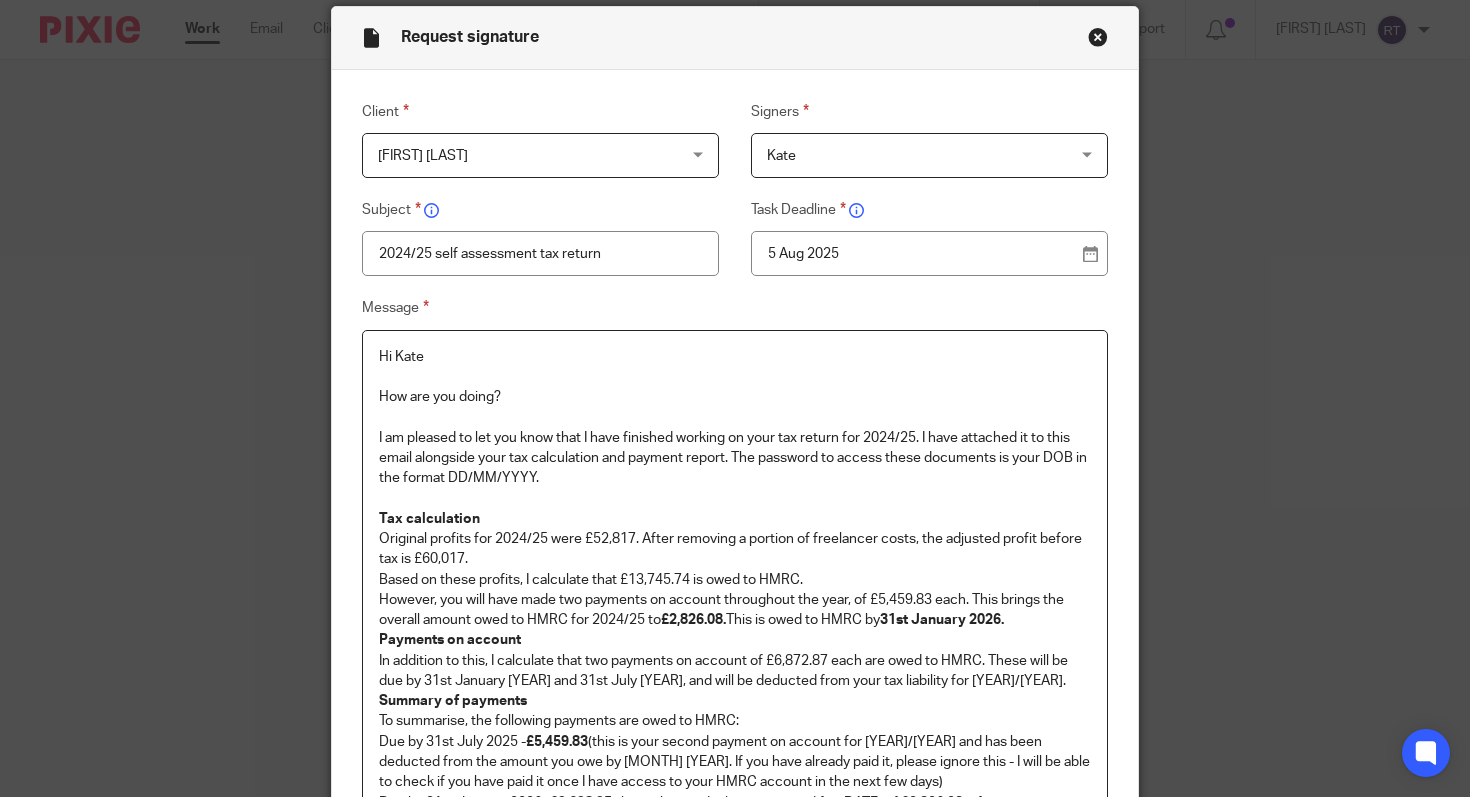 scroll, scrollTop: 119, scrollLeft: 0, axis: vertical 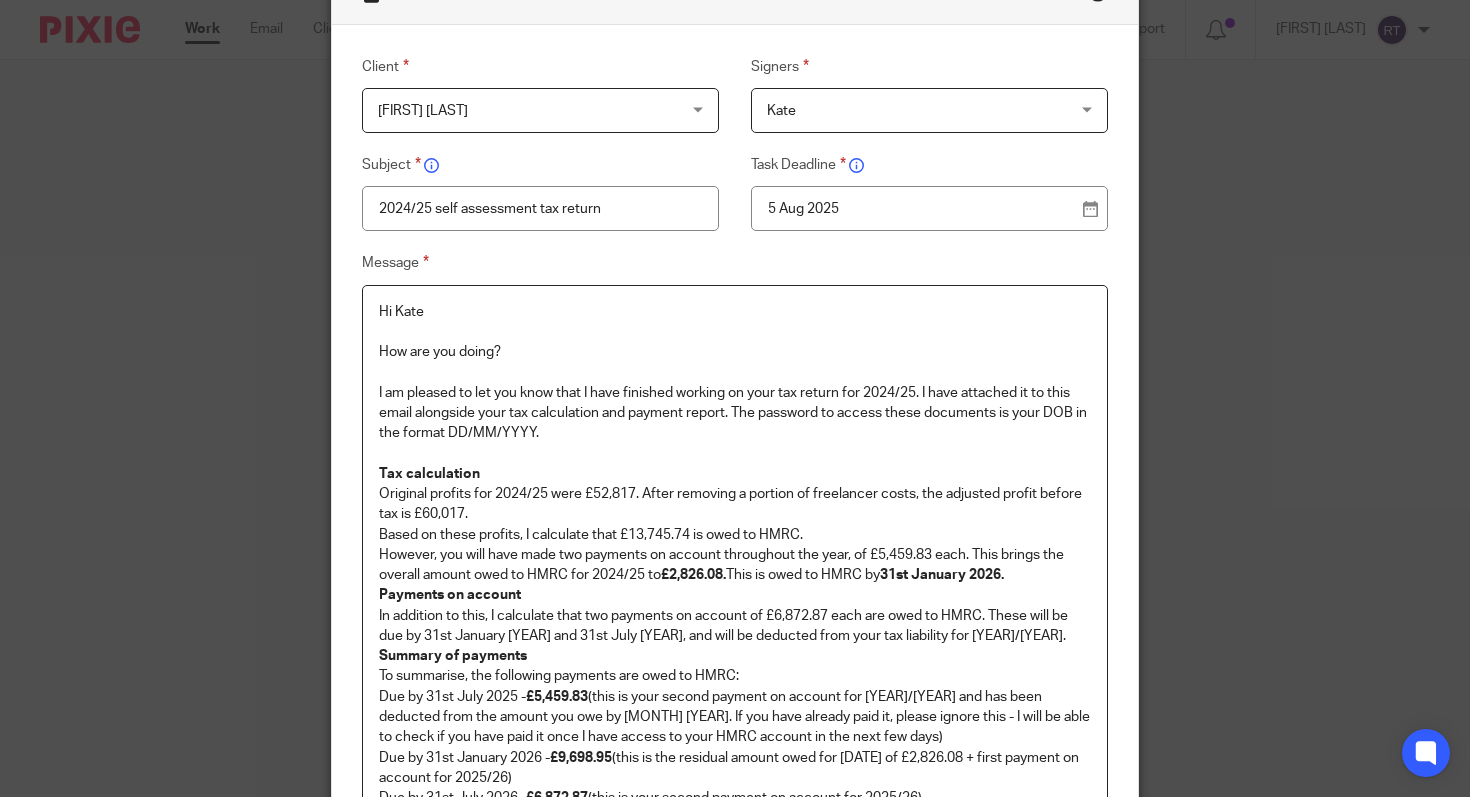 click on "Tax calculation" at bounding box center [735, 474] 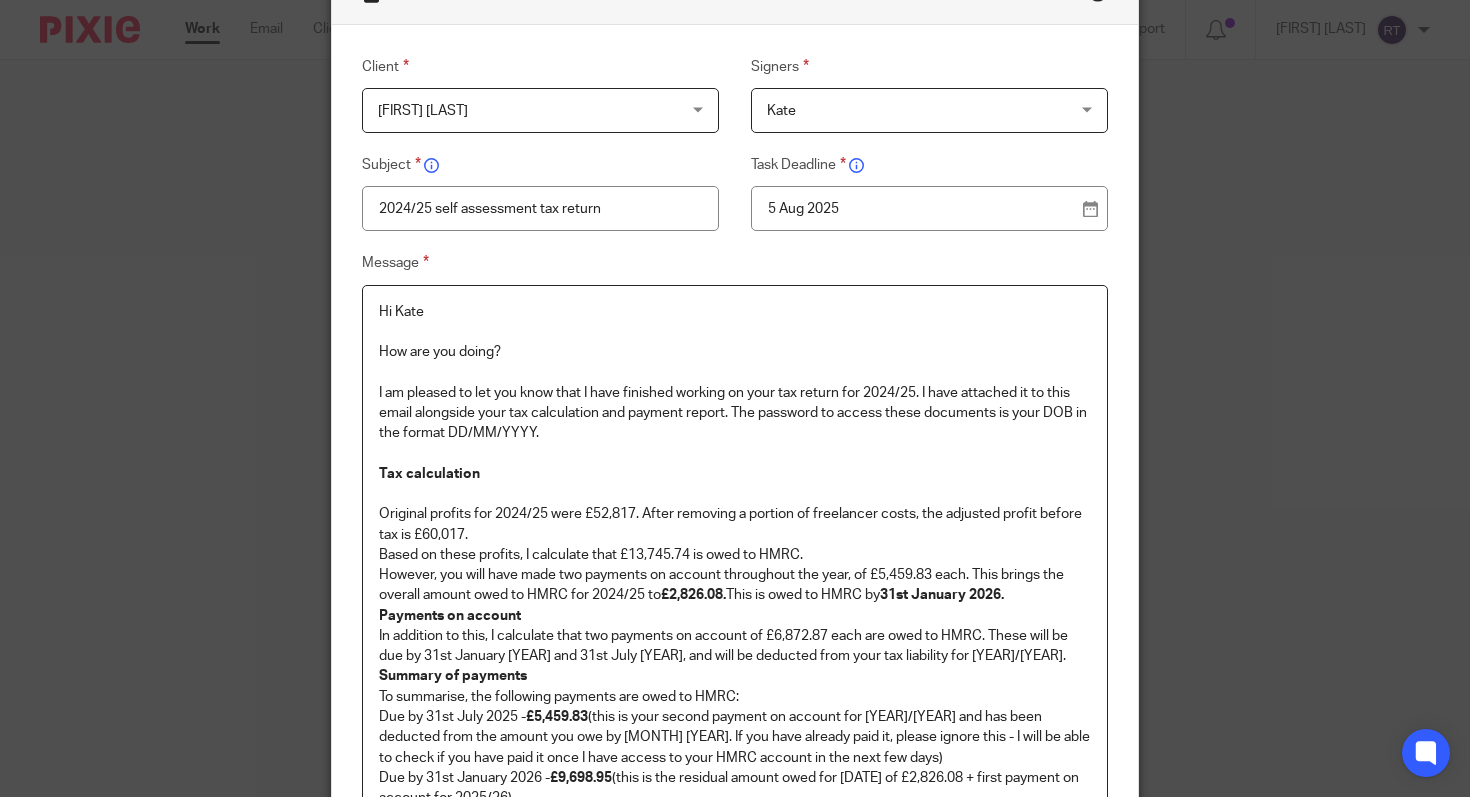 click on "Original profits for 2024/25 were £52,817. After removing a portion of freelancer costs, the adjusted profit before tax is £60,017." at bounding box center [735, 524] 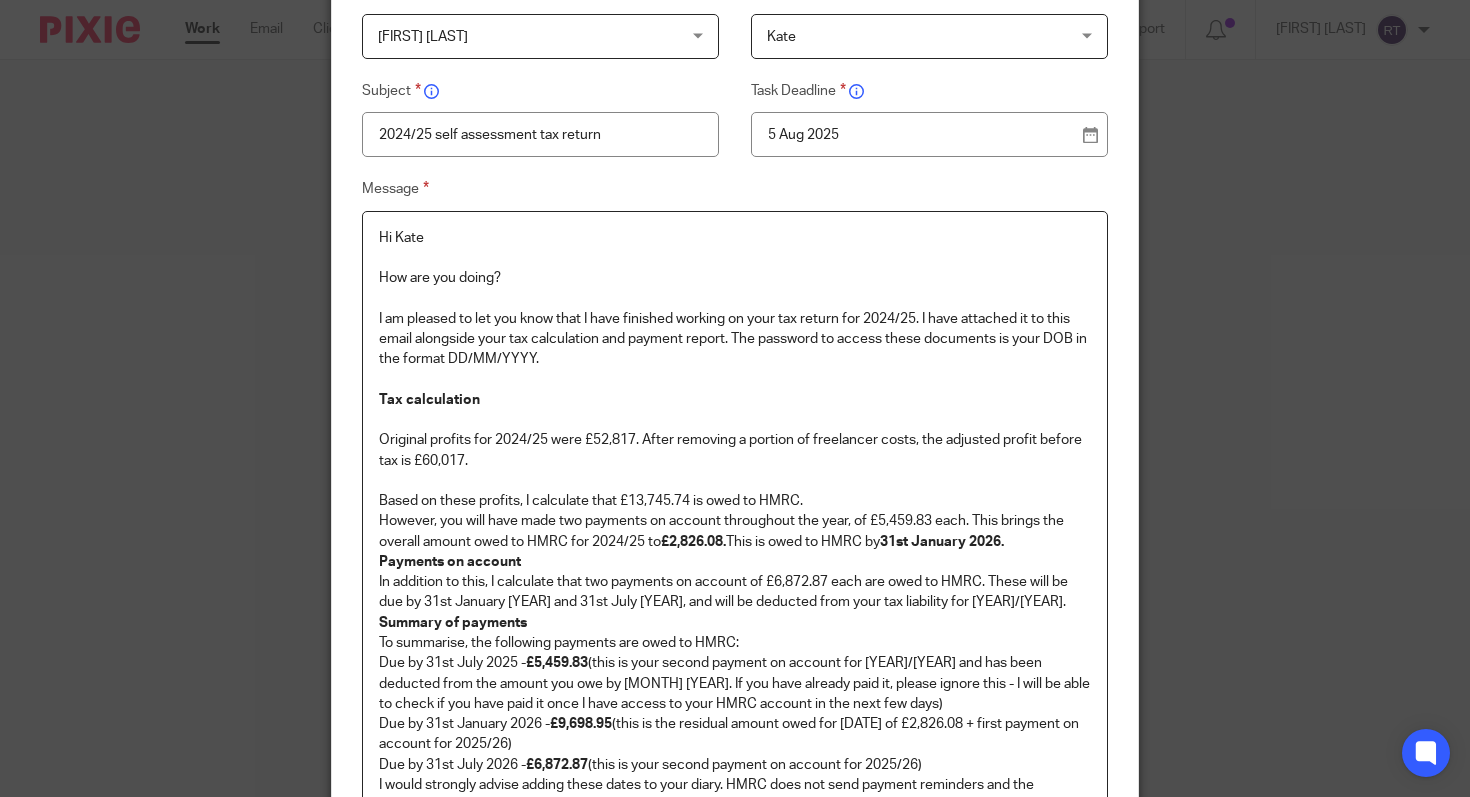 scroll, scrollTop: 351, scrollLeft: 0, axis: vertical 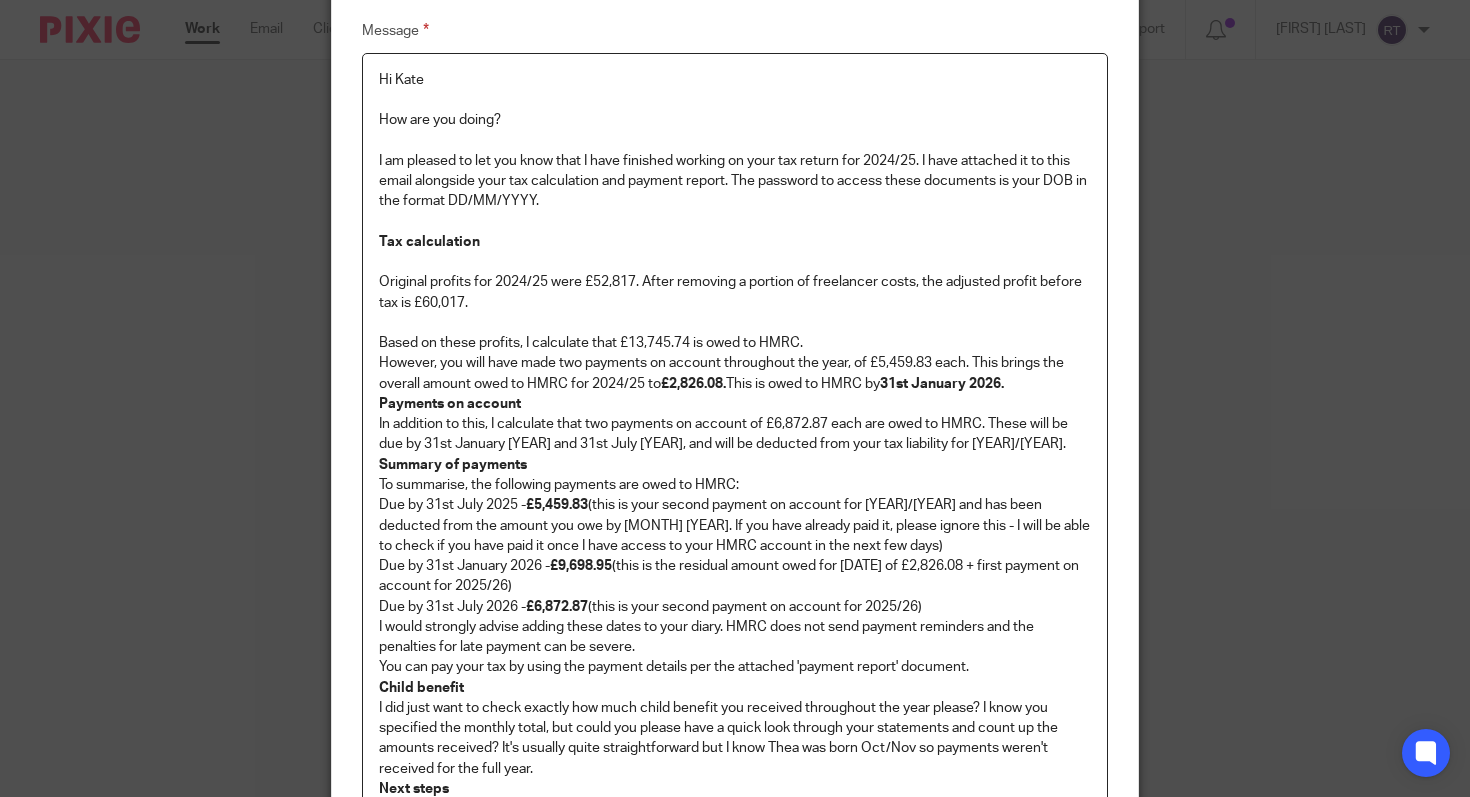 click on "Based on these profits, I calculate that £13,745.74 is owed to HMRC." at bounding box center (735, 343) 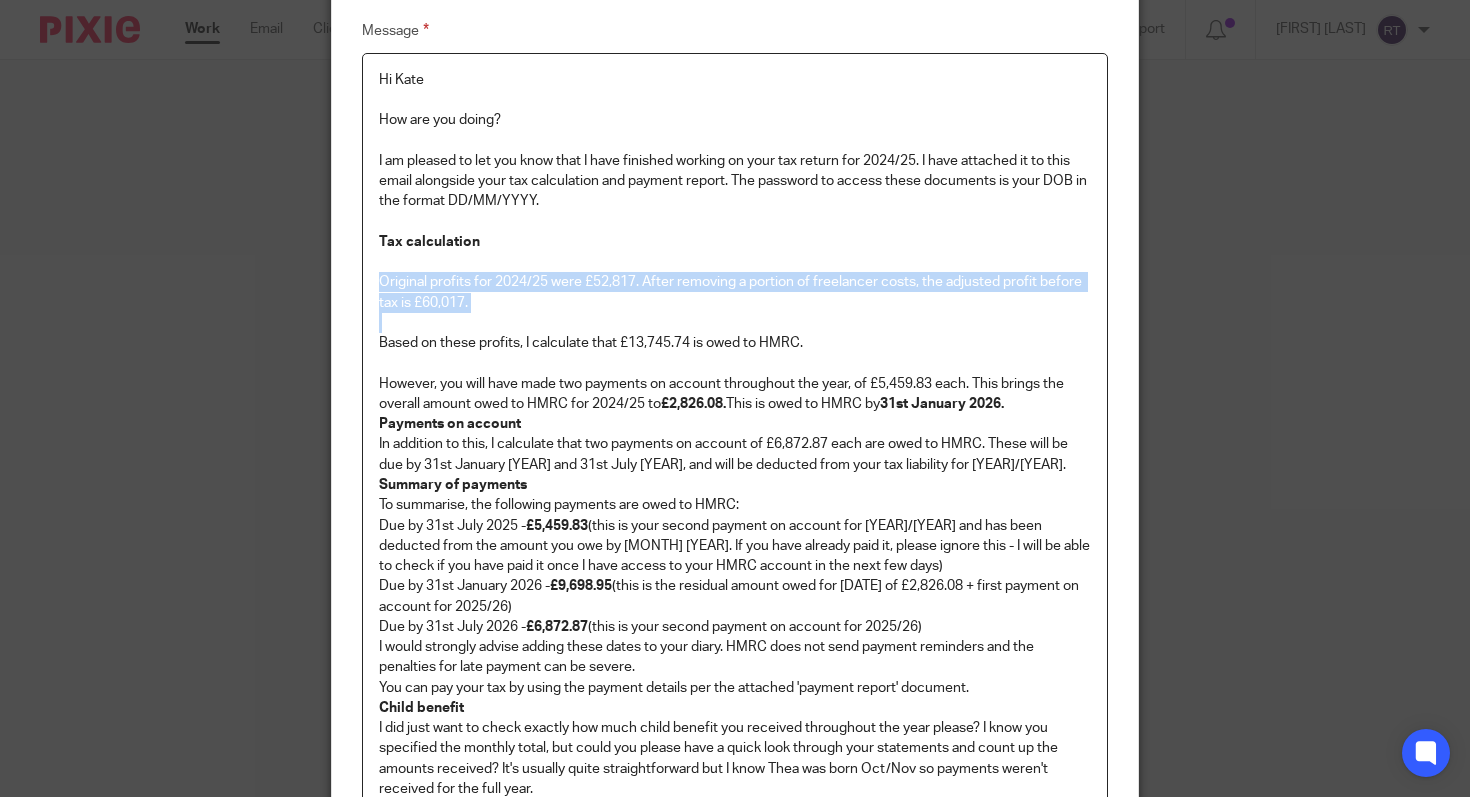 drag, startPoint x: 515, startPoint y: 319, endPoint x: 354, endPoint y: 291, distance: 163.41664 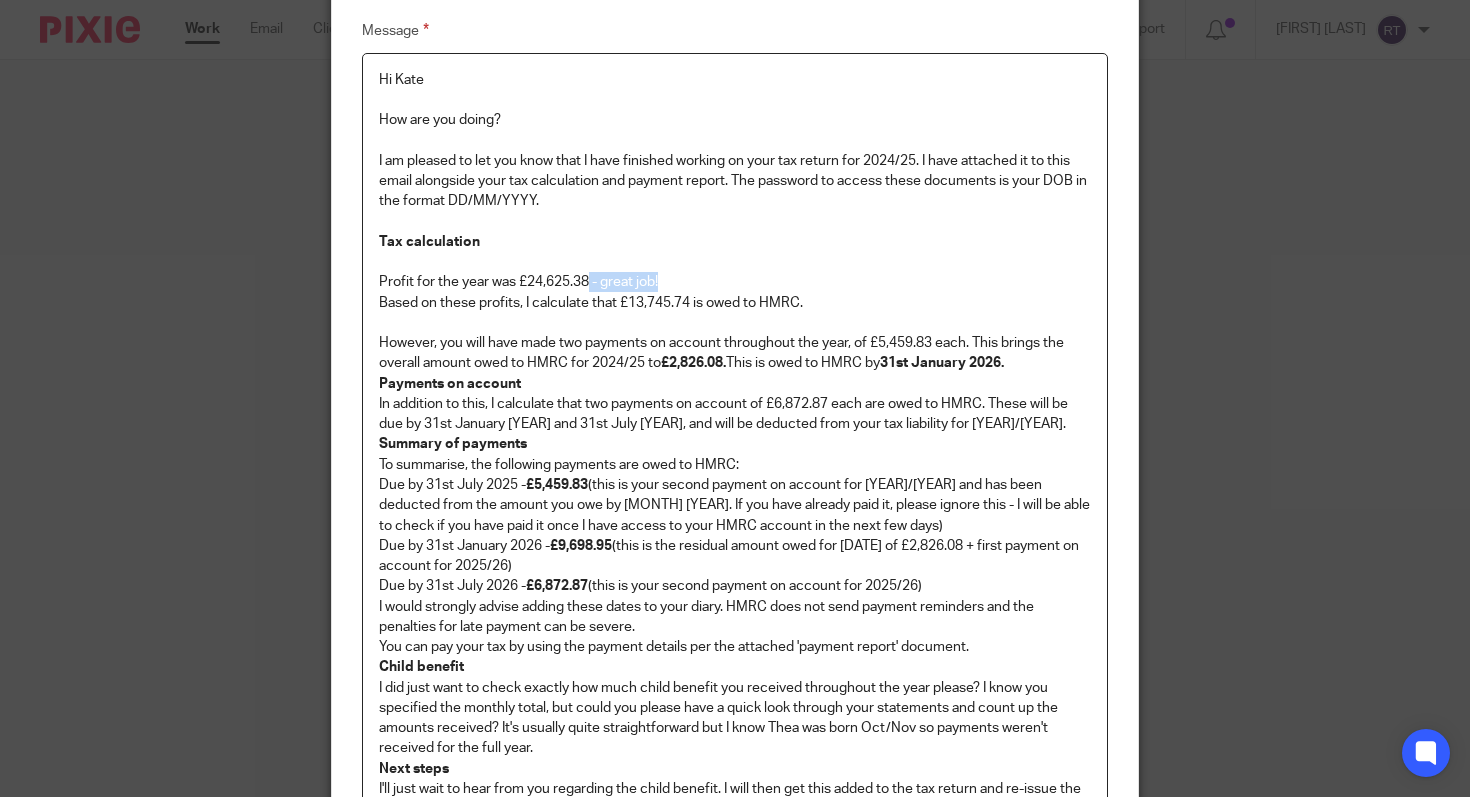 drag, startPoint x: 690, startPoint y: 283, endPoint x: 591, endPoint y: 281, distance: 99.0202 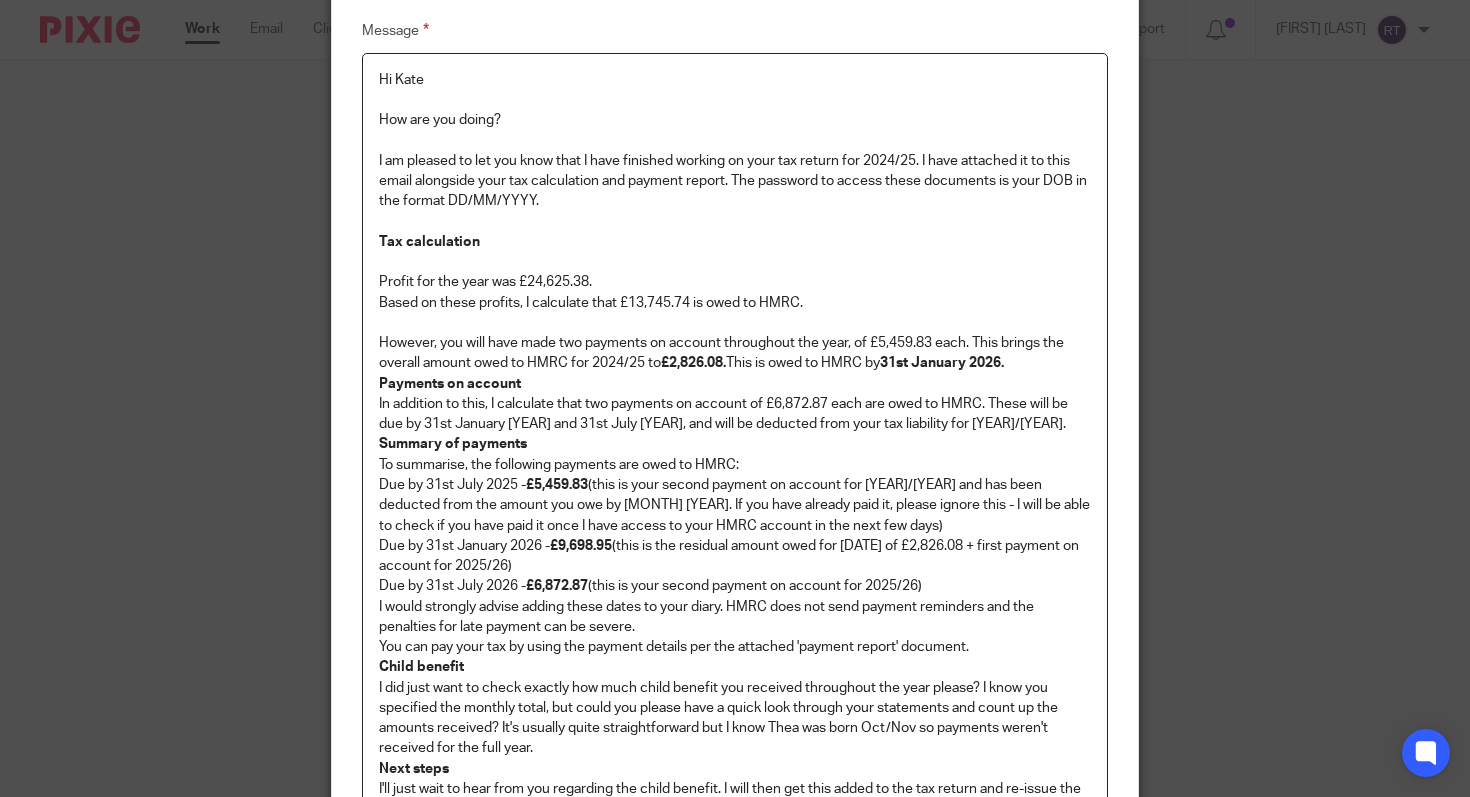 click on "Based on these profits, I calculate that £13,745.74 is owed to HMRC." at bounding box center (735, 303) 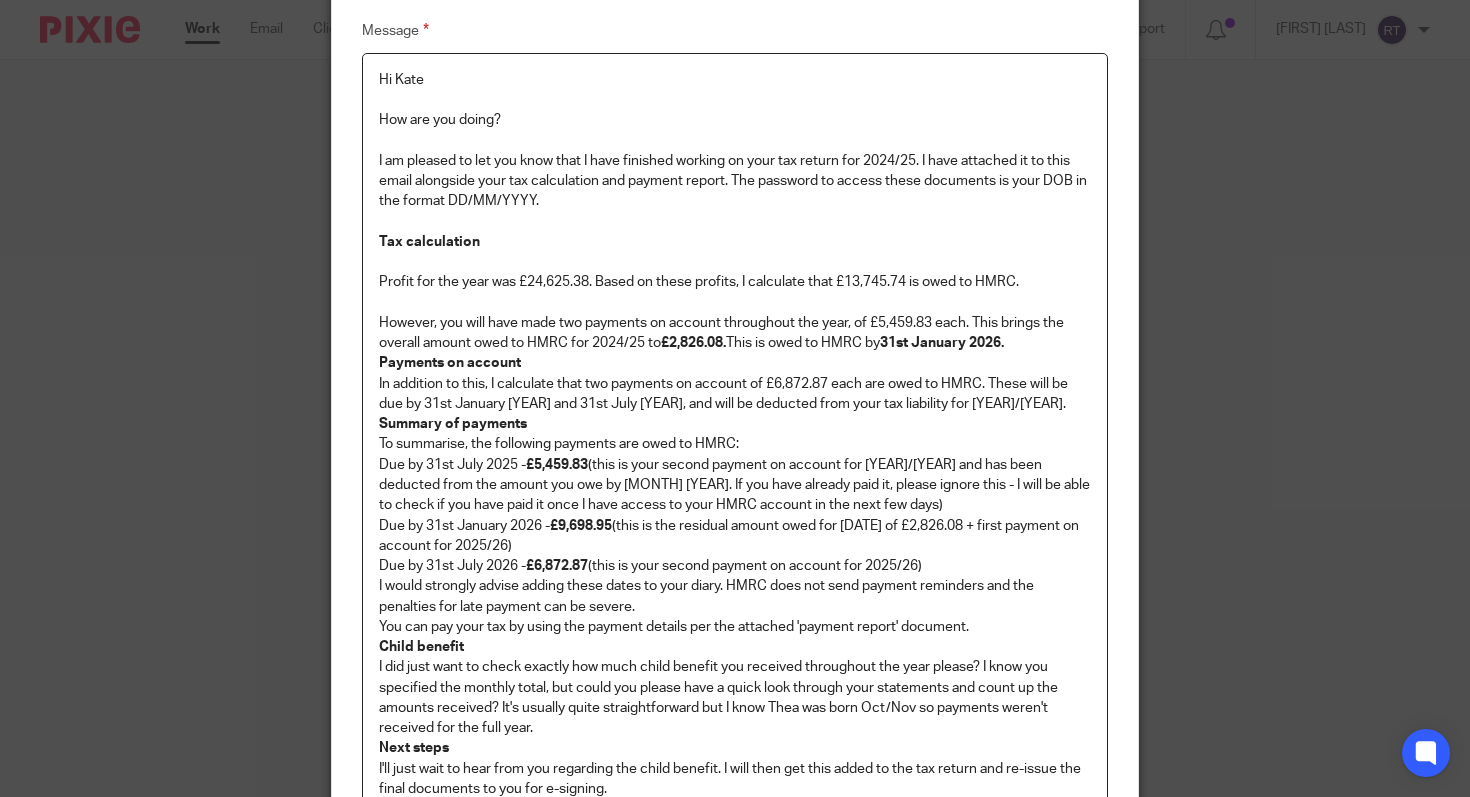click on "Profit for the year was £24,625.38. Based on these profits, I calculate that £13,745.74 is owed to HMRC." at bounding box center [735, 282] 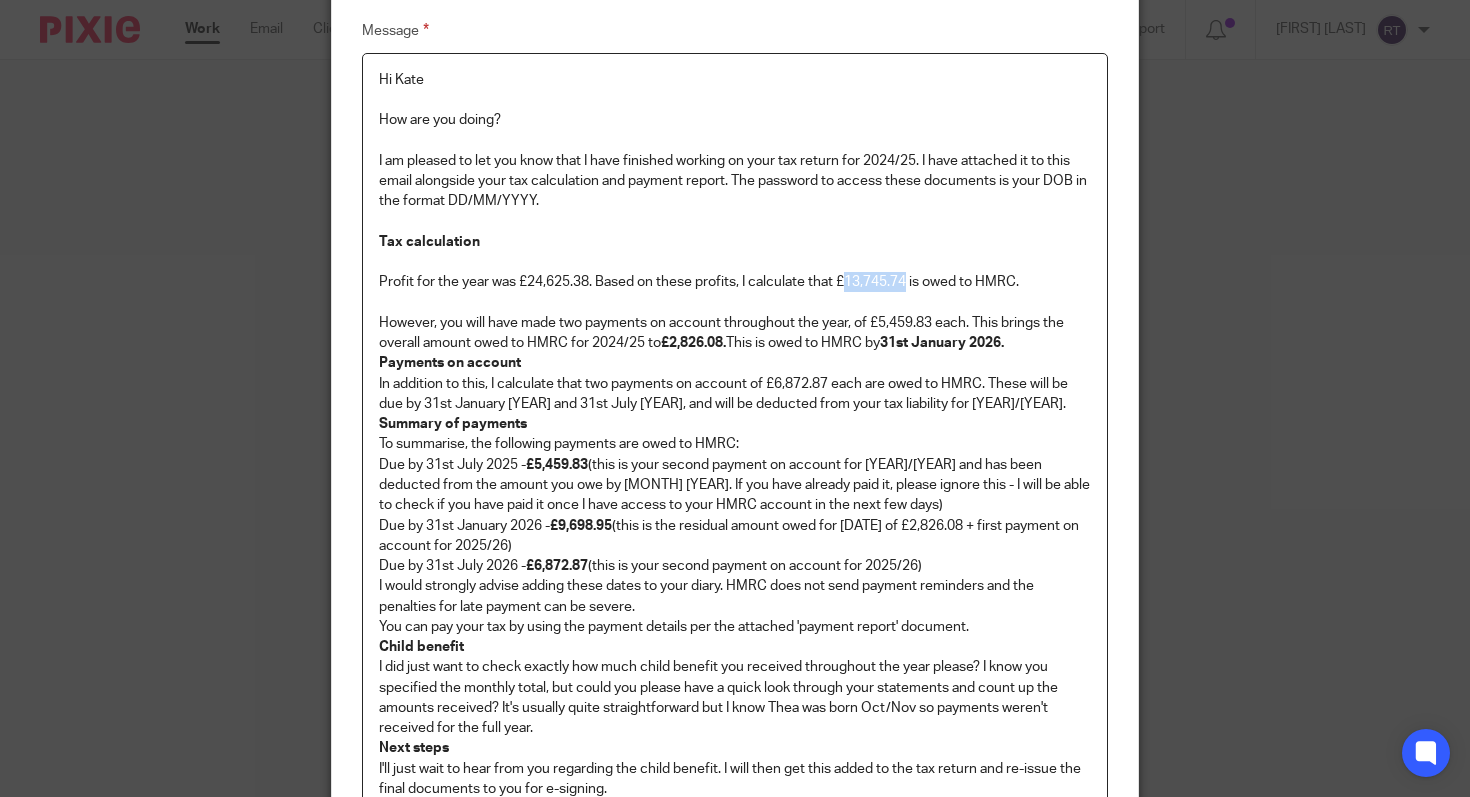 click on "Profit for the year was £24,625.38. Based on these profits, I calculate that £13,745.74 is owed to HMRC." at bounding box center [735, 282] 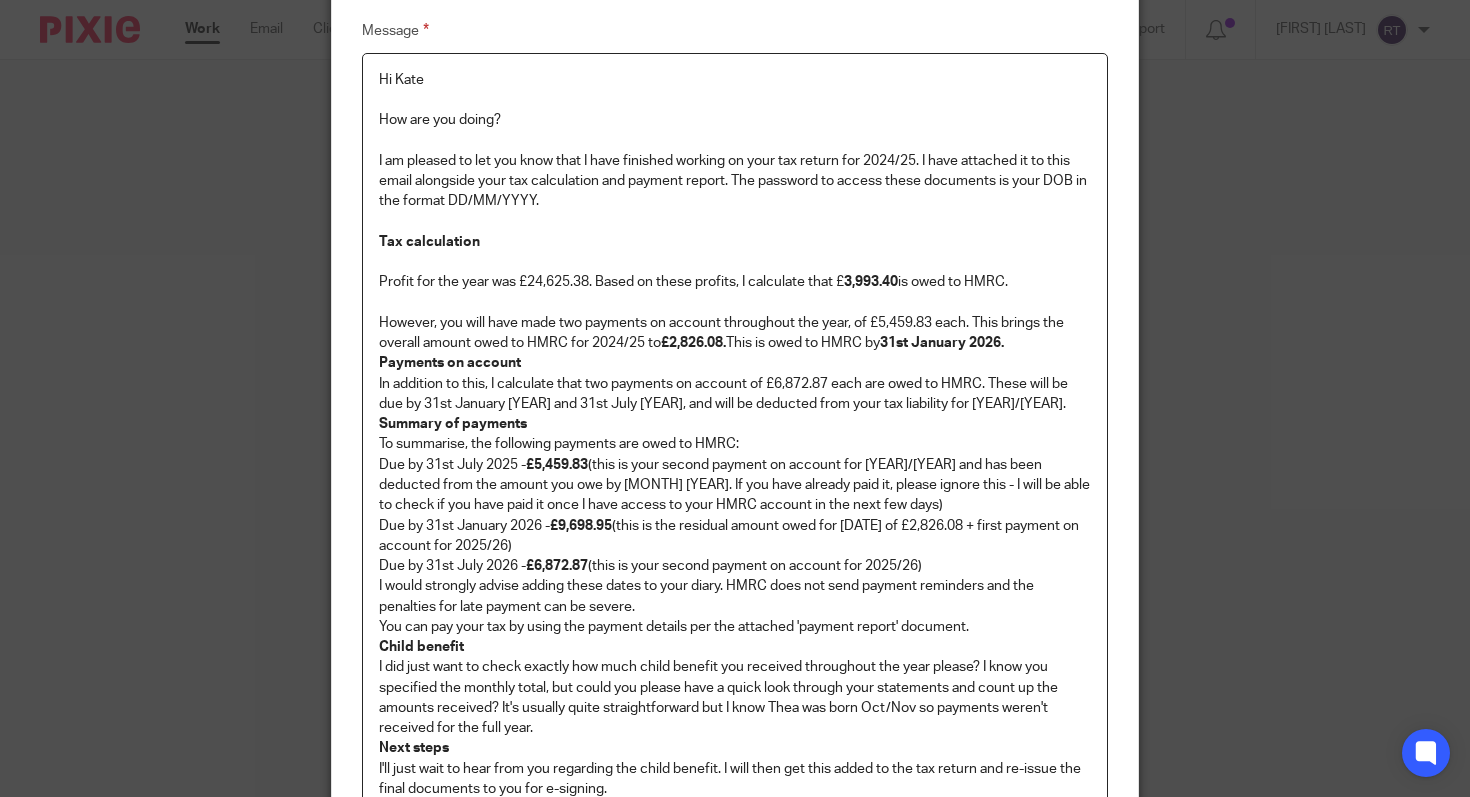 click on "3,993.40" at bounding box center (871, 282) 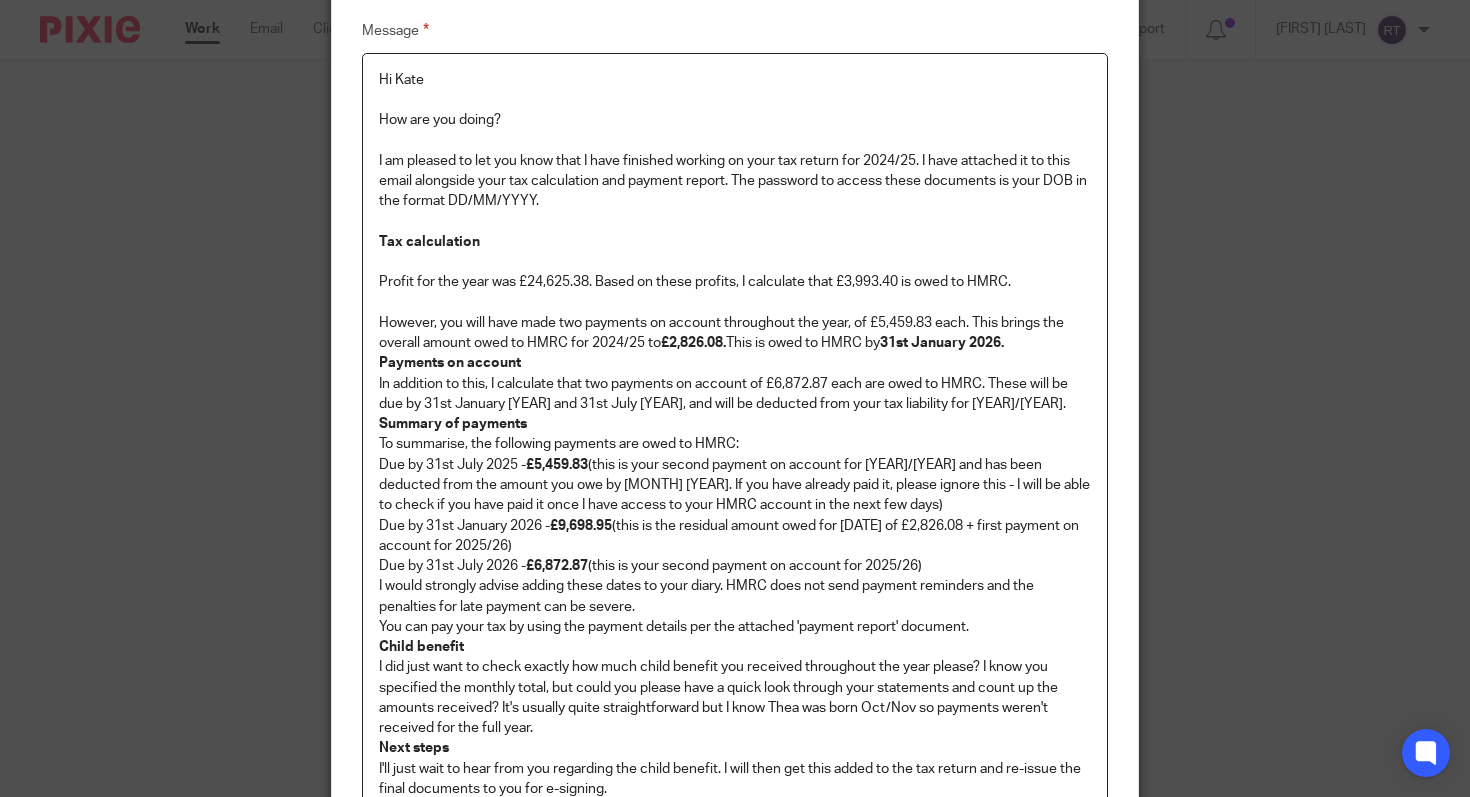 click on "However, you will have made two payments on account throughout the year, of £5,459.83 each. This brings the overall amount owed to HMRC for 2024/25 to  £2,826.08.  This is owed to HMRC by  31st January 2026." at bounding box center (735, 333) 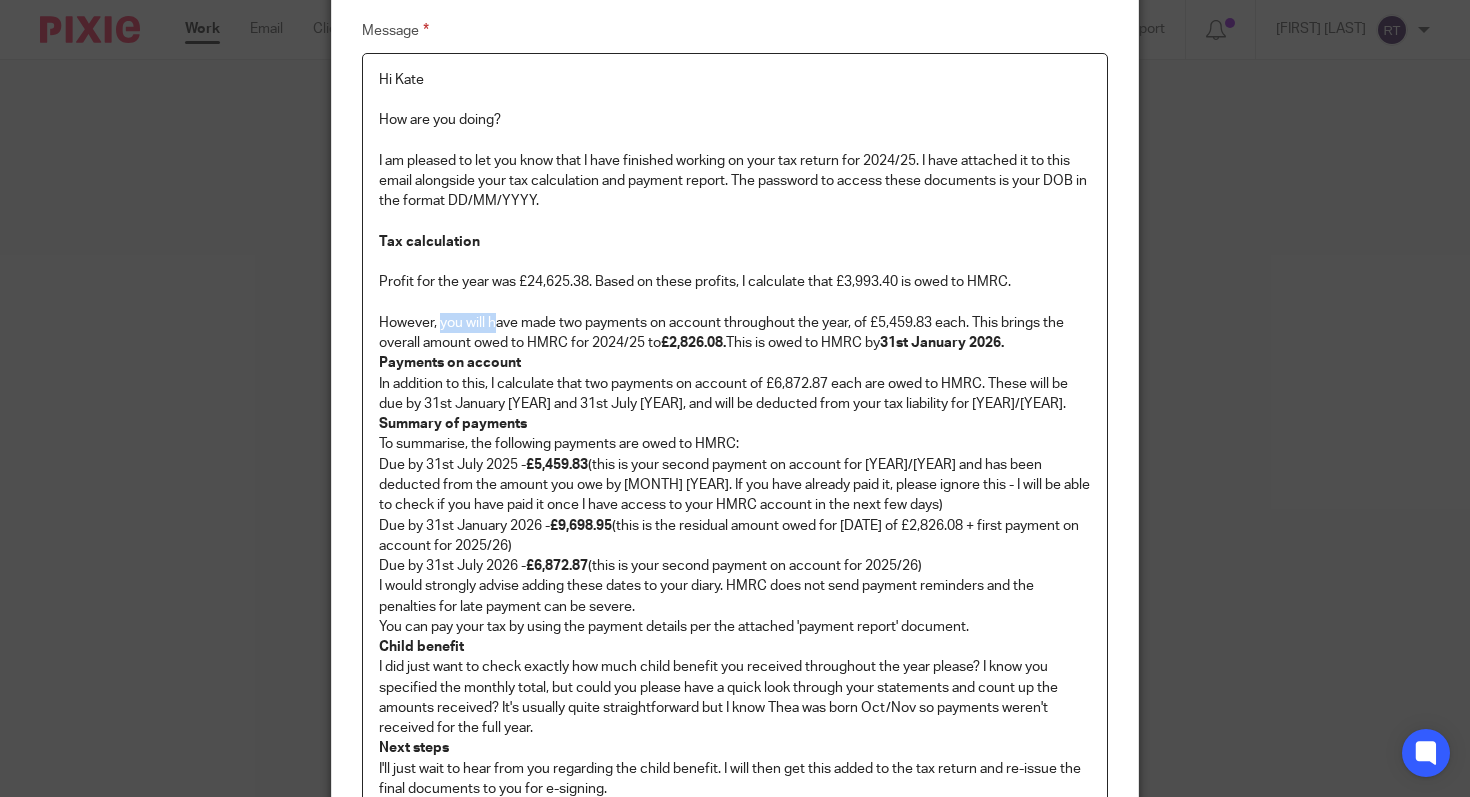 drag, startPoint x: 440, startPoint y: 326, endPoint x: 495, endPoint y: 328, distance: 55.03635 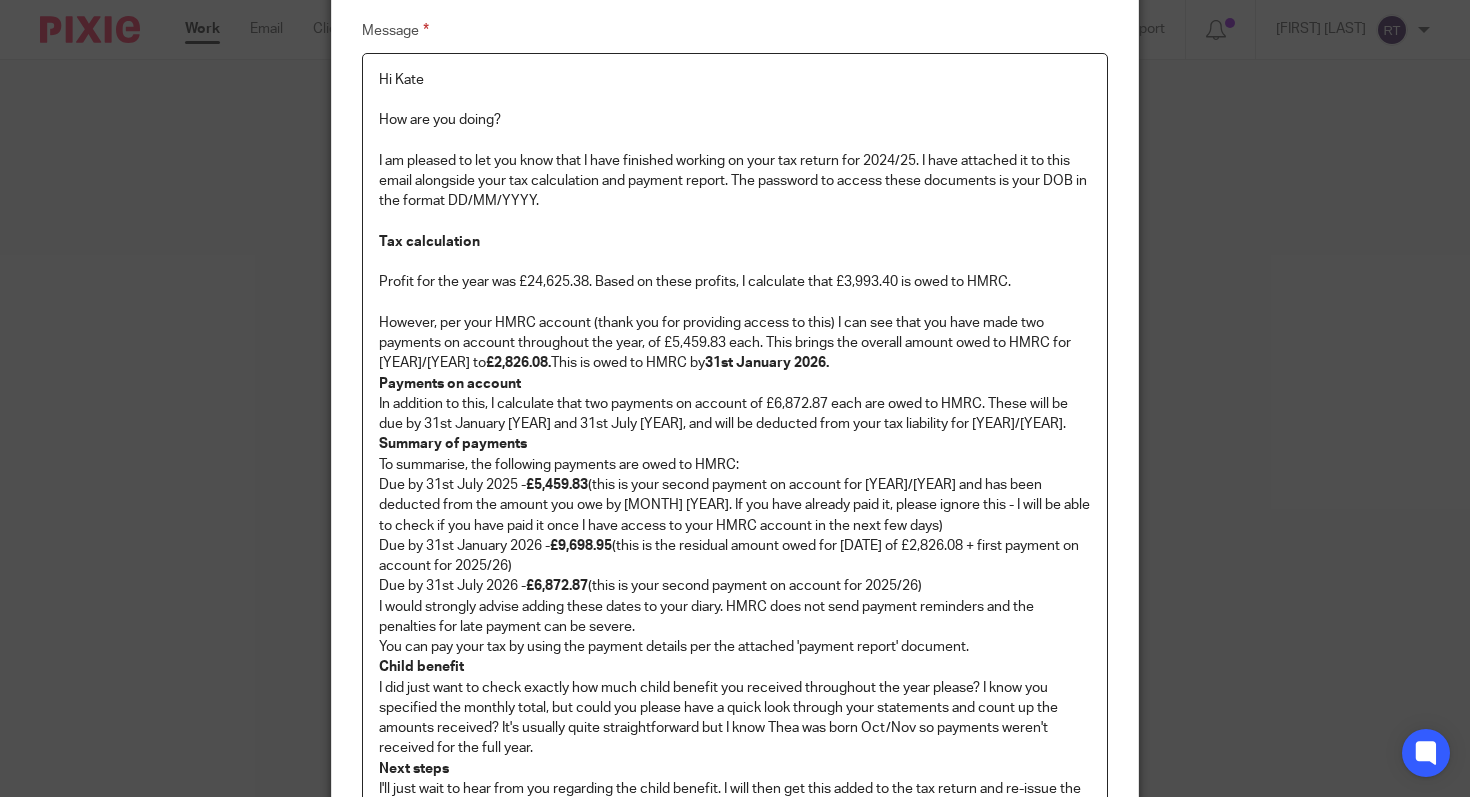 click on "However, per your HMRC account (thank you for providing access to this) I can see that you have made two payments on account throughout the year, of £5,459.83 each. This brings the overall amount owed to HMRC for 2024/25 to  £2,826.08.  This is owed to HMRC by  31st January 2026." at bounding box center (735, 343) 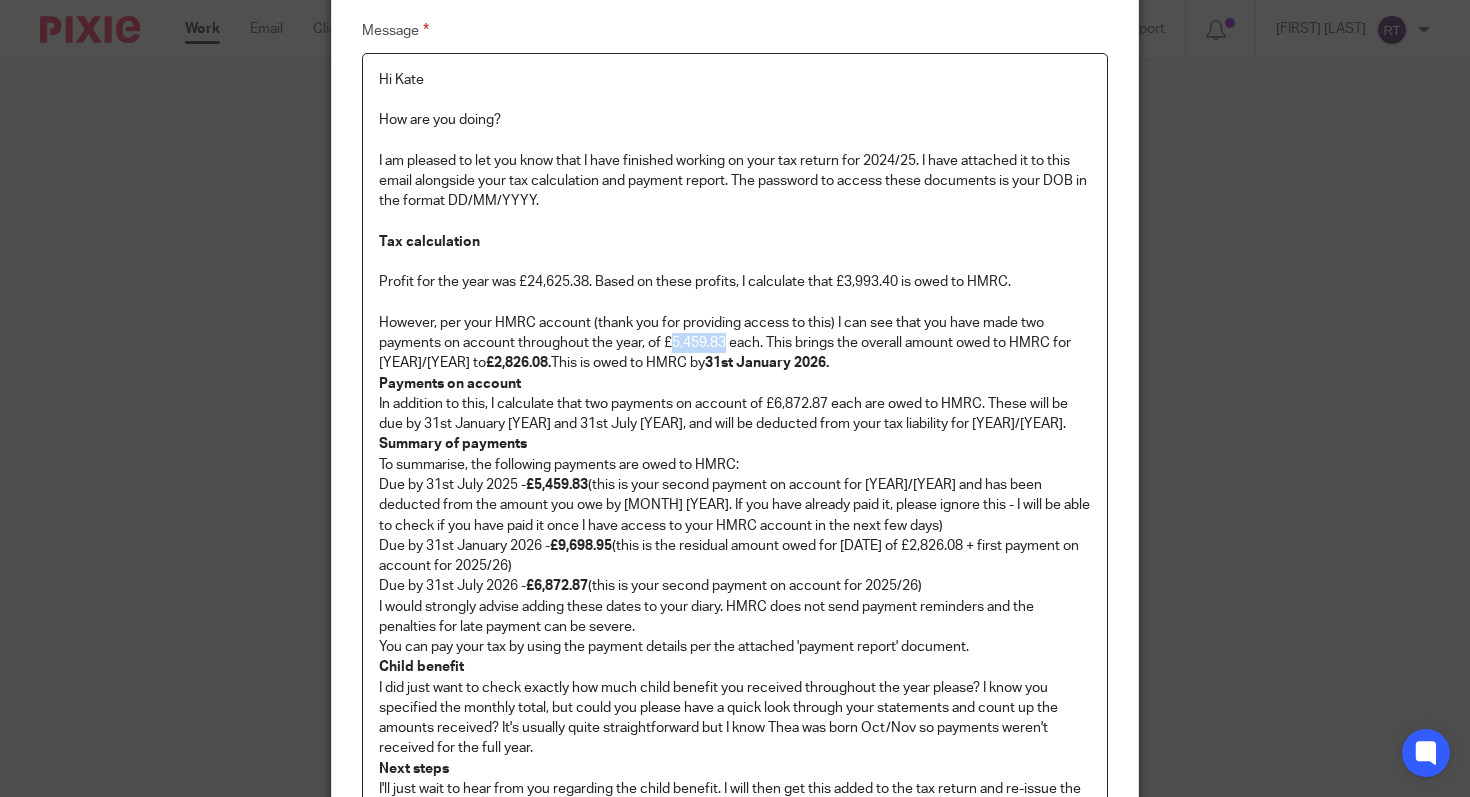 click on "However, per your HMRC account (thank you for providing access to this) I can see that you have made two payments on account throughout the year, of £5,459.83 each. This brings the overall amount owed to HMRC for 2024/25 to  £2,826.08.  This is owed to HMRC by  31st January 2026." at bounding box center [735, 343] 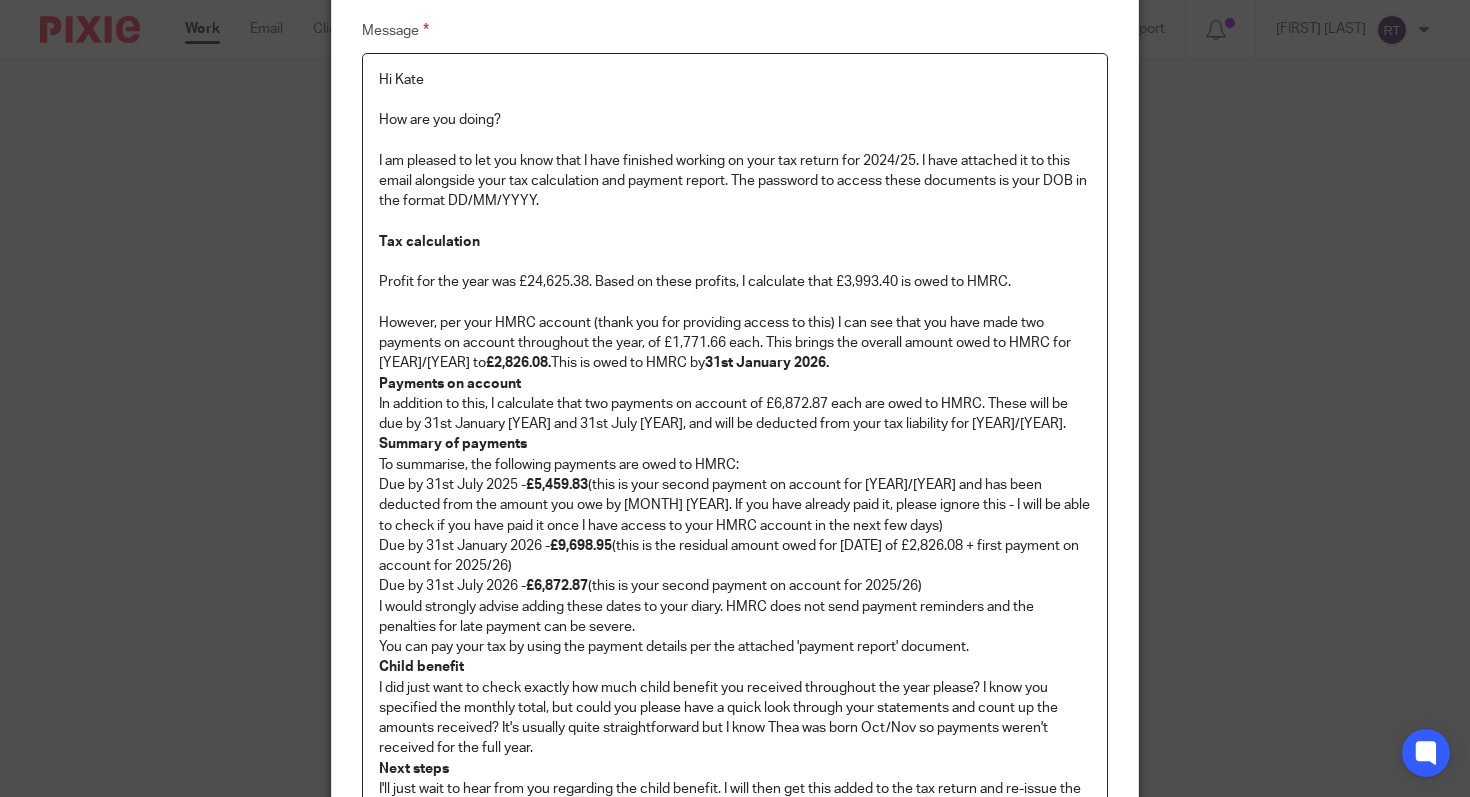 click on "However, per your HMRC account (thank you for providing access to this) I can see that you have made two payments on account throughout the year, of £1,771.66 each. This brings the overall amount owed to HMRC for 2024/25 to  £2,826.08.  This is owed to HMRC by  31st January 2026." at bounding box center (735, 343) 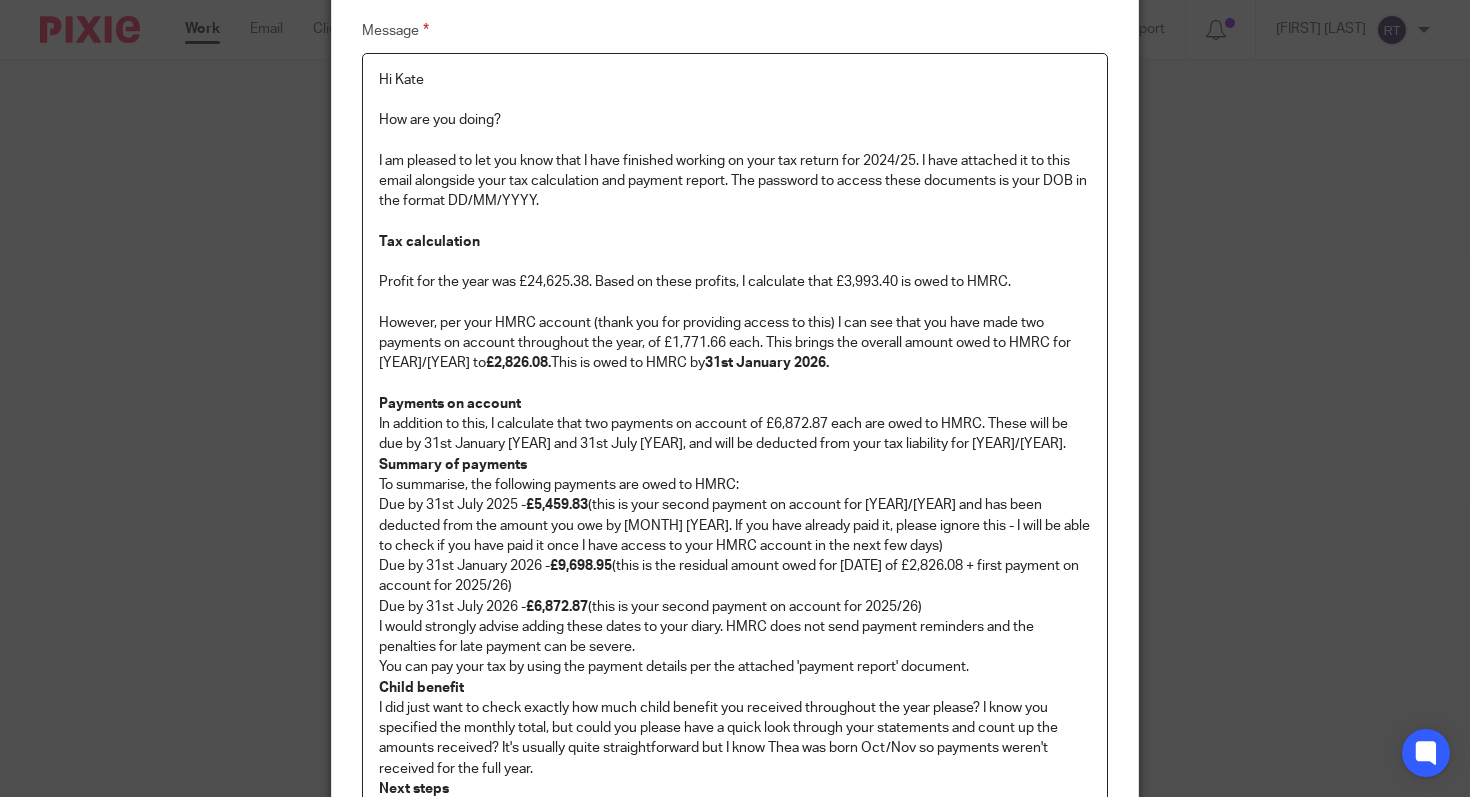 click on "£2,826.08." at bounding box center [518, 363] 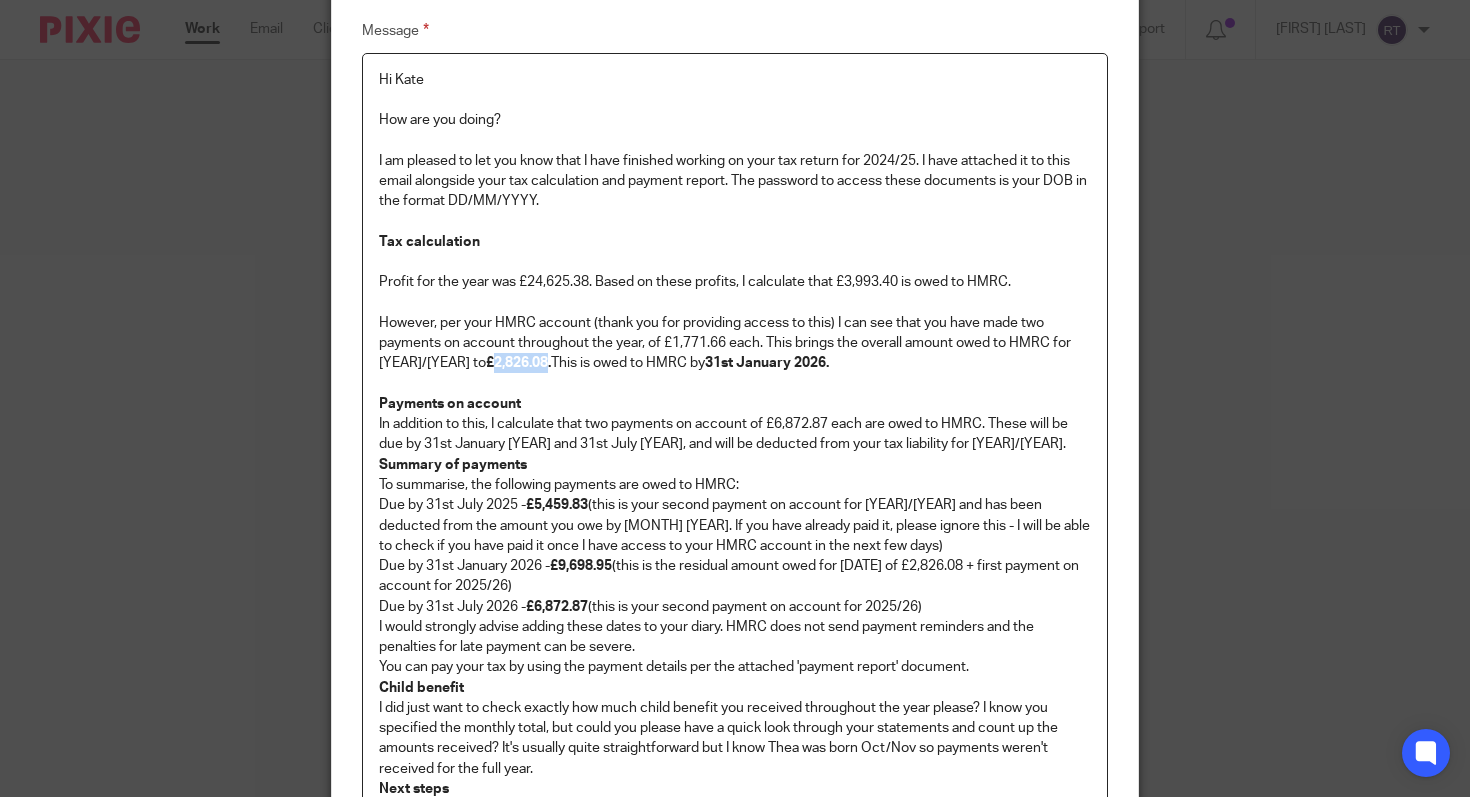 click on "£2,826.08." at bounding box center (518, 363) 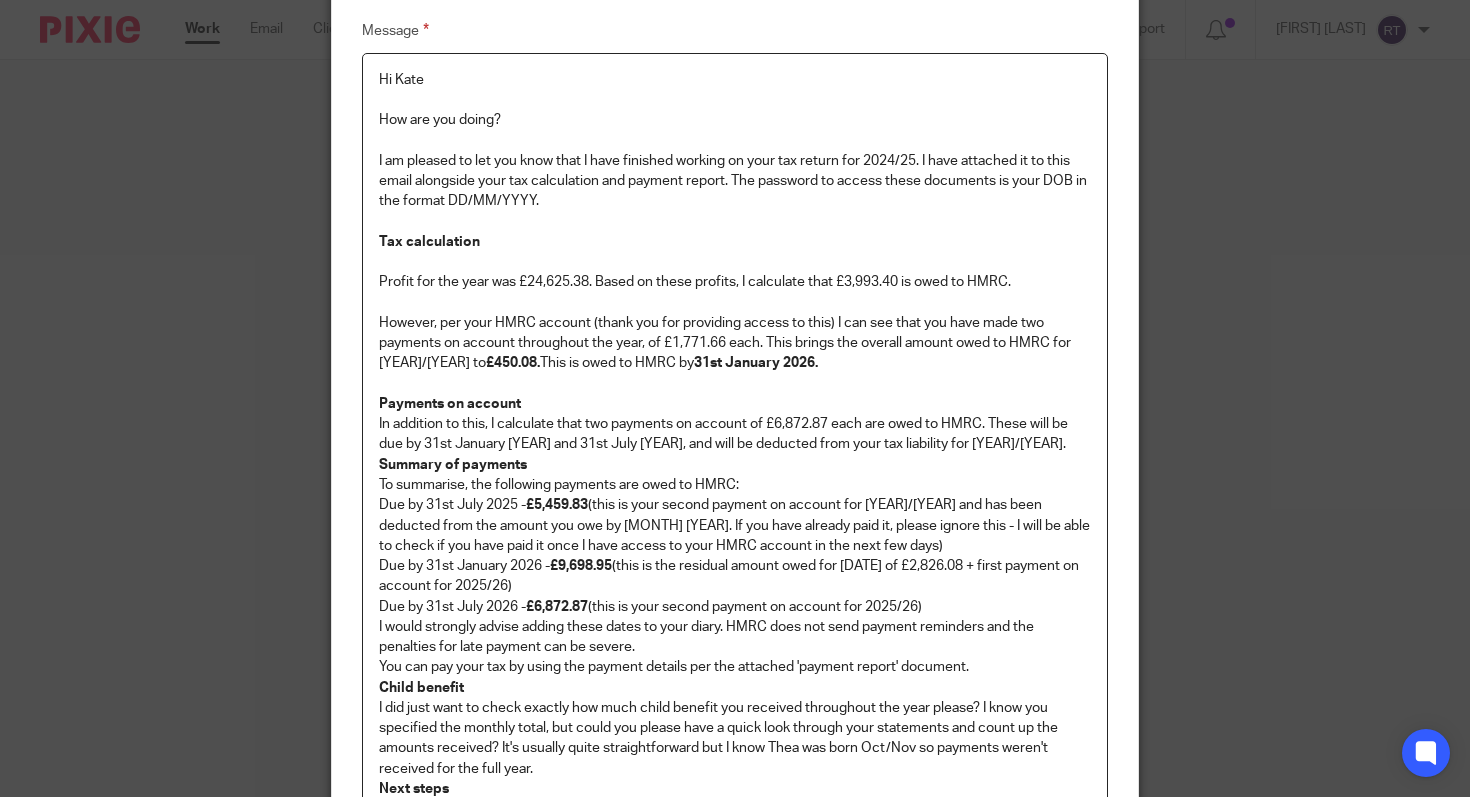 click on "Payments on account" at bounding box center [735, 404] 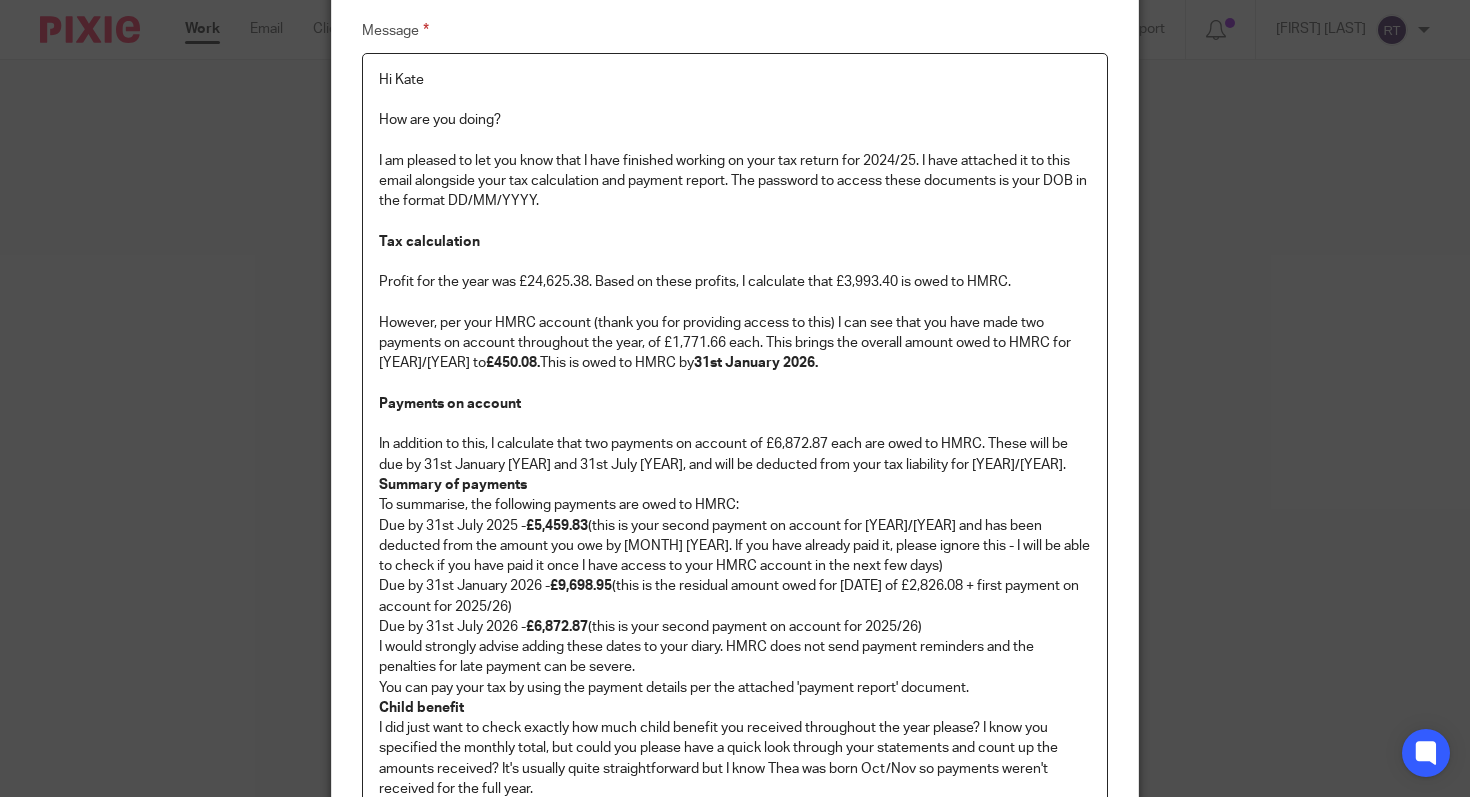 click on "In addition to this, I calculate that two payments on account of £6,872.87 each are owed to HMRC. These will be due by 31st January 2026 and 31st July 2026, and will be deducted from your tax liability for 2025/26." at bounding box center [735, 454] 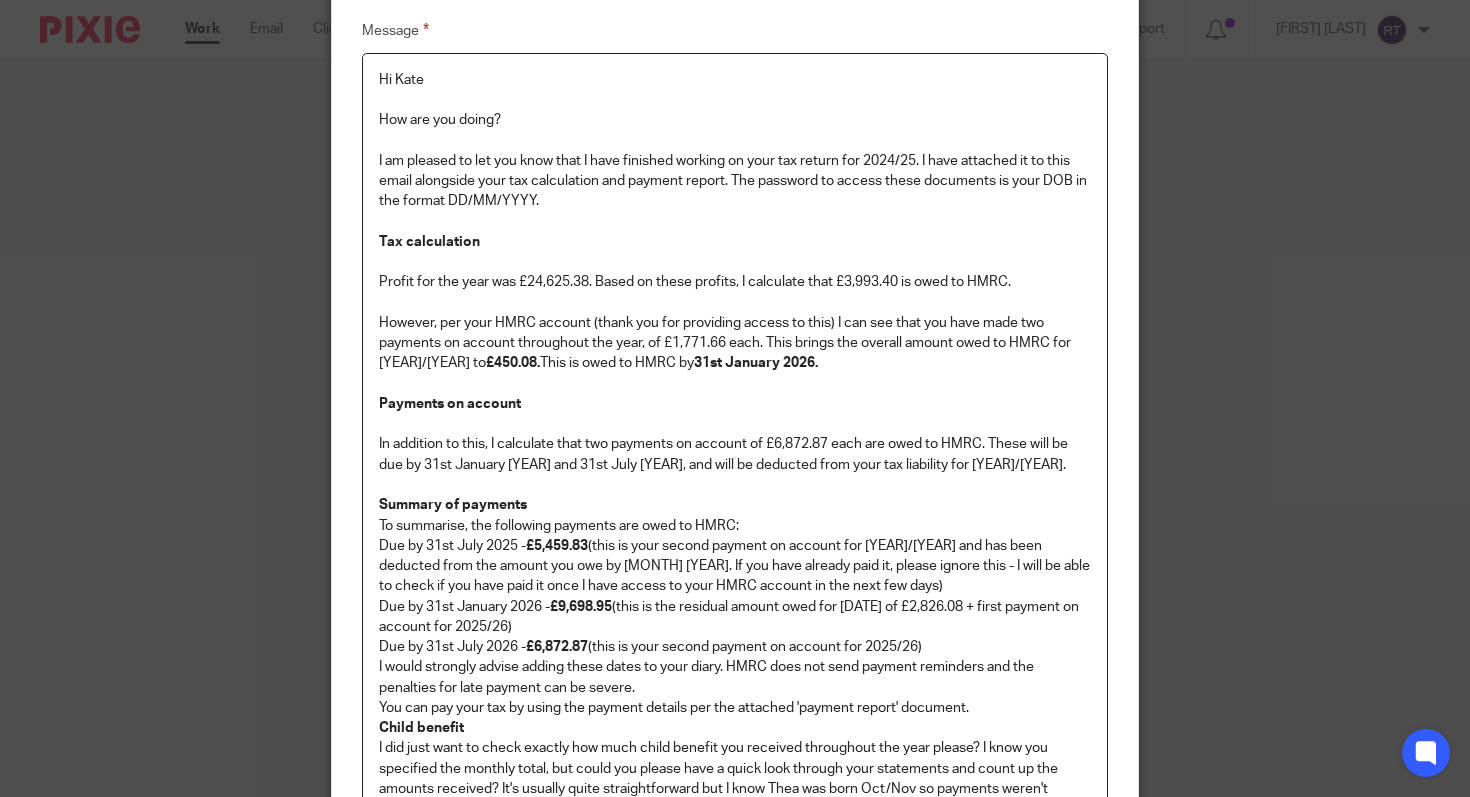 click on "In addition to this, I calculate that two payments on account of £6,872.87 each are owed to HMRC. These will be due by 31st January 2026 and 31st July 2026, and will be deducted from your tax liability for 2025/26." at bounding box center (735, 454) 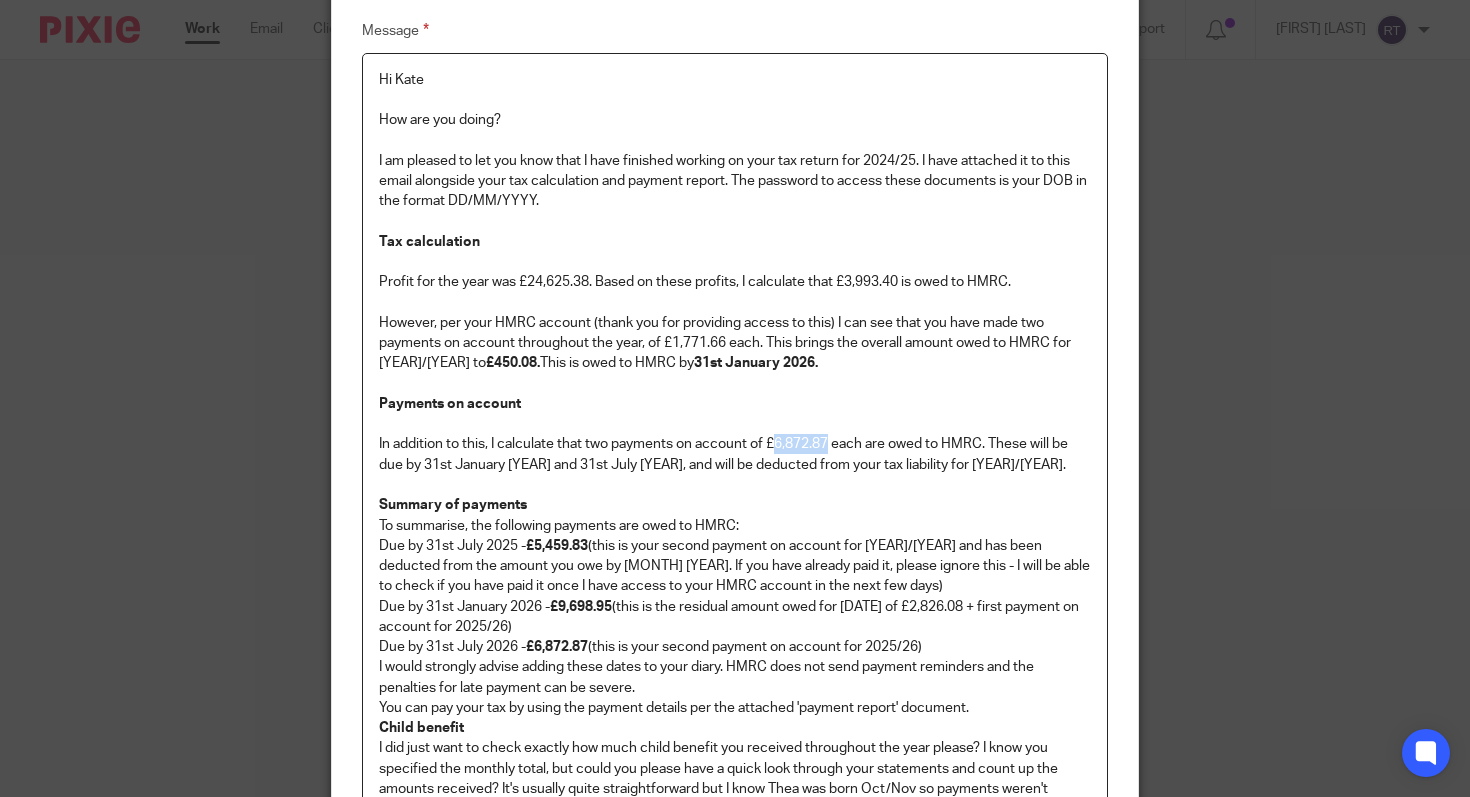 click on "In addition to this, I calculate that two payments on account of £6,872.87 each are owed to HMRC. These will be due by 31st January 2026 and 31st July 2026, and will be deducted from your tax liability for 2025/26." at bounding box center (735, 454) 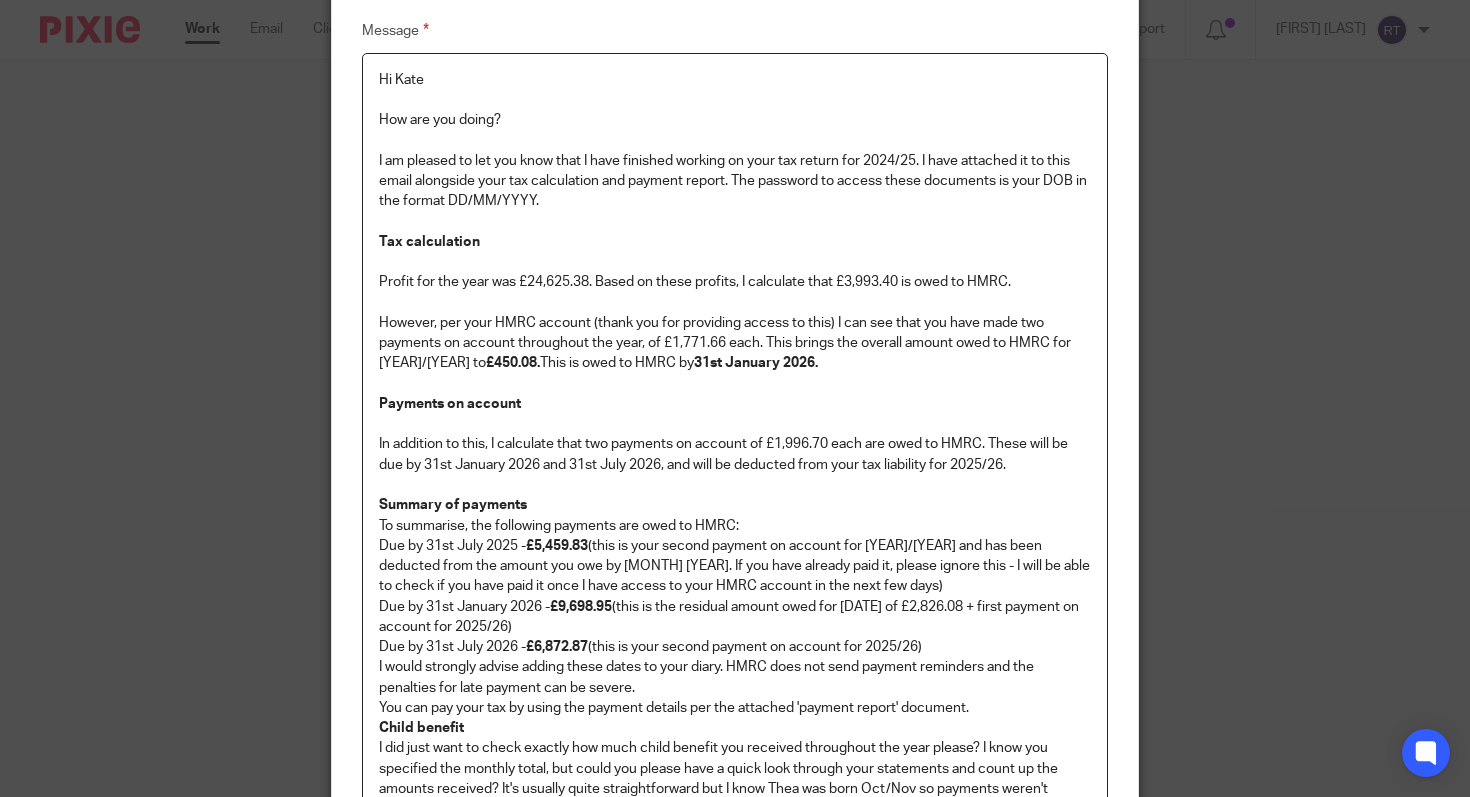 click on "In addition to this, I calculate that two payments on account of £1,996.70 each are owed to HMRC. These will be due by 31st January 2026 and 31st July 2026, and will be deducted from your tax liability for 2025/26." at bounding box center (735, 454) 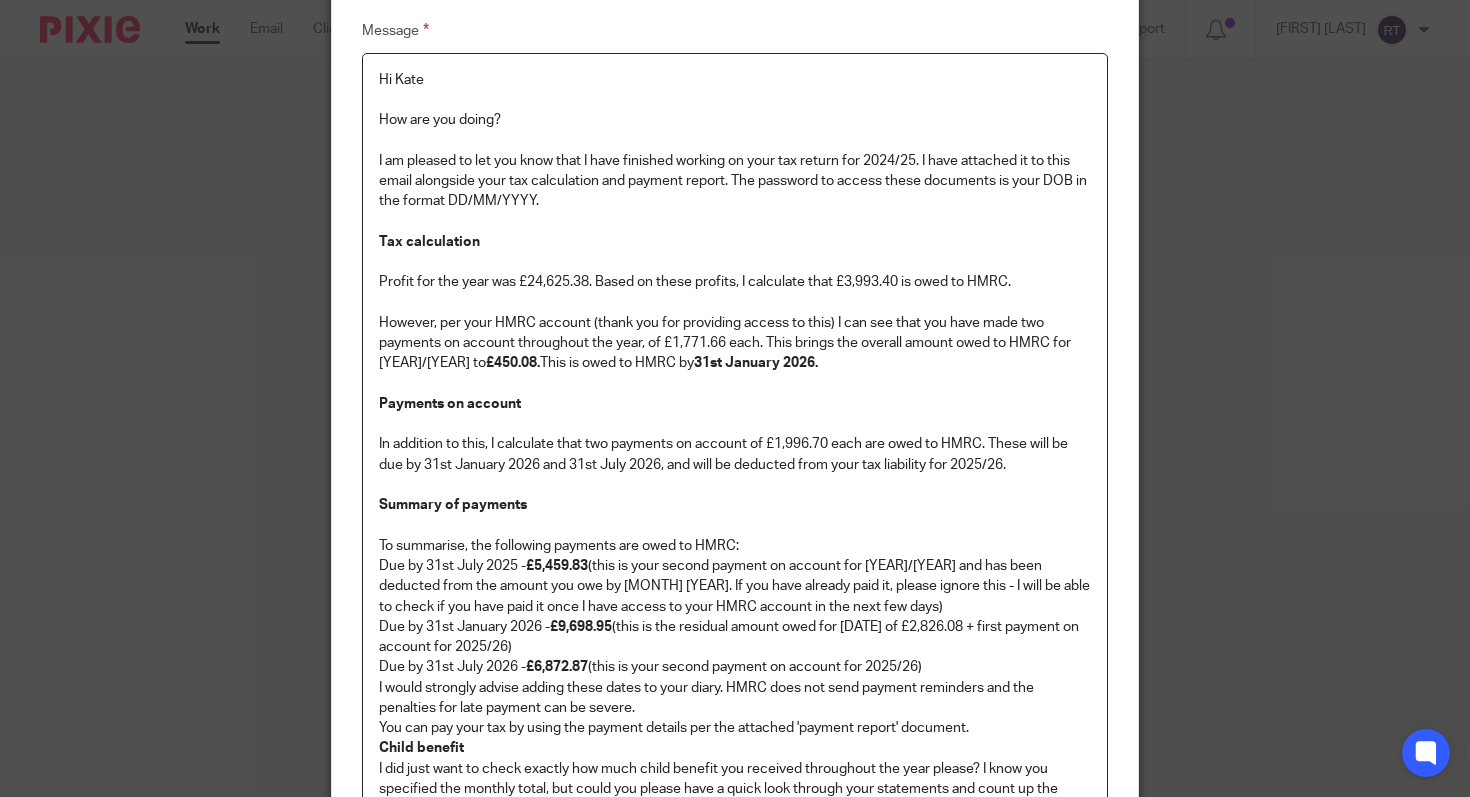 click on "To summarise, the following payments are owed to HMRC:" at bounding box center [735, 546] 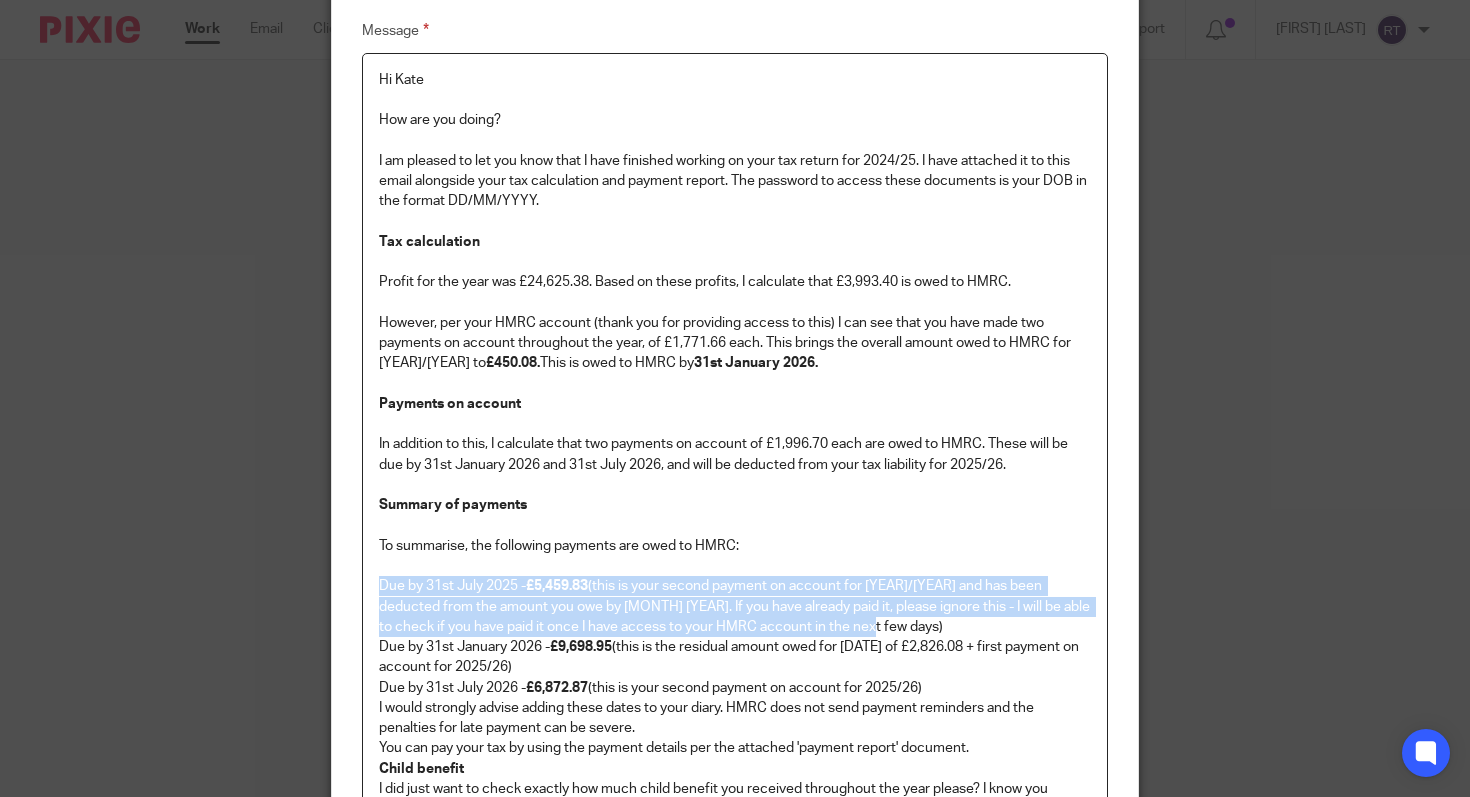 drag, startPoint x: 880, startPoint y: 626, endPoint x: 364, endPoint y: 585, distance: 517.62634 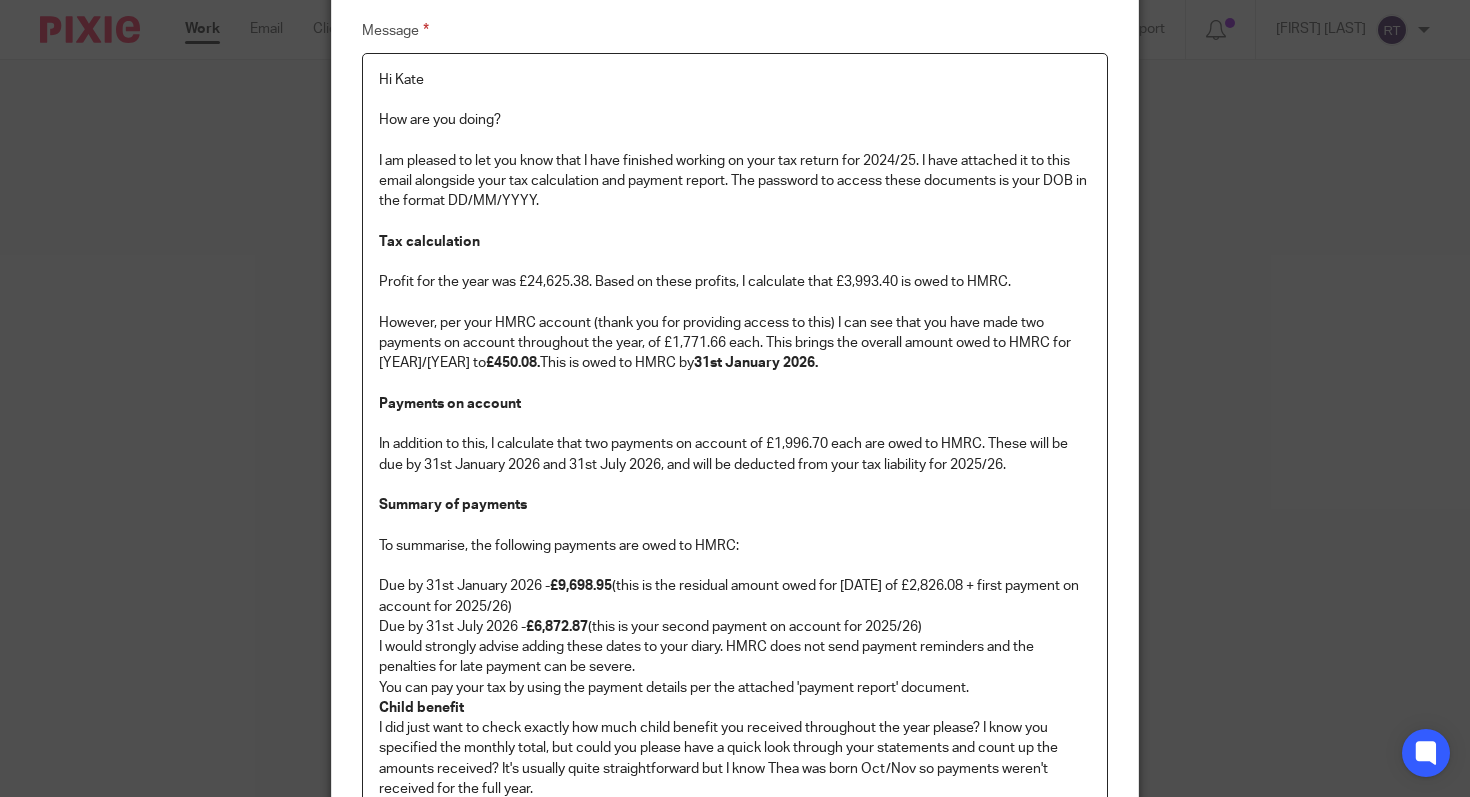 click at bounding box center [735, 566] 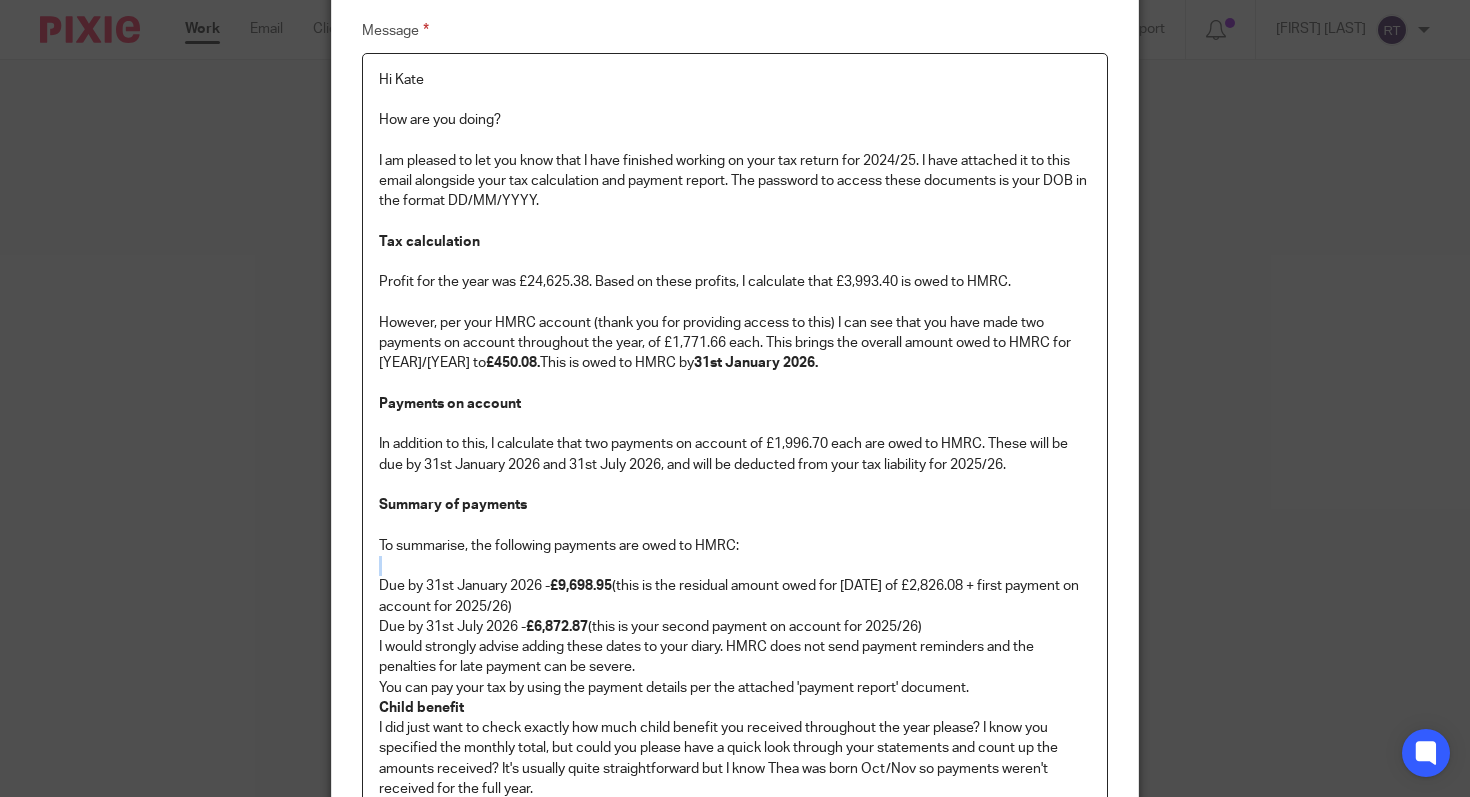 click at bounding box center [735, 566] 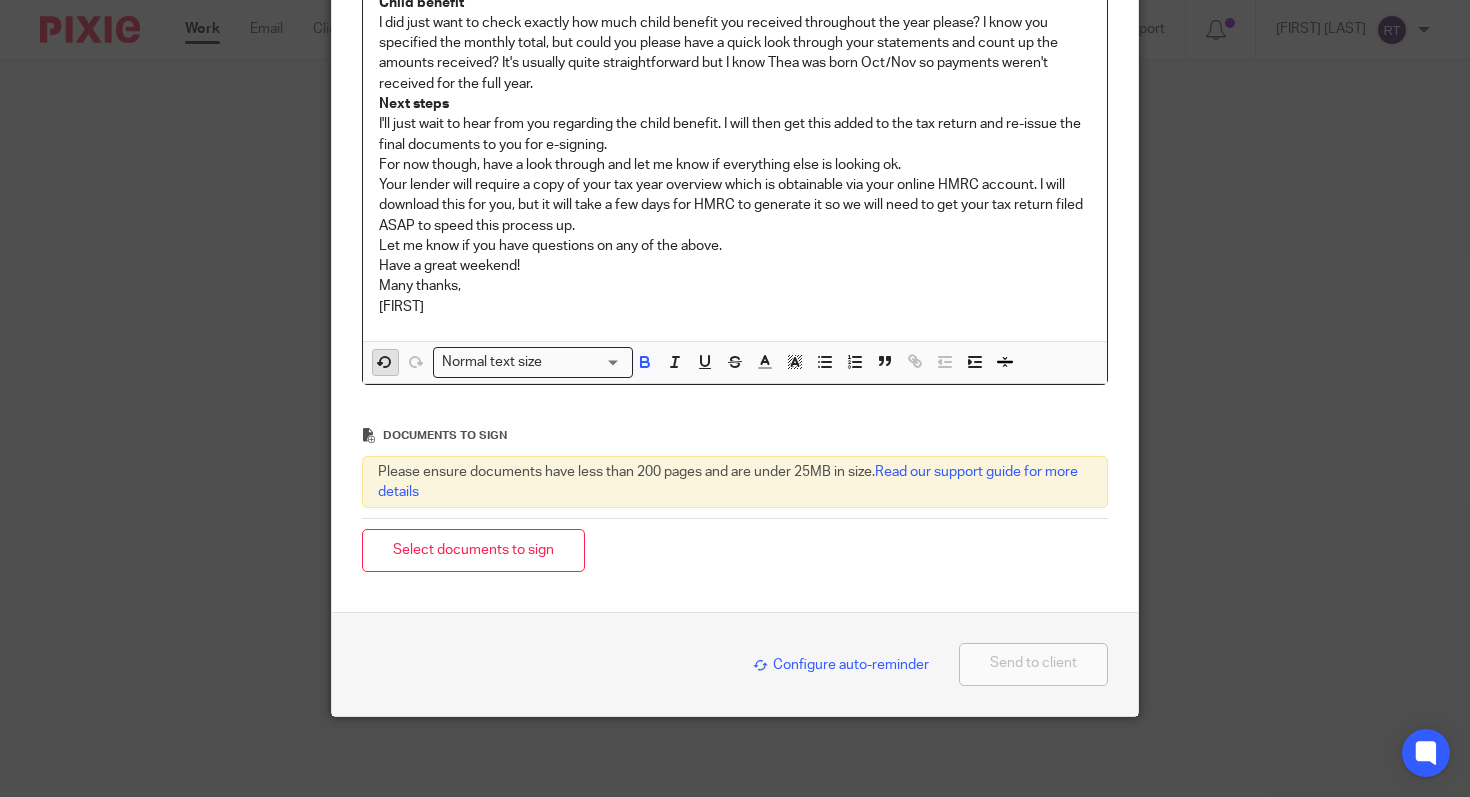 click at bounding box center (385, 362) 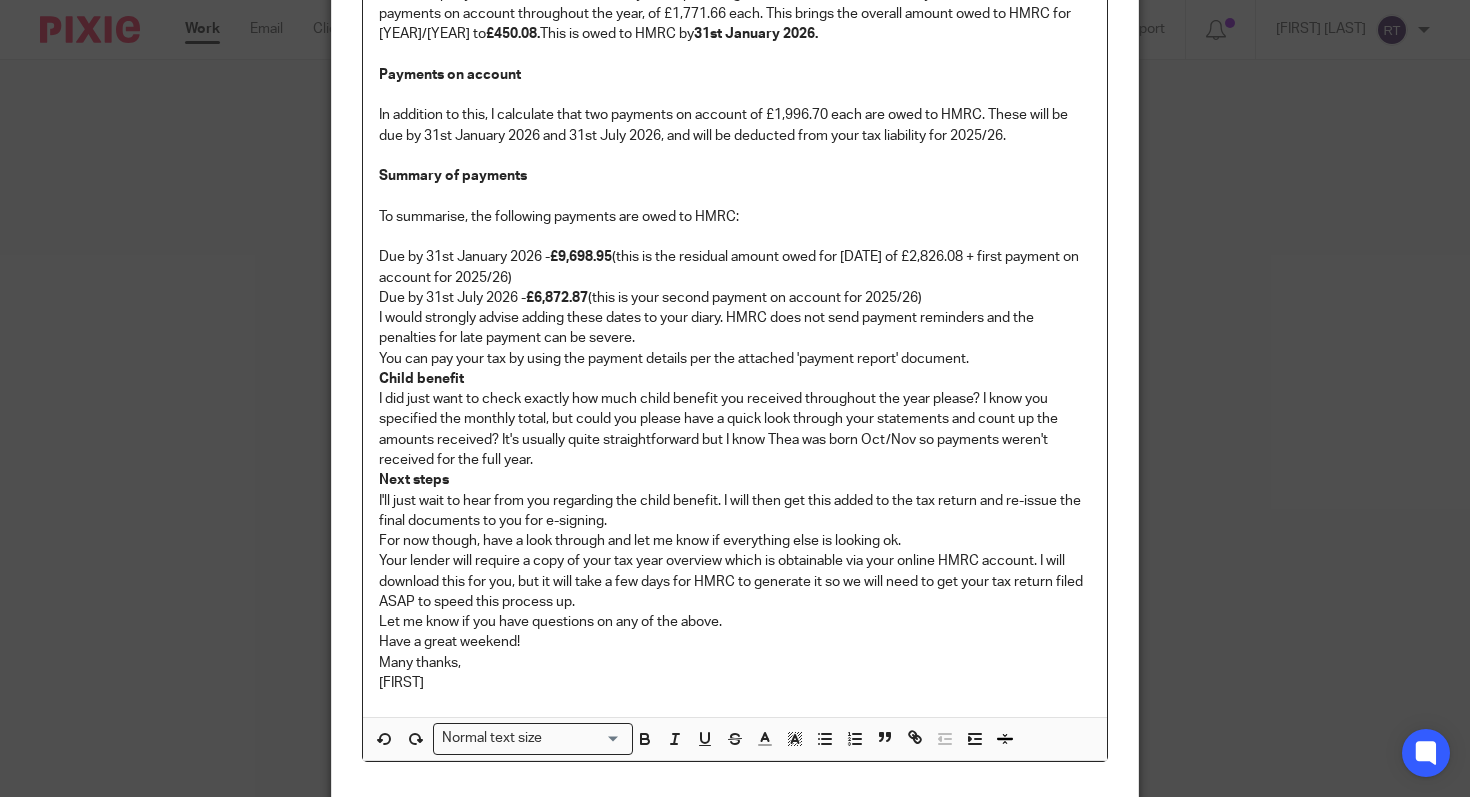 scroll, scrollTop: 661, scrollLeft: 0, axis: vertical 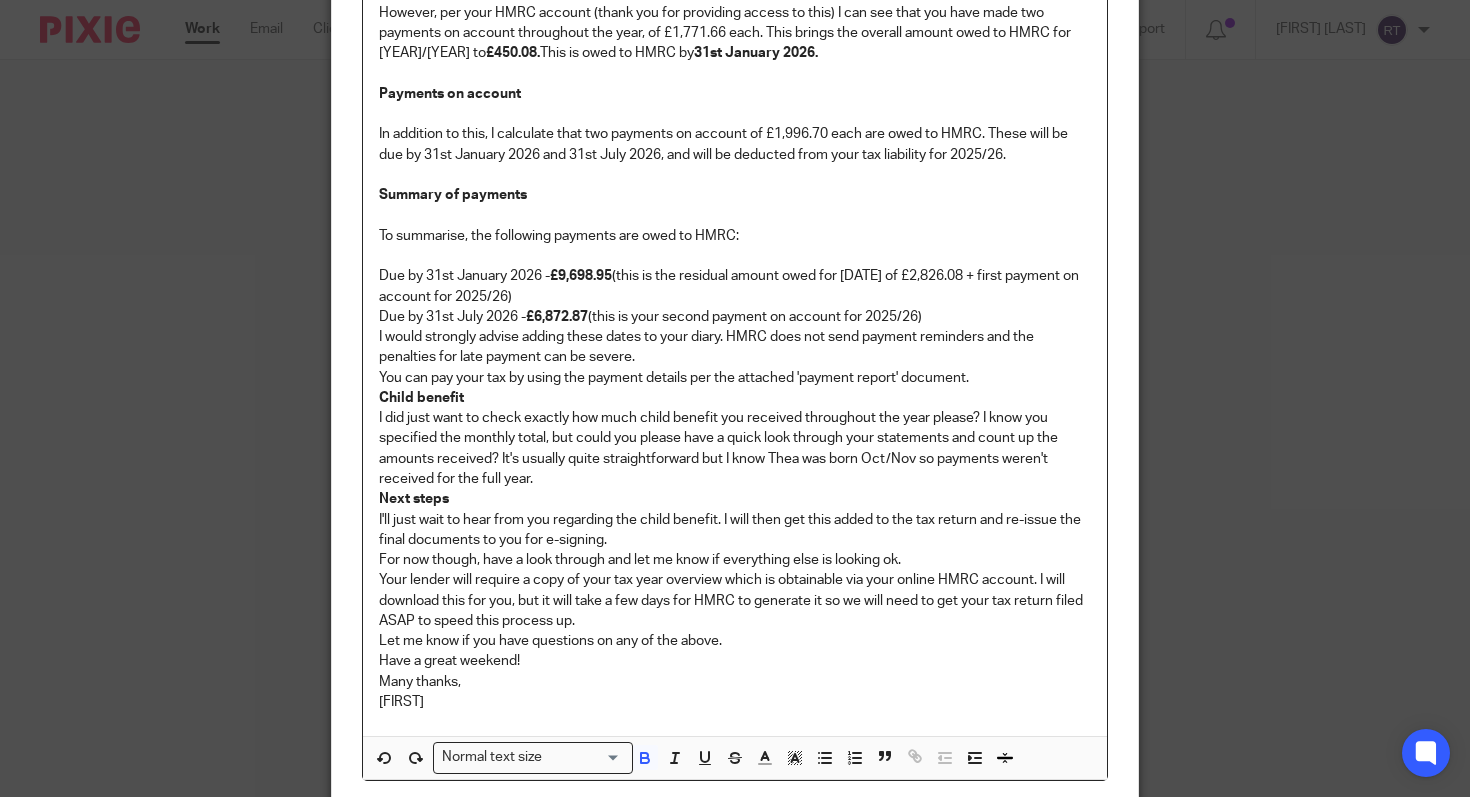 click on "£9,698.95" at bounding box center (581, 276) 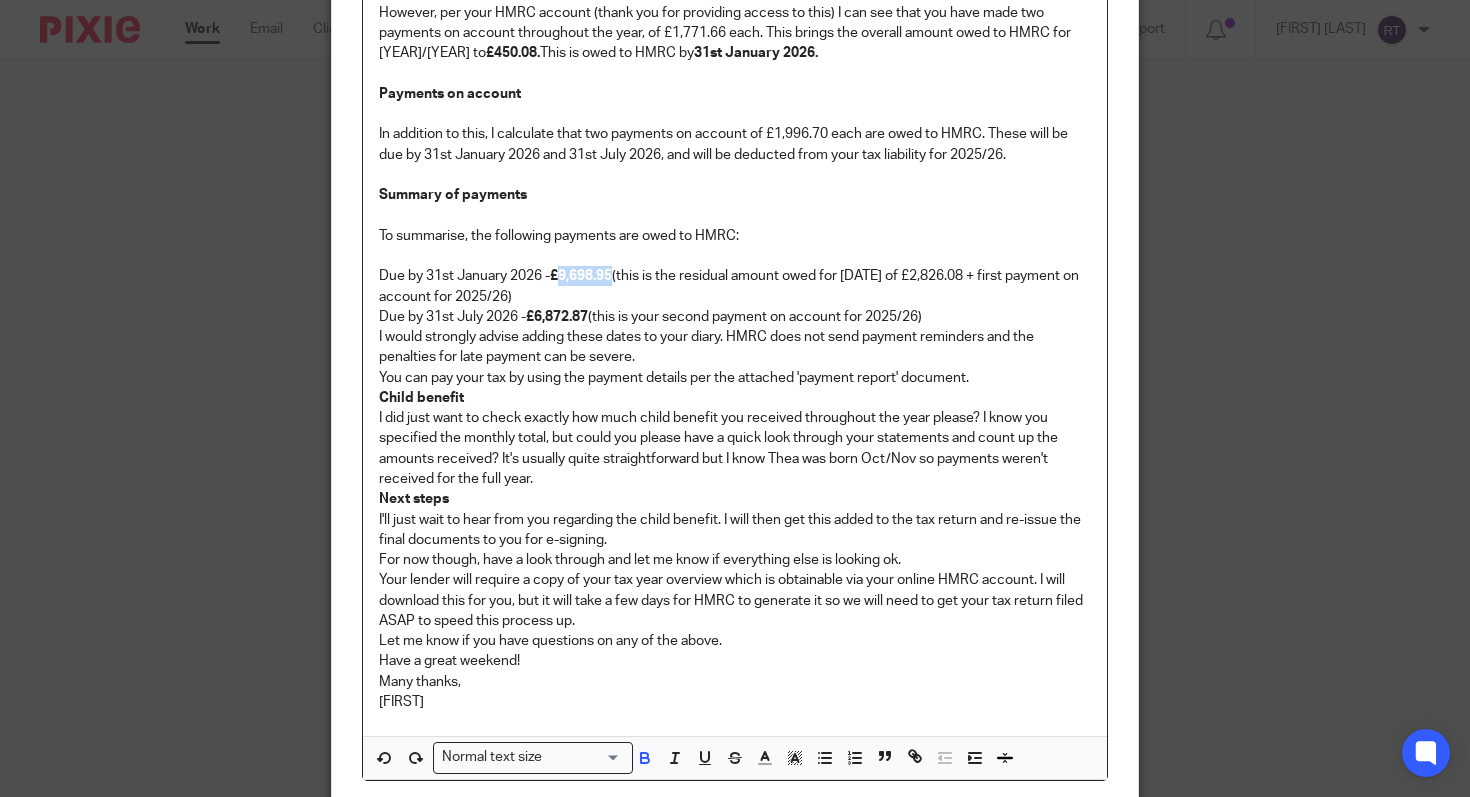click on "£9,698.95" at bounding box center [581, 276] 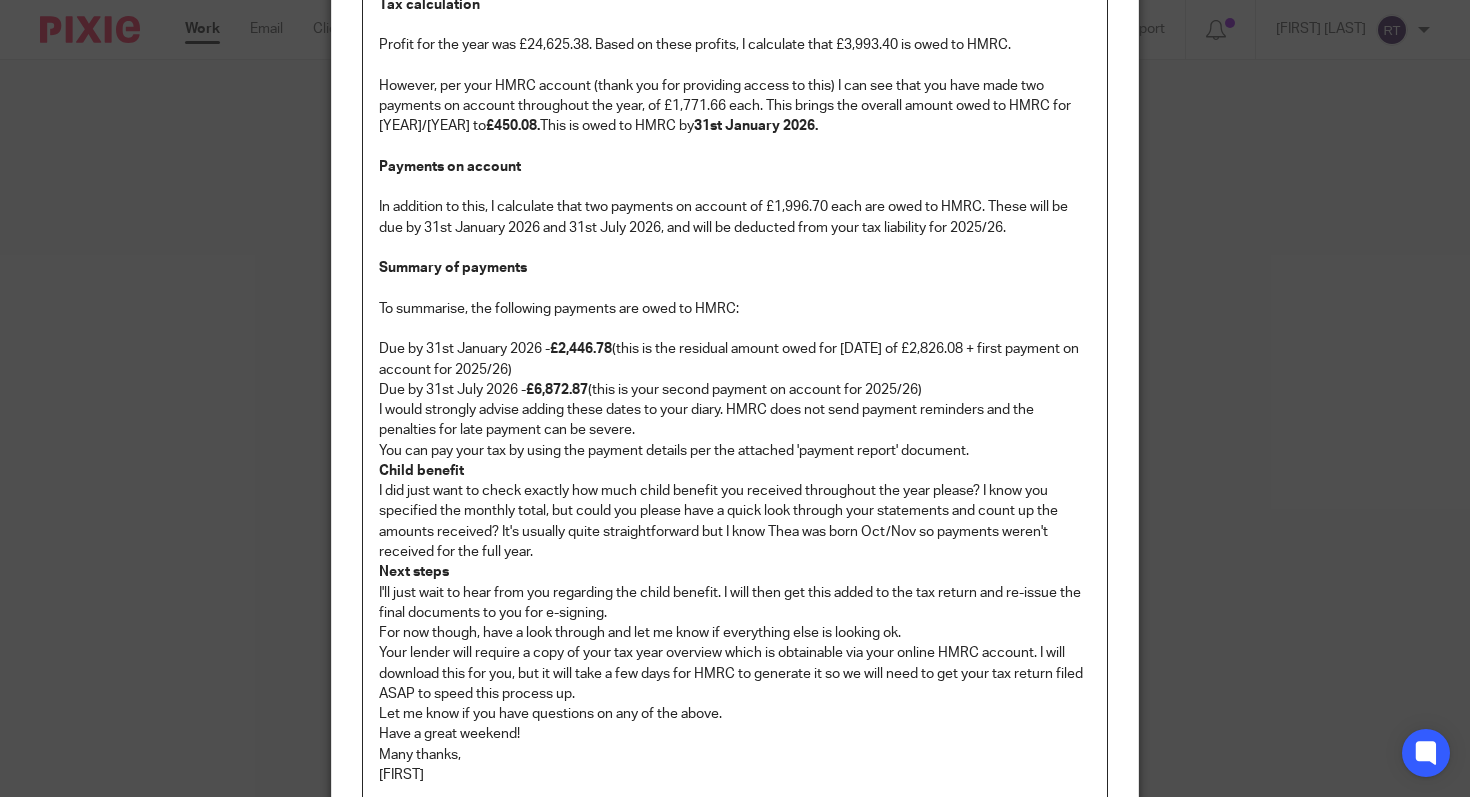 scroll, scrollTop: 504, scrollLeft: 0, axis: vertical 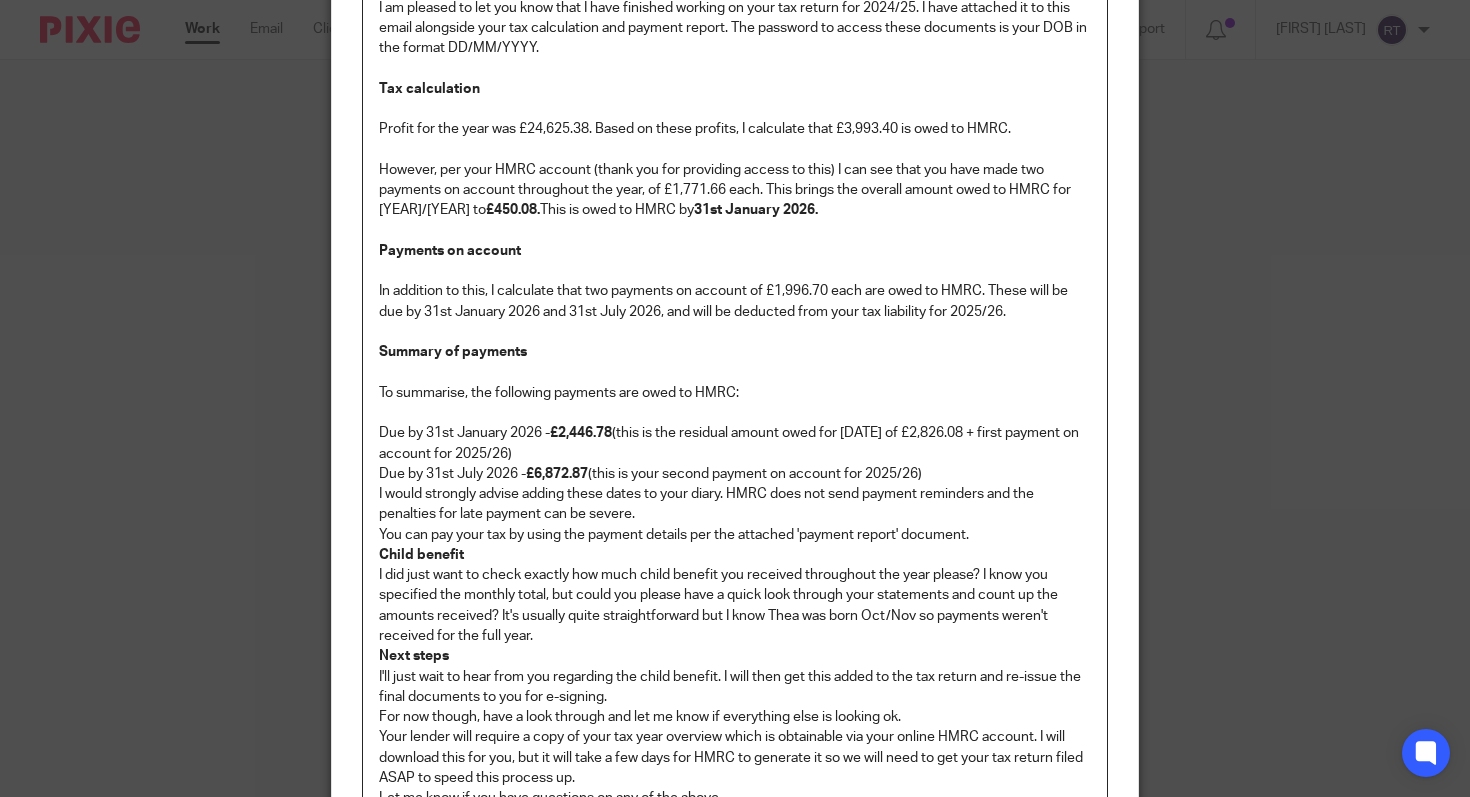 click on "Due by 31st January 2026 -  £2,446.78  (this is the residual amount owed for 2024/25 of £2,826.08 + first payment on account for 2025/26)" at bounding box center (735, 443) 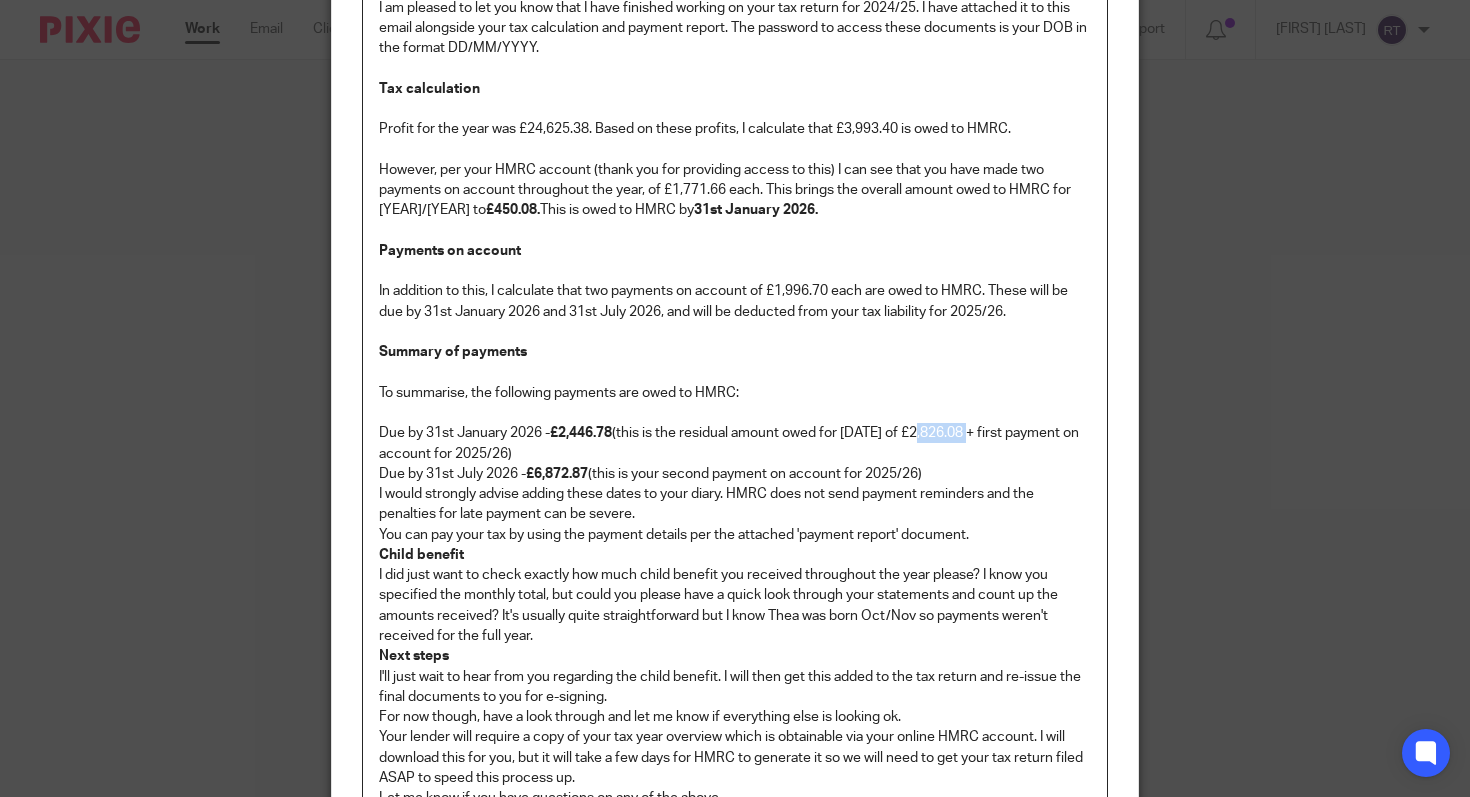 click on "Due by 31st January 2026 -  £2,446.78  (this is the residual amount owed for 2024/25 of £2,826.08 + first payment on account for 2025/26)" at bounding box center [735, 443] 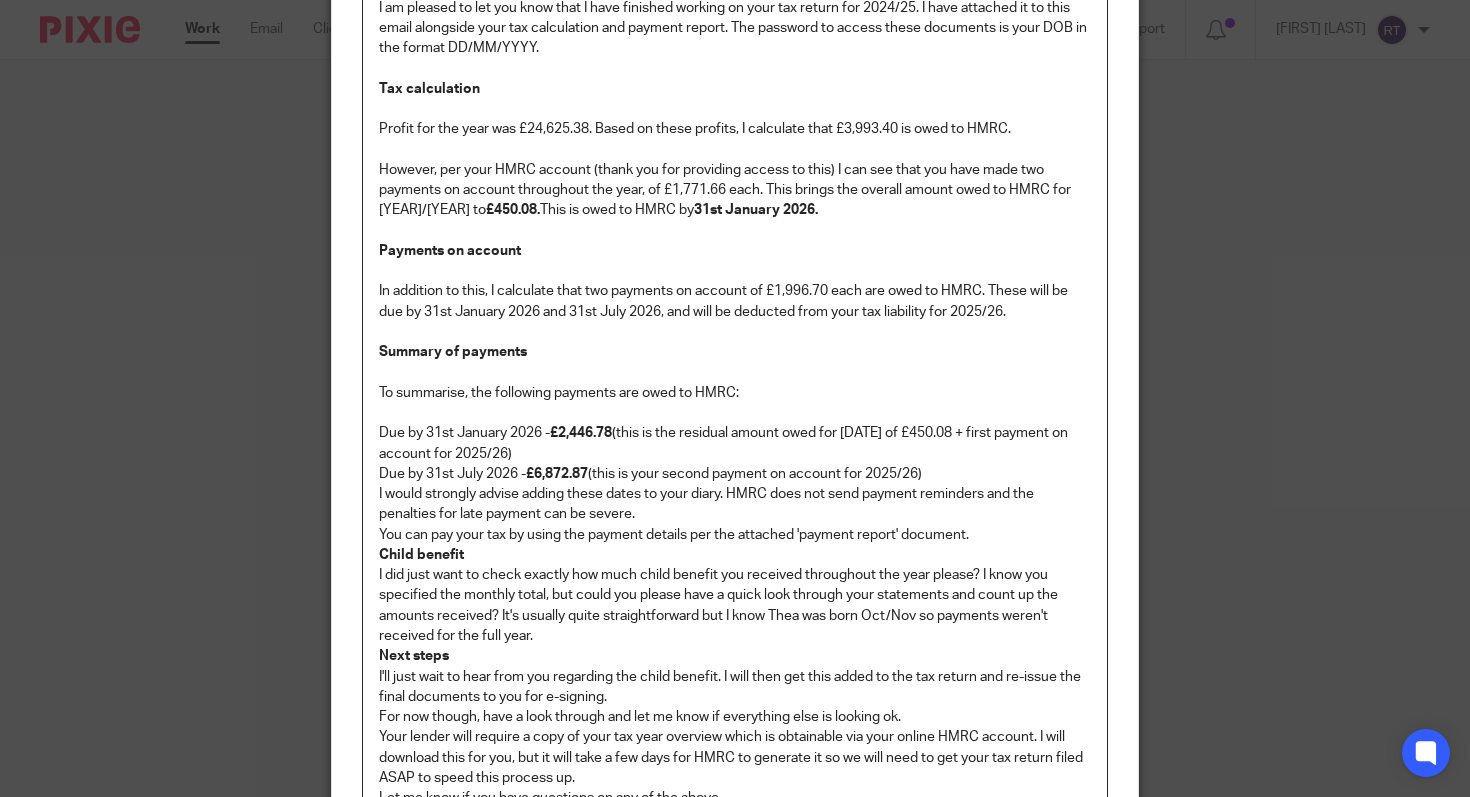 click on "However, per your HMRC account (thank you for providing access to this) I can see that you have made two payments on account throughout the year, of £1,771.66 each. This brings the overall amount owed to HMRC for 2024/25 to  £450.08.  This is owed to HMRC by  31st January 2026." at bounding box center (735, 190) 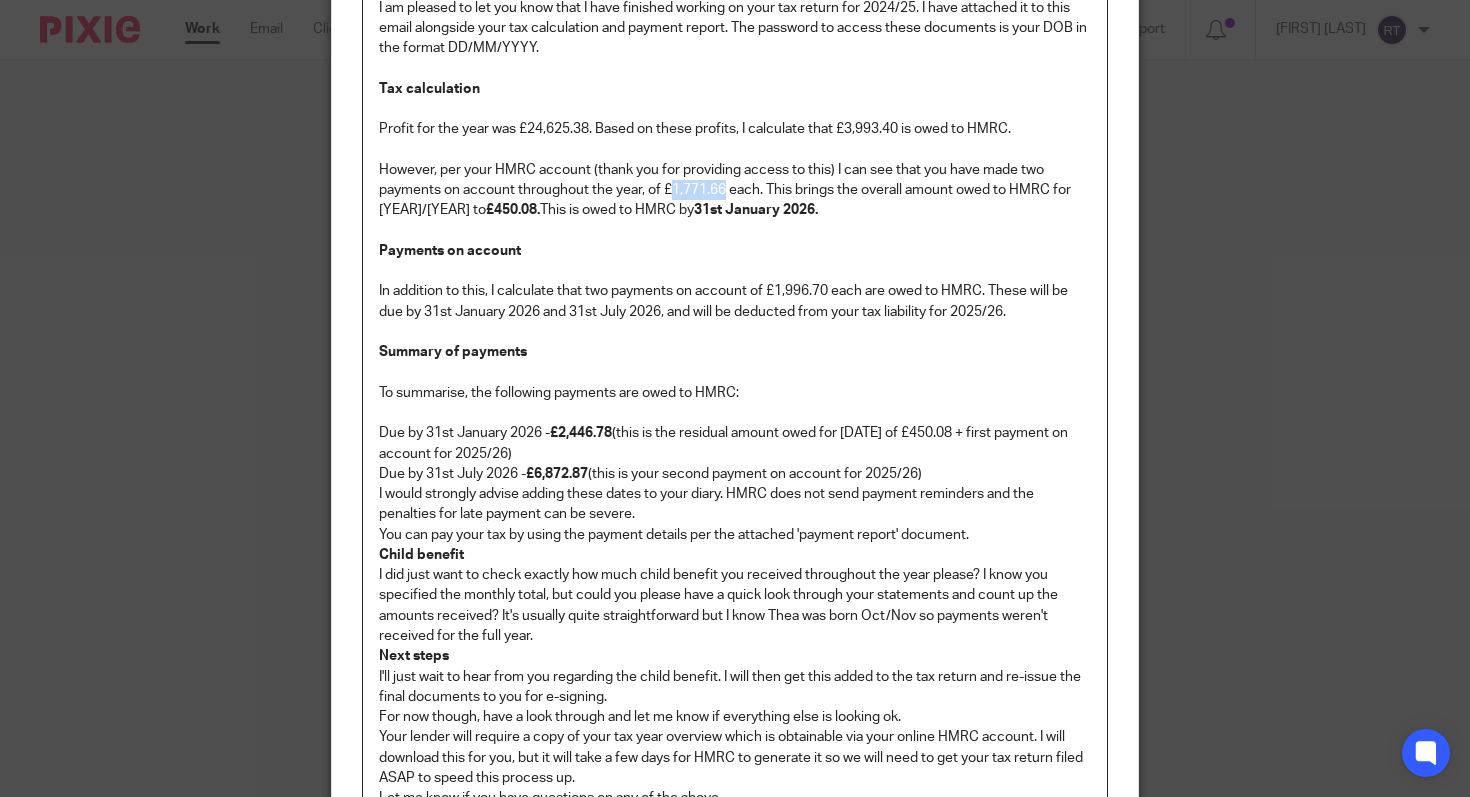 click on "However, per your HMRC account (thank you for providing access to this) I can see that you have made two payments on account throughout the year, of £1,771.66 each. This brings the overall amount owed to HMRC for 2024/25 to  £450.08.  This is owed to HMRC by  31st January 2026." at bounding box center [735, 190] 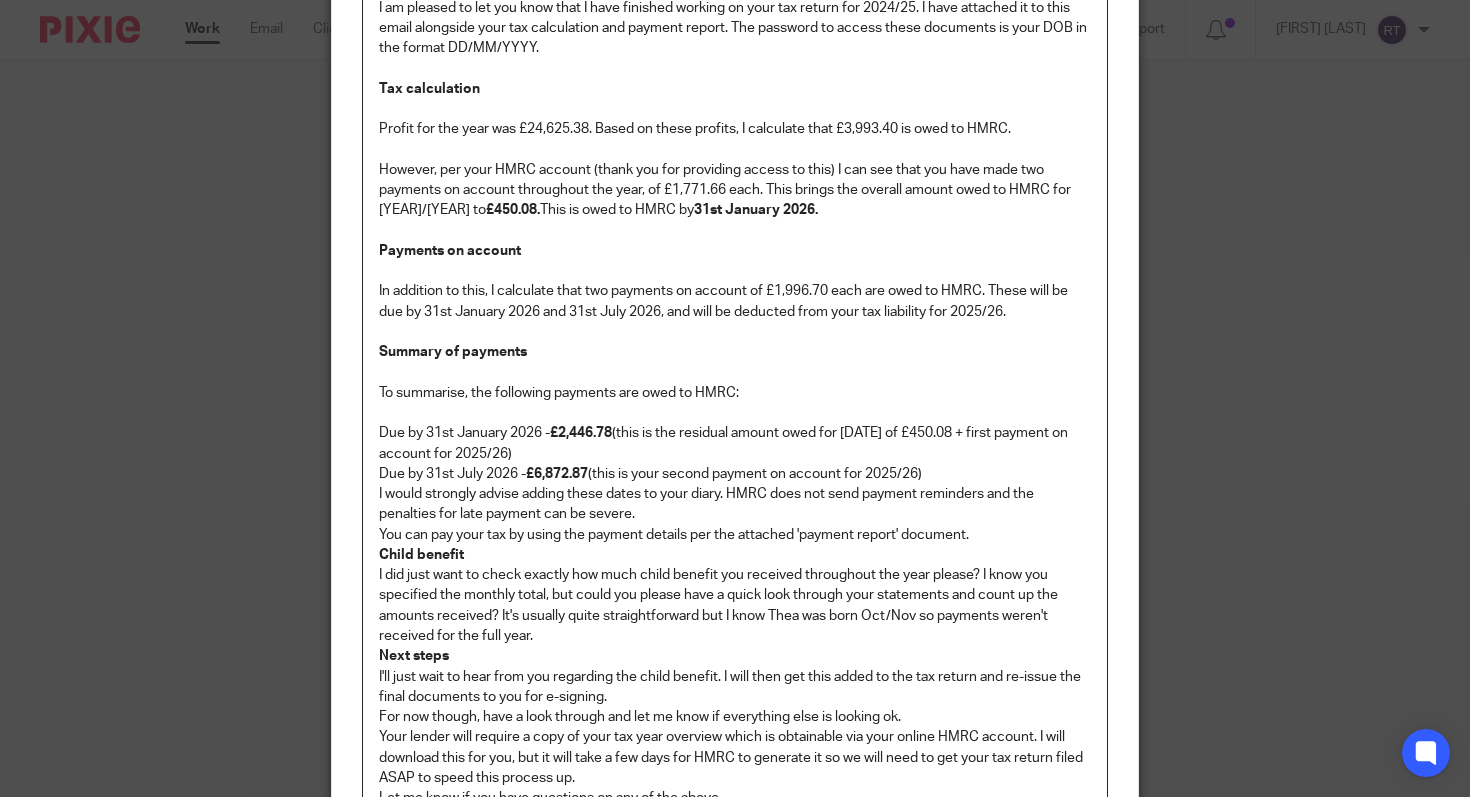 click on "£6,872.87" at bounding box center [557, 474] 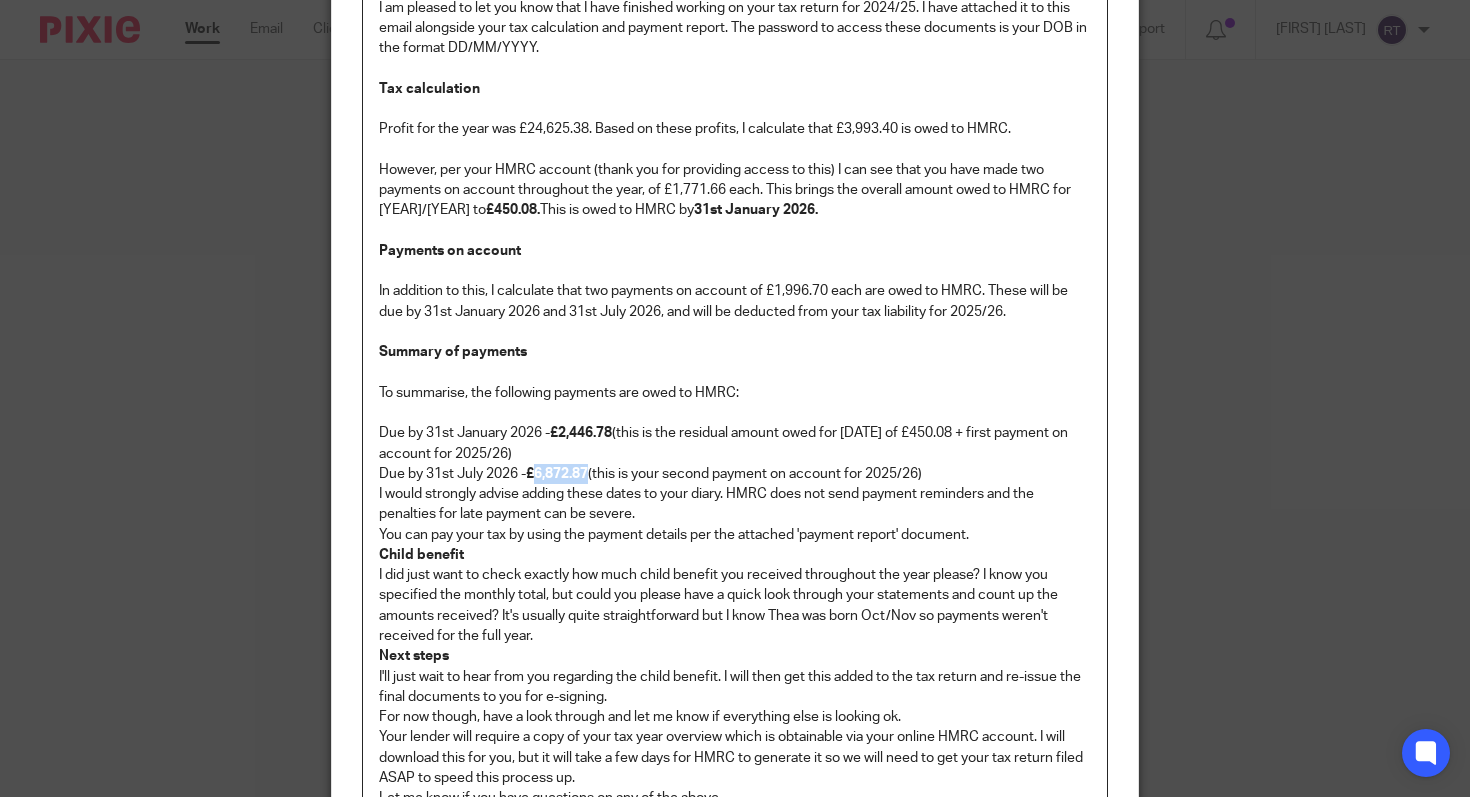 click on "£6,872.87" at bounding box center (557, 474) 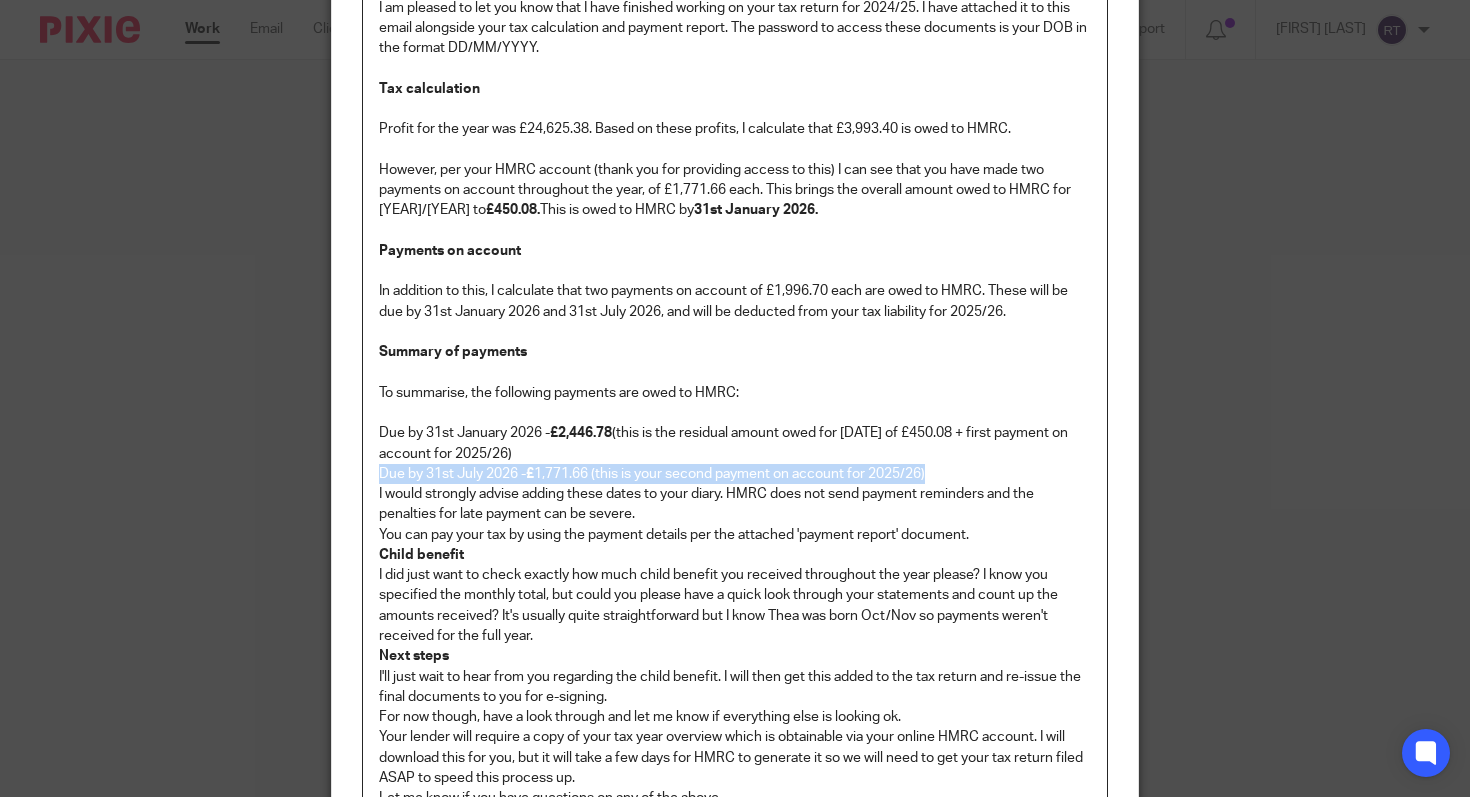 click on "Due by 31st July 2026 -  £ 1,771.66   (this is your second payment on account for 2025/26)" at bounding box center [735, 474] 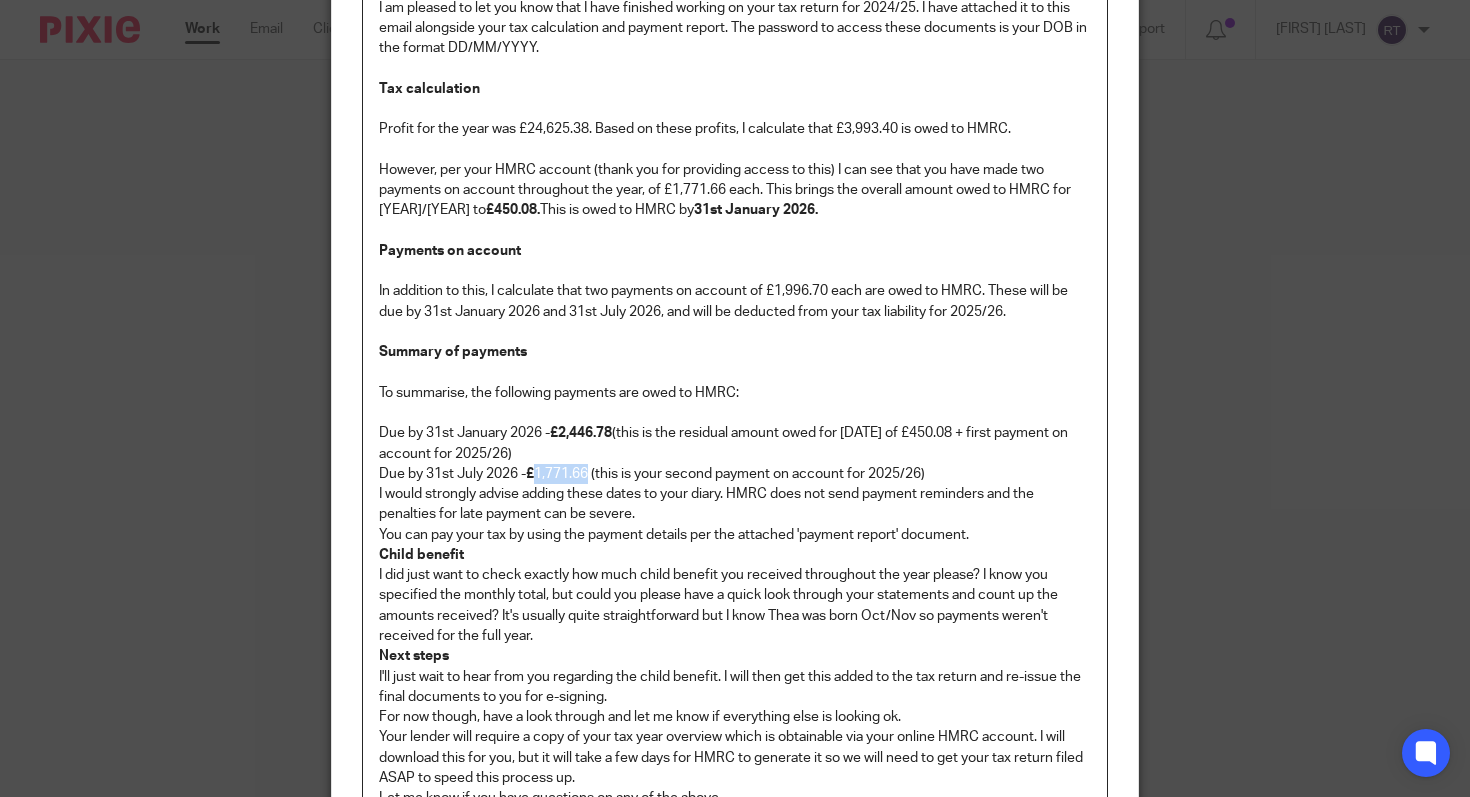 click on "Due by 31st July 2026 -  £ 1,771.66   (this is your second payment on account for 2025/26)" at bounding box center (735, 474) 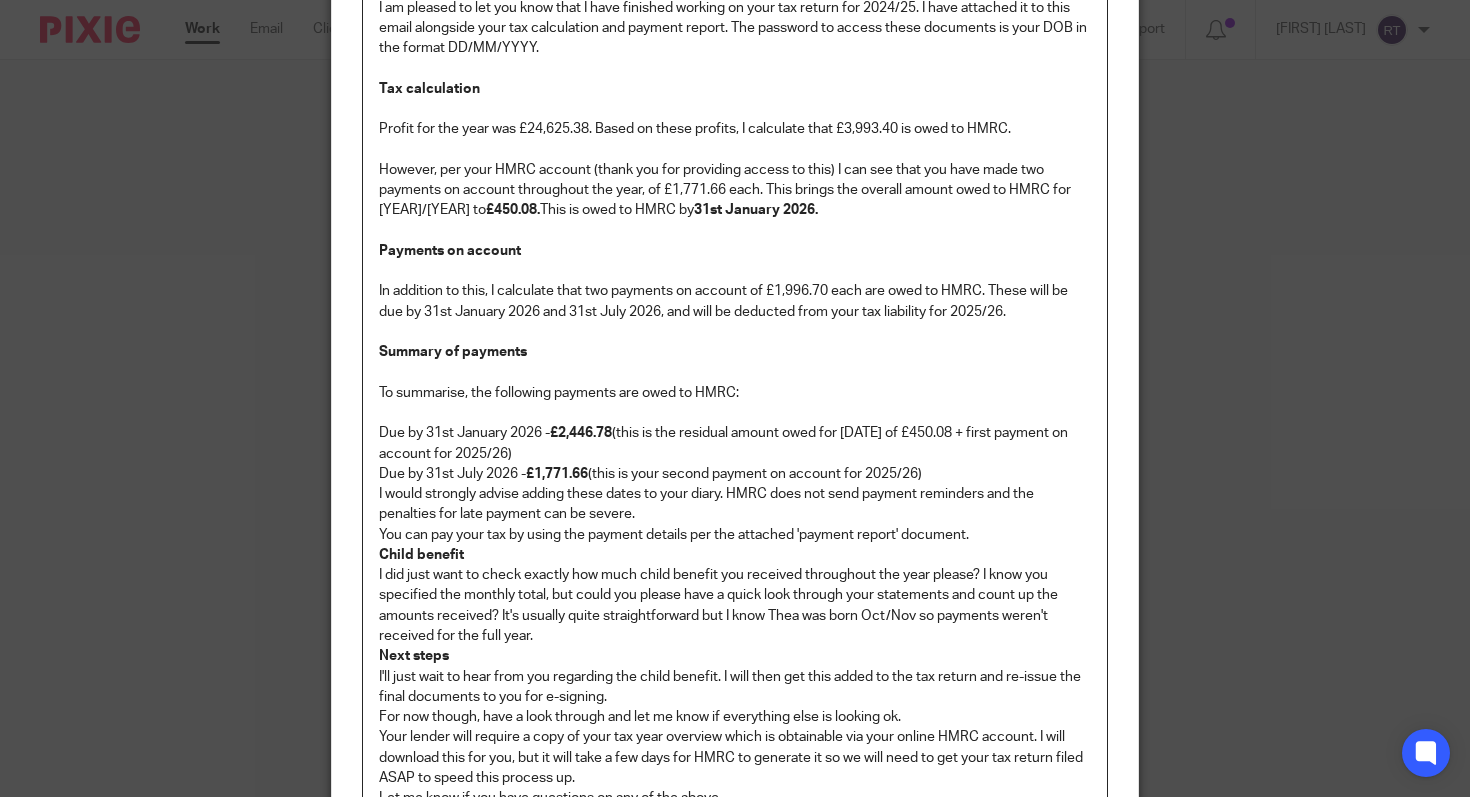 click on "Due by 31st January 2026 -  £2,446.78  (this is the residual amount owed for 2024/25 of £450.08 + first payment on account for 2025/26)" at bounding box center (735, 443) 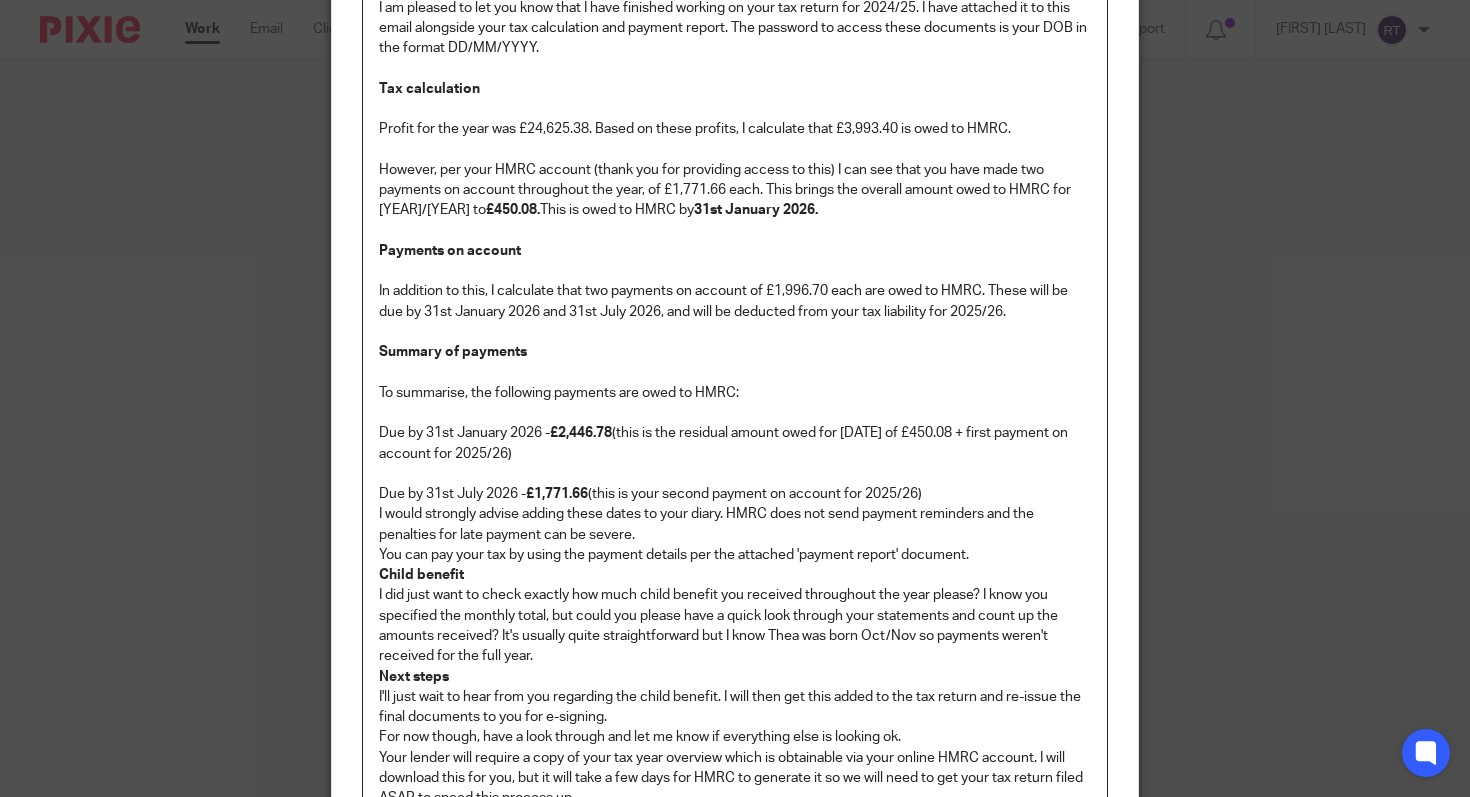 click on "In addition to this, I calculate that two payments on account of £1,996.70 each are owed to HMRC. These will be due by 31st January 2026 and 31st July 2026, and will be deducted from your tax liability for 2025/26." at bounding box center (735, 301) 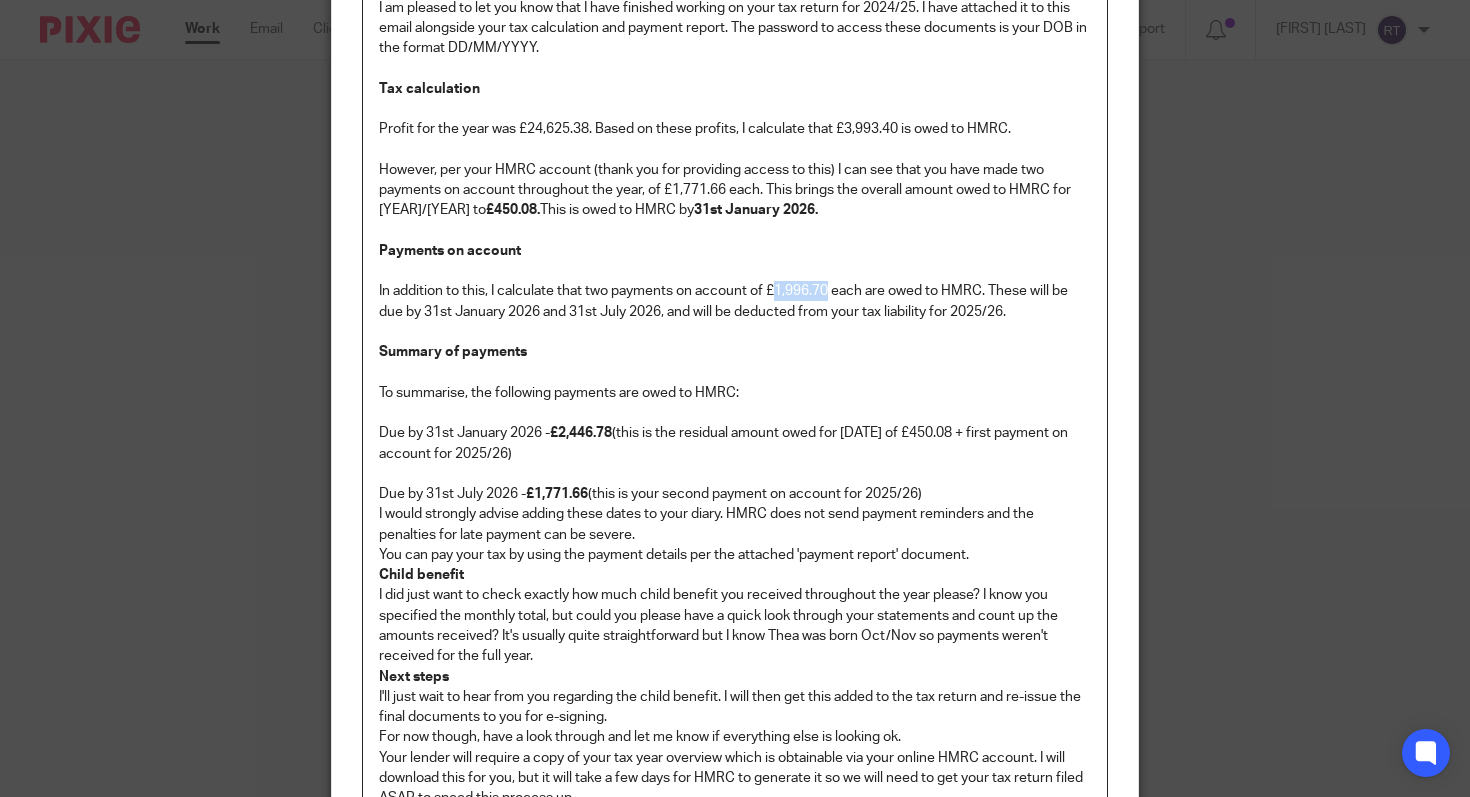 click on "In addition to this, I calculate that two payments on account of £1,996.70 each are owed to HMRC. These will be due by 31st January 2026 and 31st July 2026, and will be deducted from your tax liability for 2025/26." at bounding box center [735, 301] 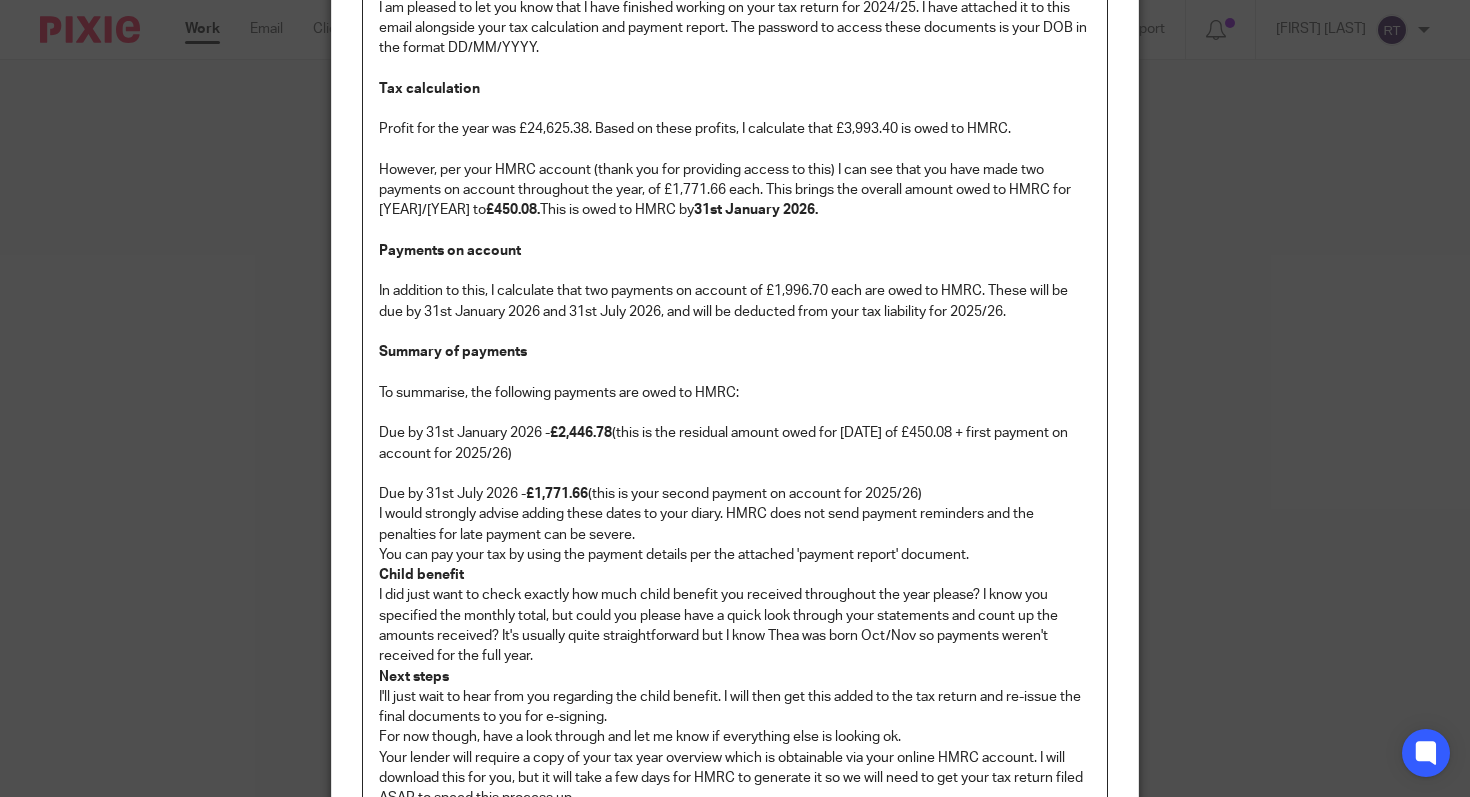 click on "£1,771.66" at bounding box center (557, 494) 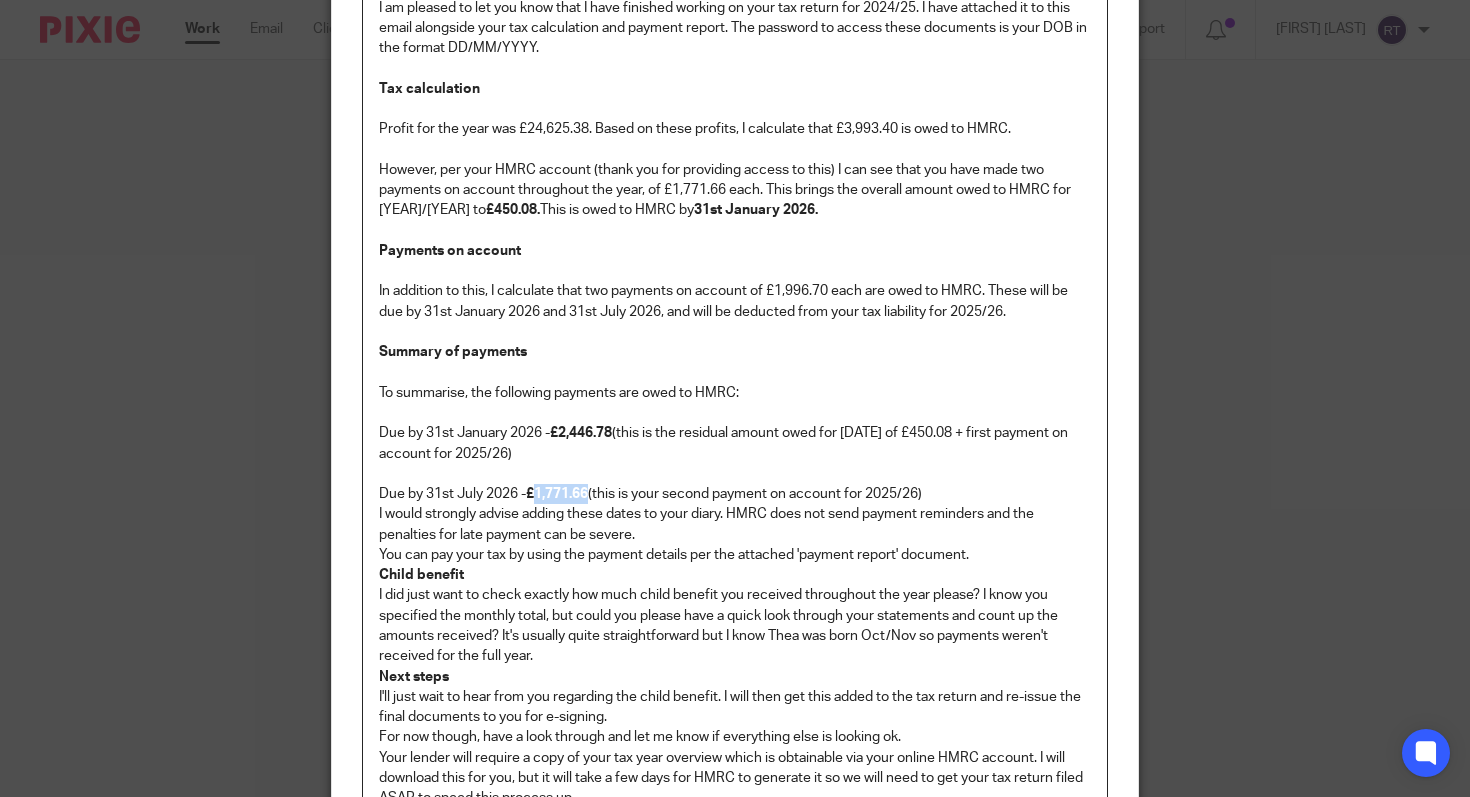 click on "£1,771.66" at bounding box center (557, 494) 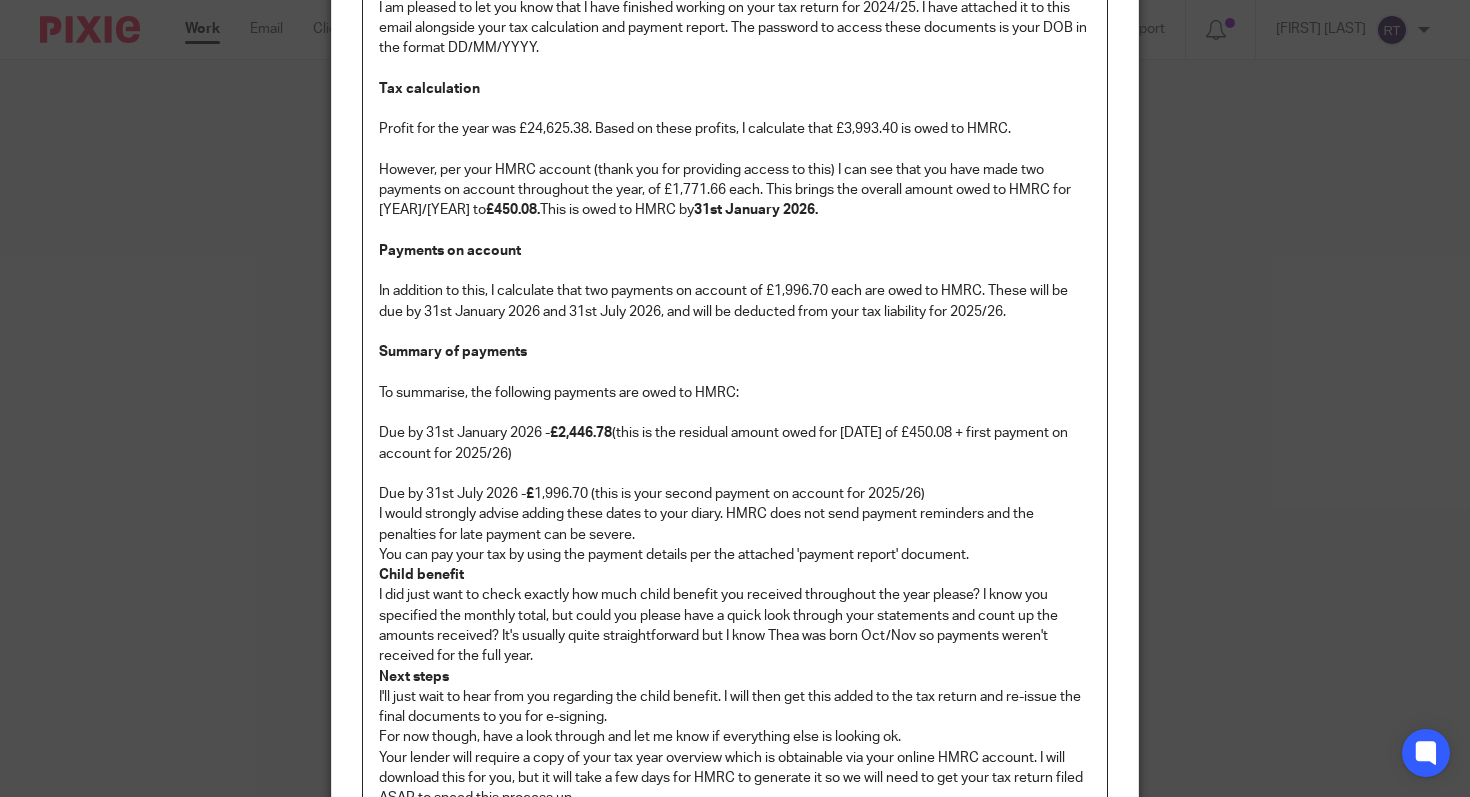 click on "Due by 31st July 2026 -  £ 1,996.70   (this is your second payment on account for 2025/26)" at bounding box center [735, 494] 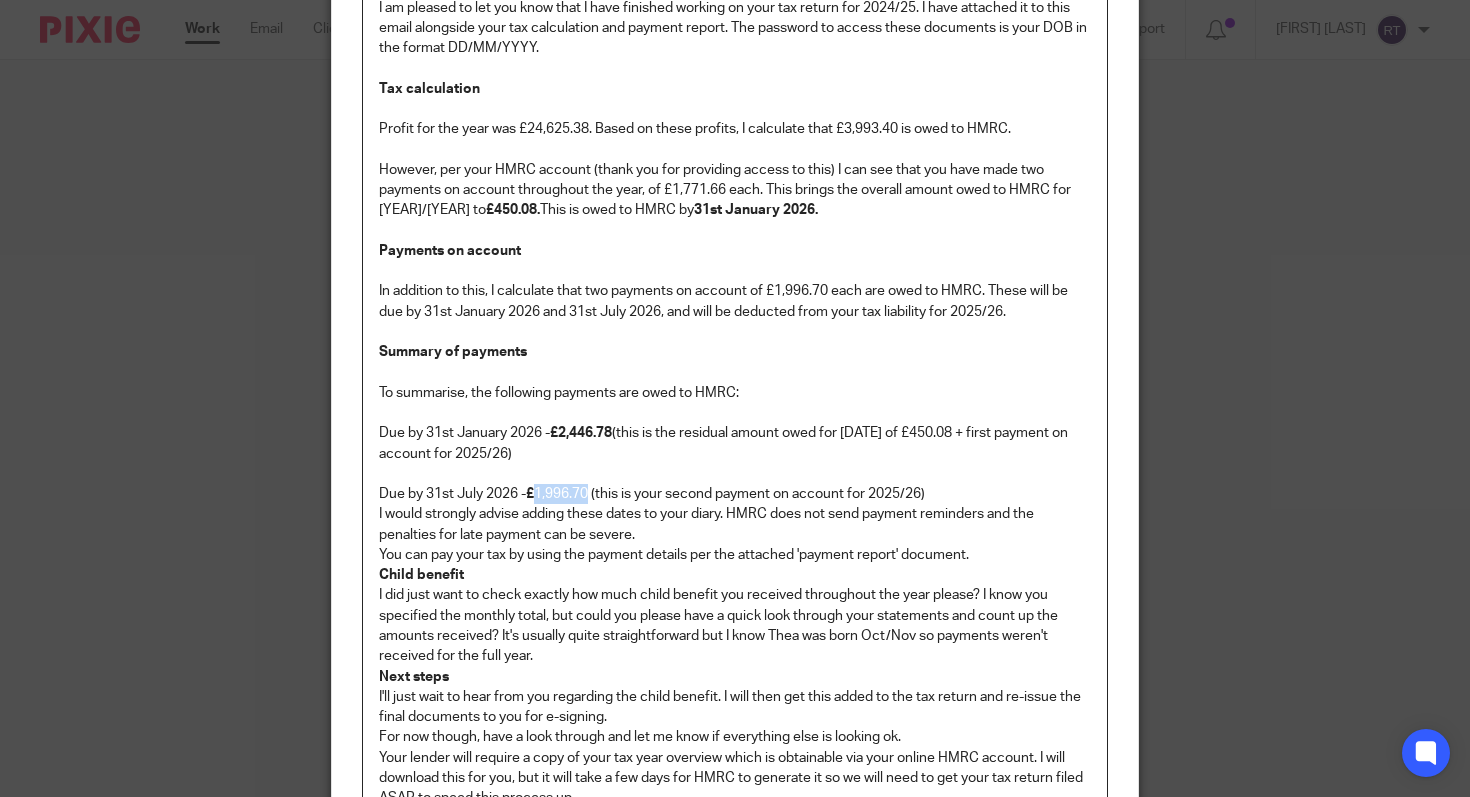 click on "Due by 31st July 2026 -  £ 1,996.70   (this is your second payment on account for 2025/26)" at bounding box center [735, 494] 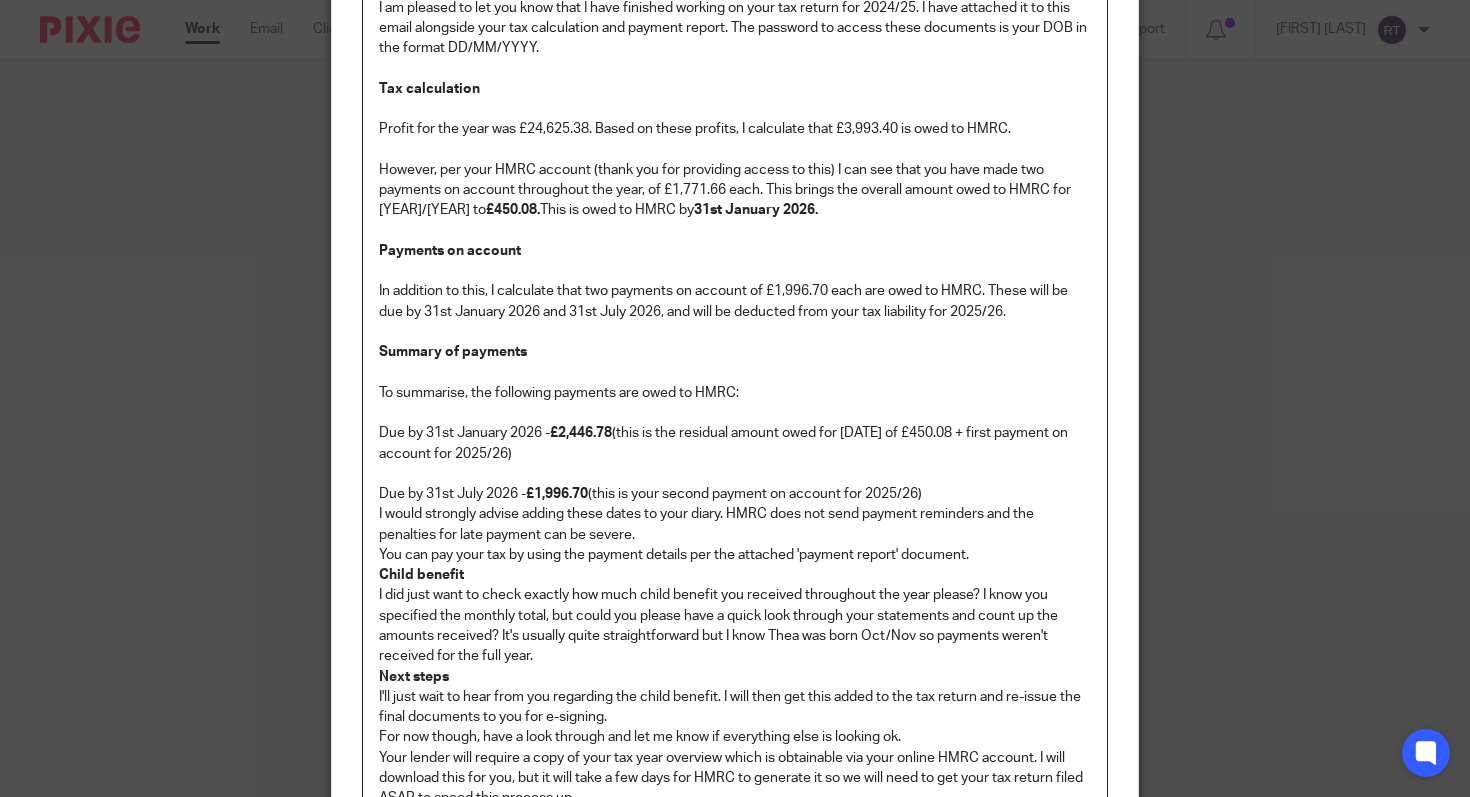 click on "Due by 31st July 2026 -  £1,996.70  (this is your second payment on account for 2025/26)" at bounding box center [735, 494] 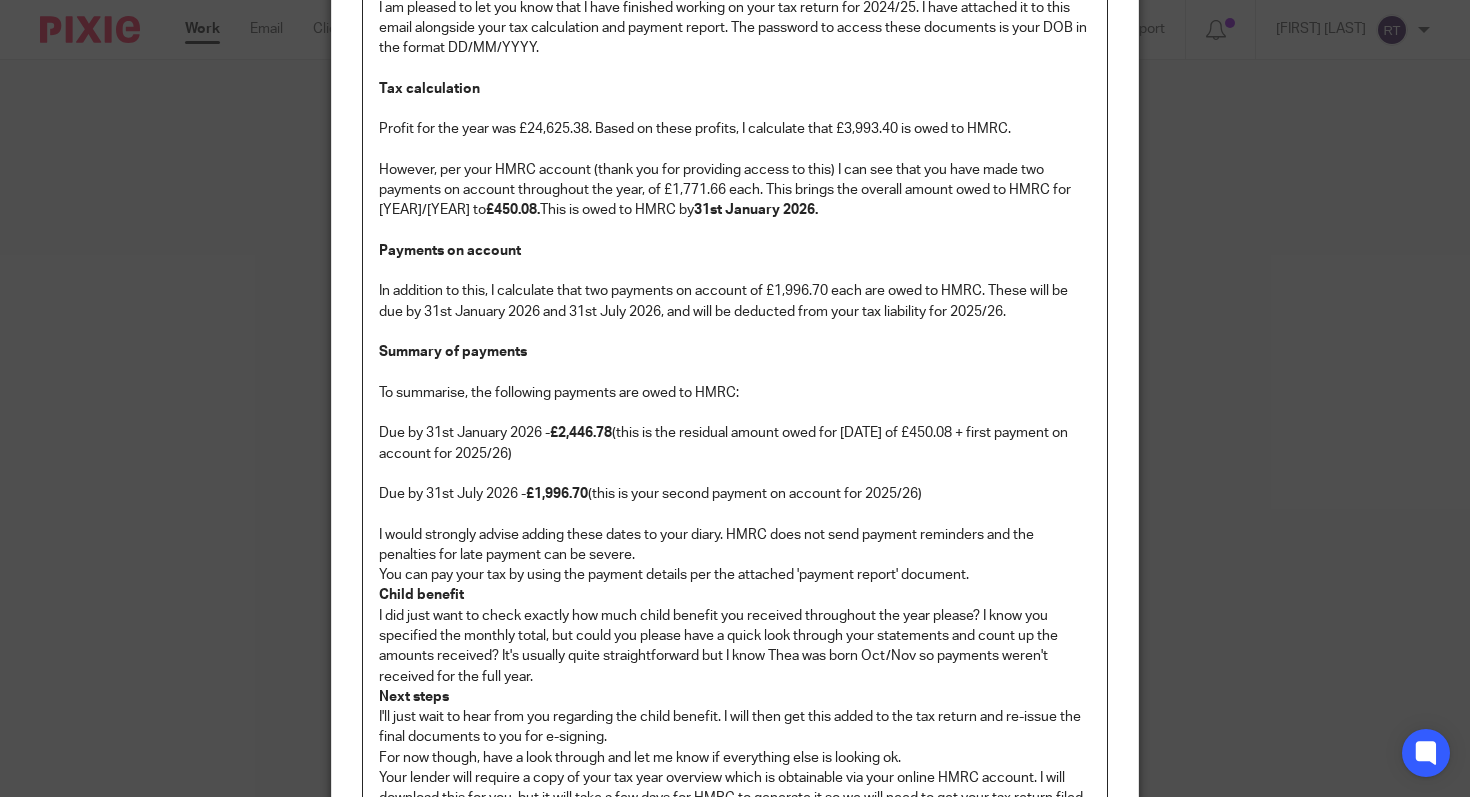 click on "I would strongly advise adding these dates to your diary. HMRC does not send payment reminders and the penalties for late payment can be severe." at bounding box center [735, 545] 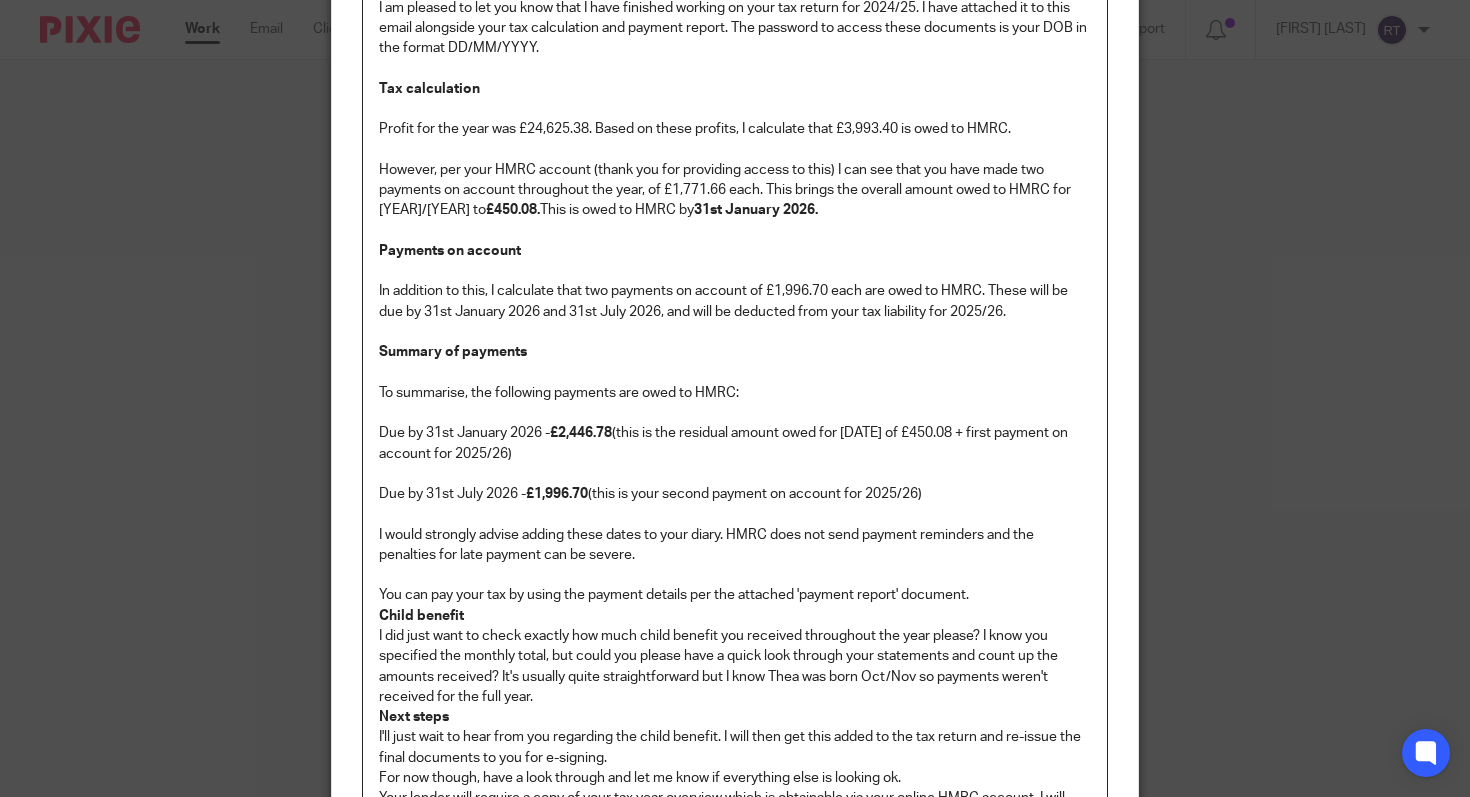 click on "You can pay your tax by using the payment details per the attached 'payment report' document." at bounding box center [735, 595] 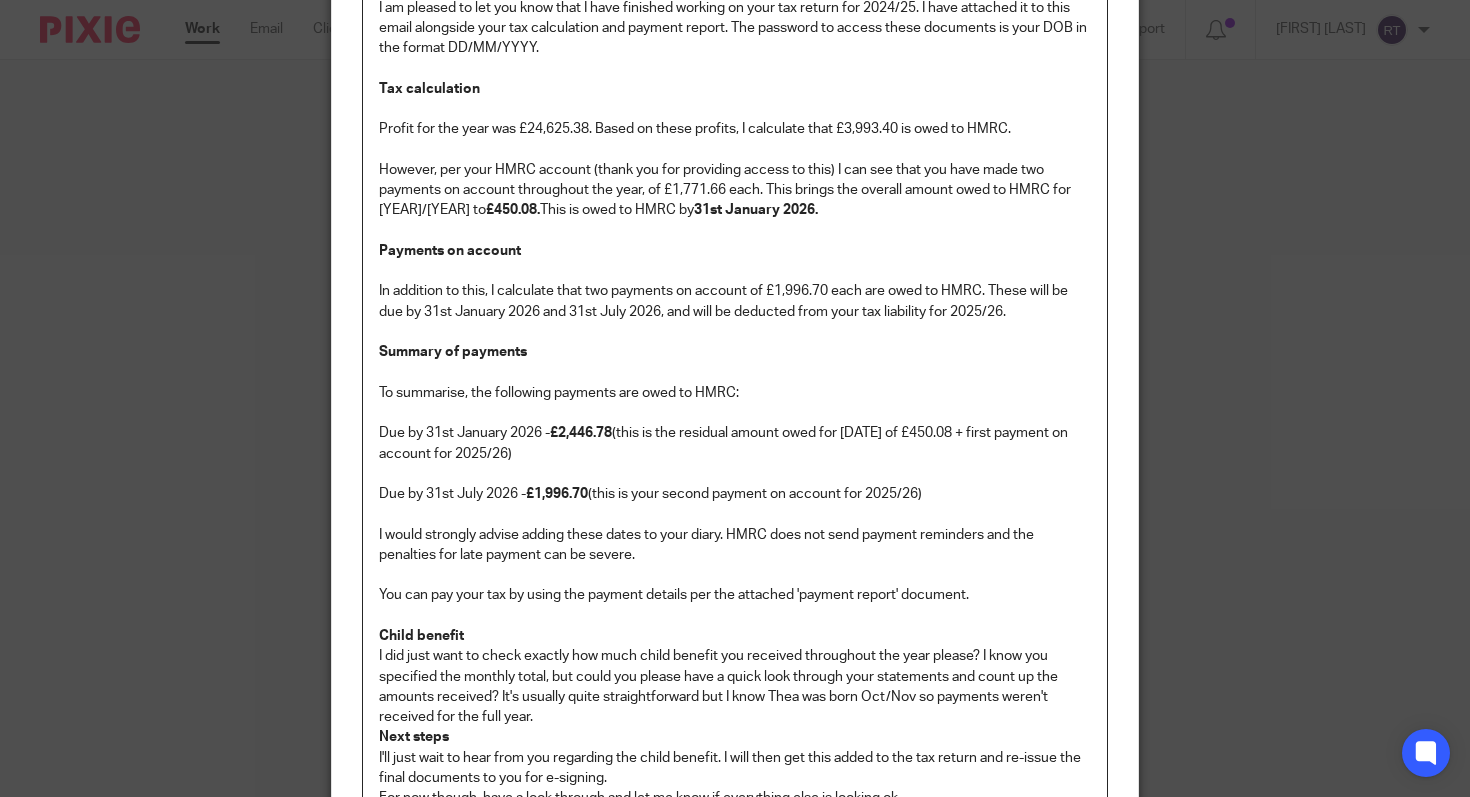scroll, scrollTop: 754, scrollLeft: 0, axis: vertical 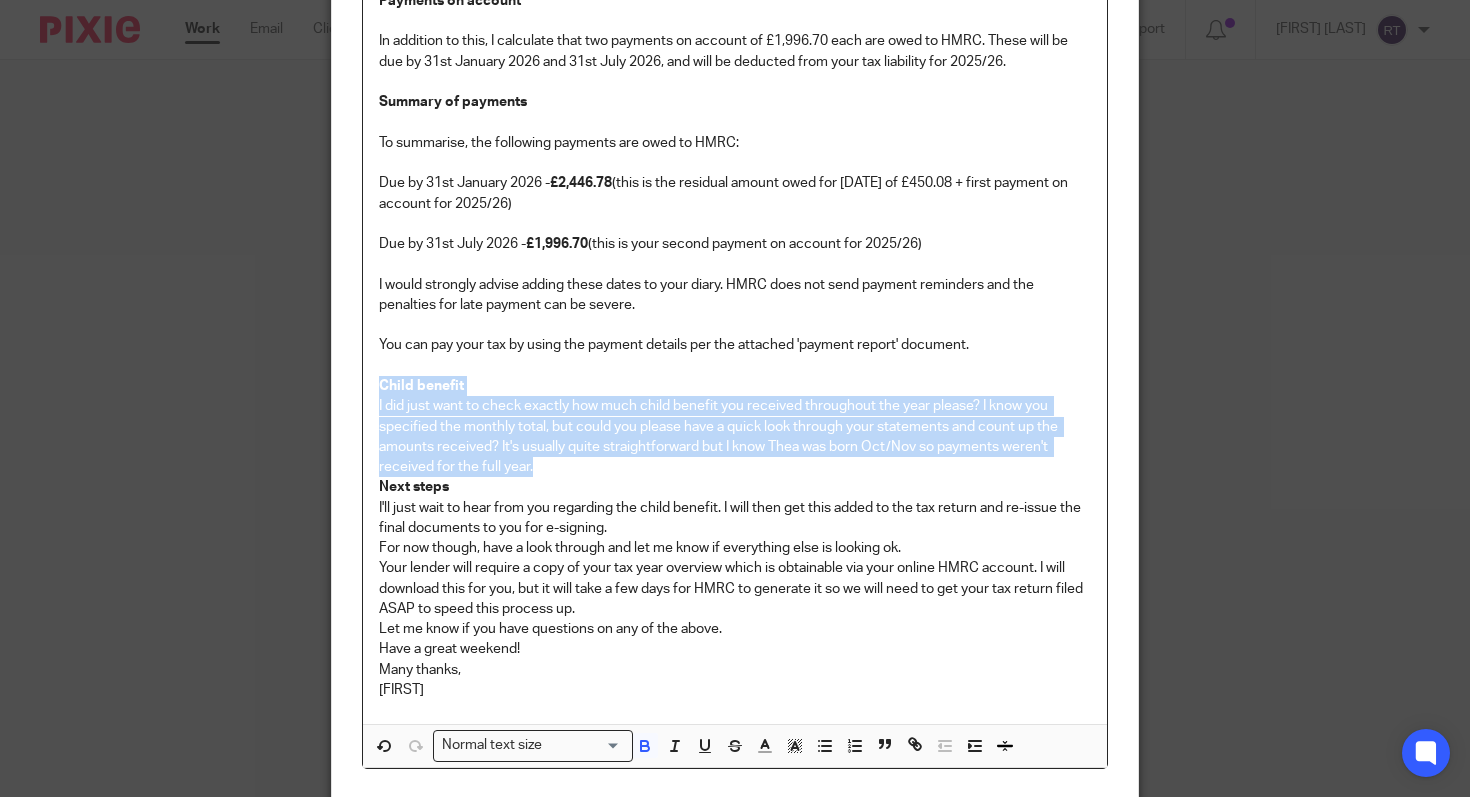 drag, startPoint x: 550, startPoint y: 467, endPoint x: 353, endPoint y: 386, distance: 213.00235 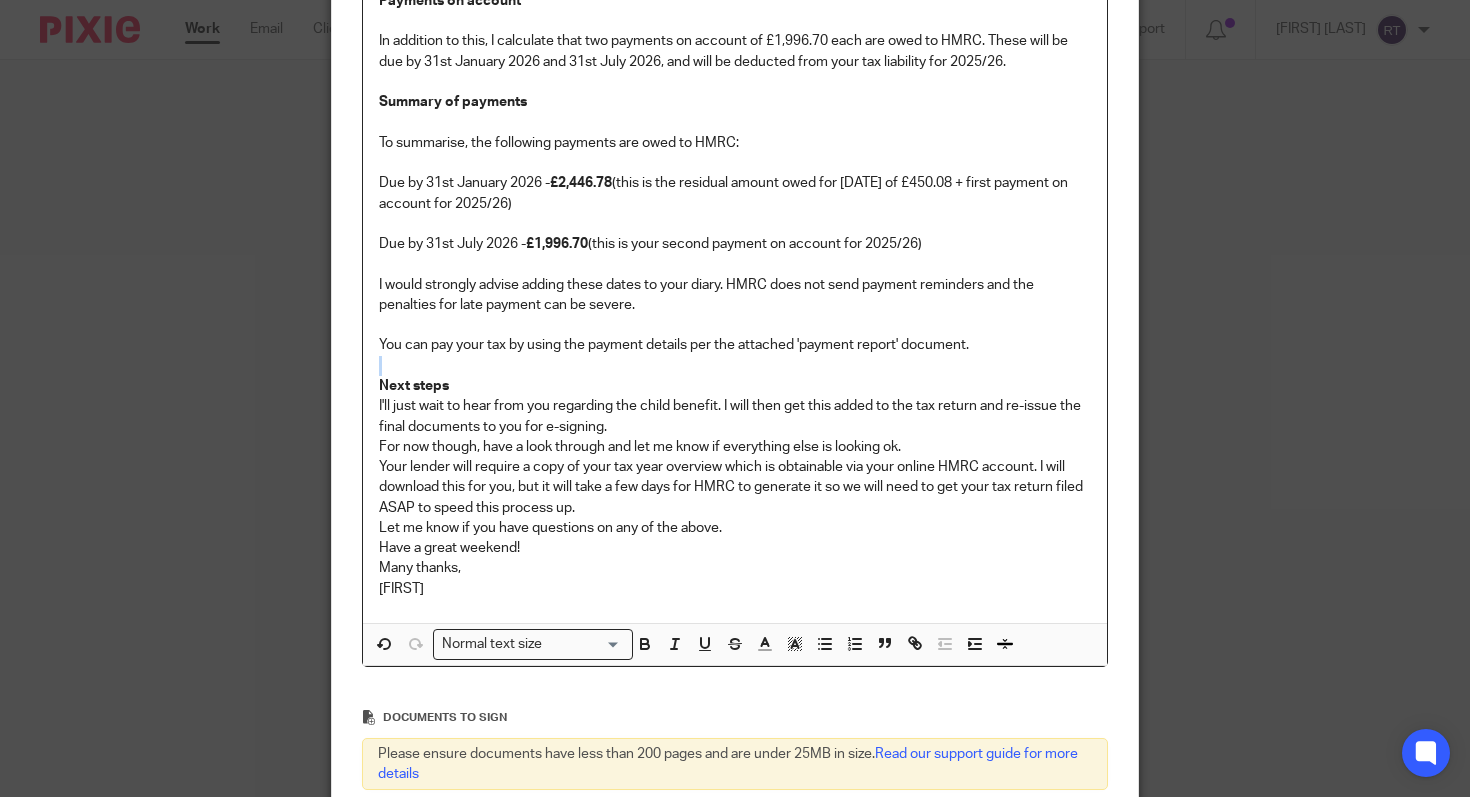 drag, startPoint x: 617, startPoint y: 515, endPoint x: 364, endPoint y: 403, distance: 276.68213 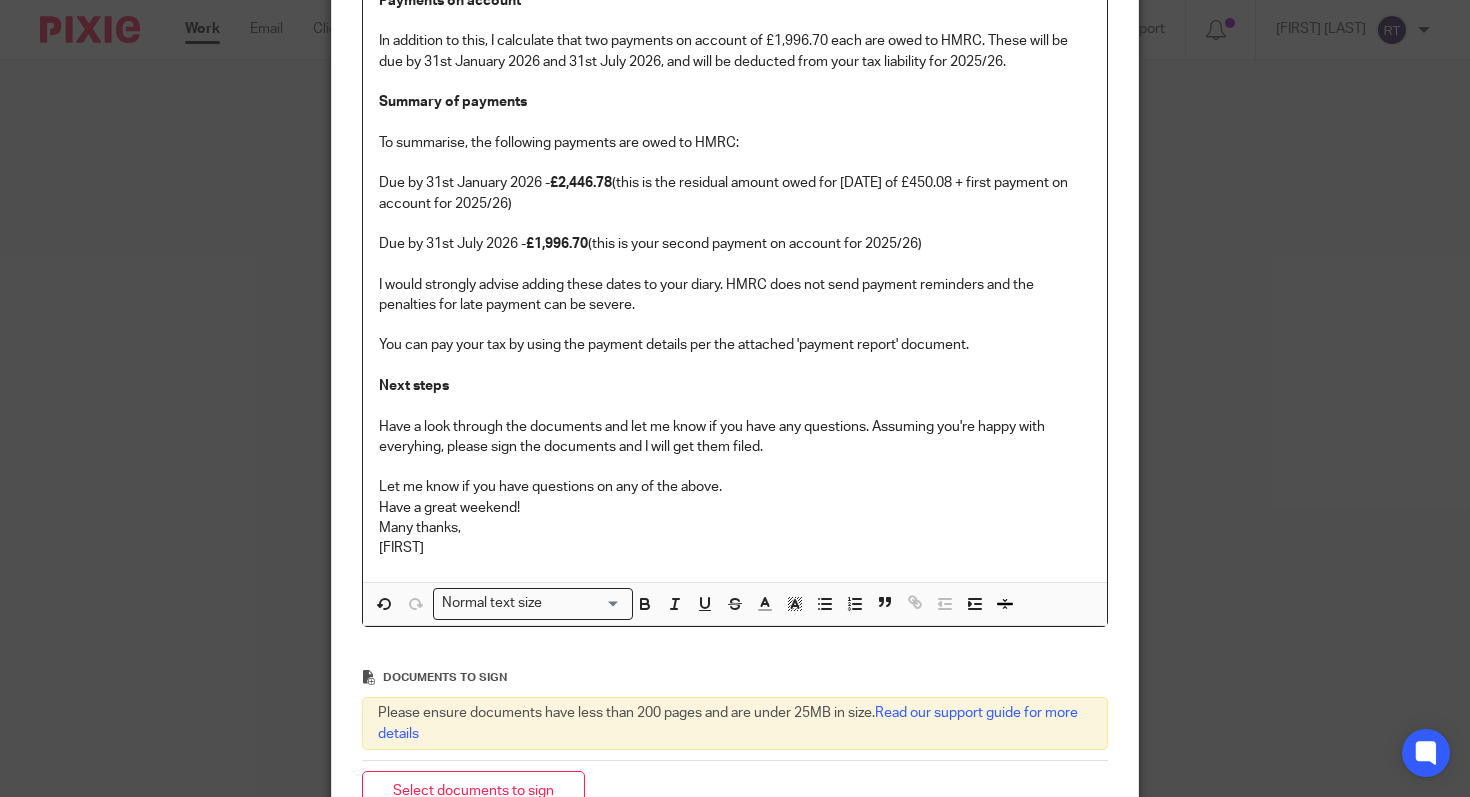 click on "Have a look through the documents and let me know if you have any questions. Assuming you're happy with everyhing, please sign the documents and I will get them filed." at bounding box center (735, 437) 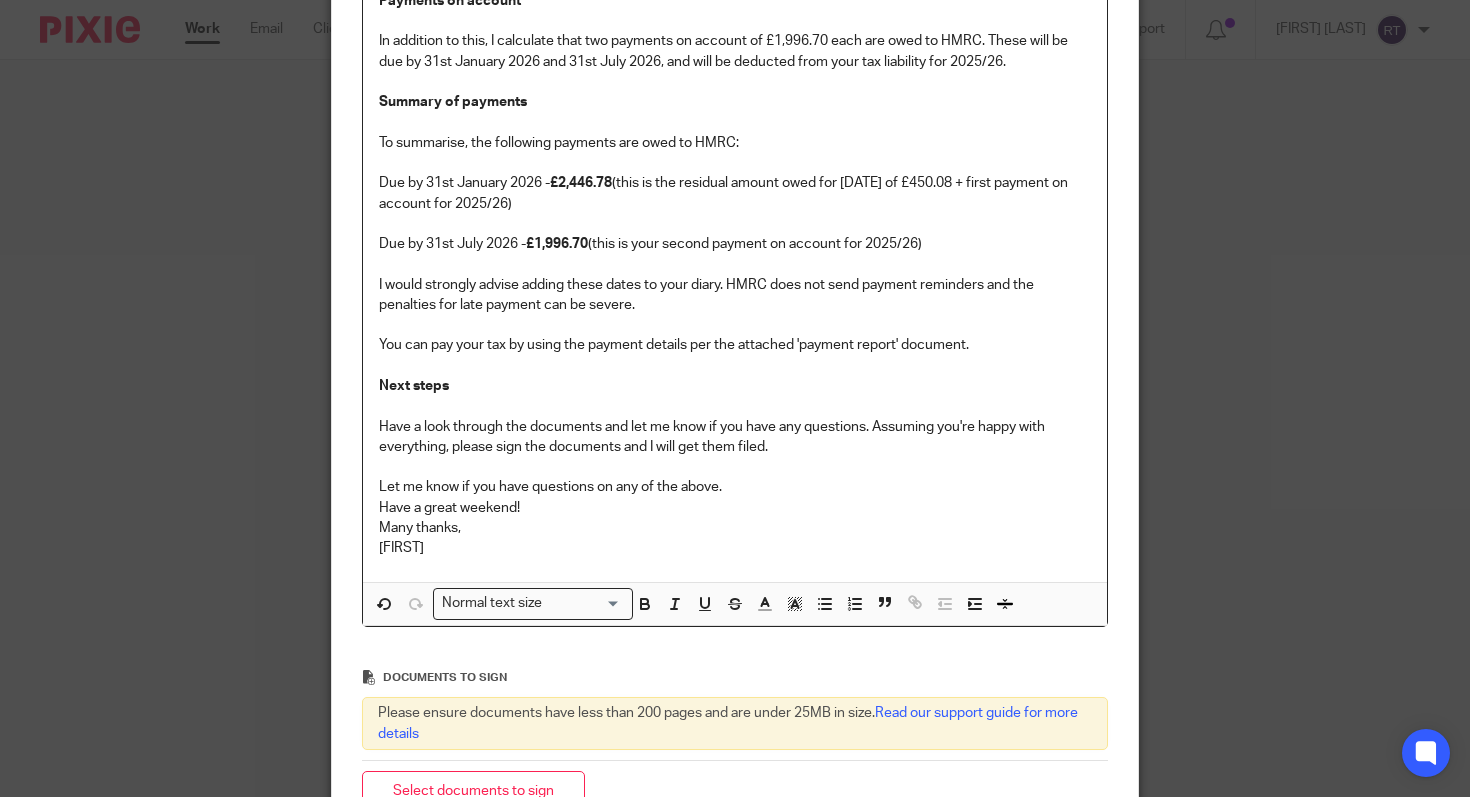 click on "Let me know if you have questions on any of the above." at bounding box center [735, 487] 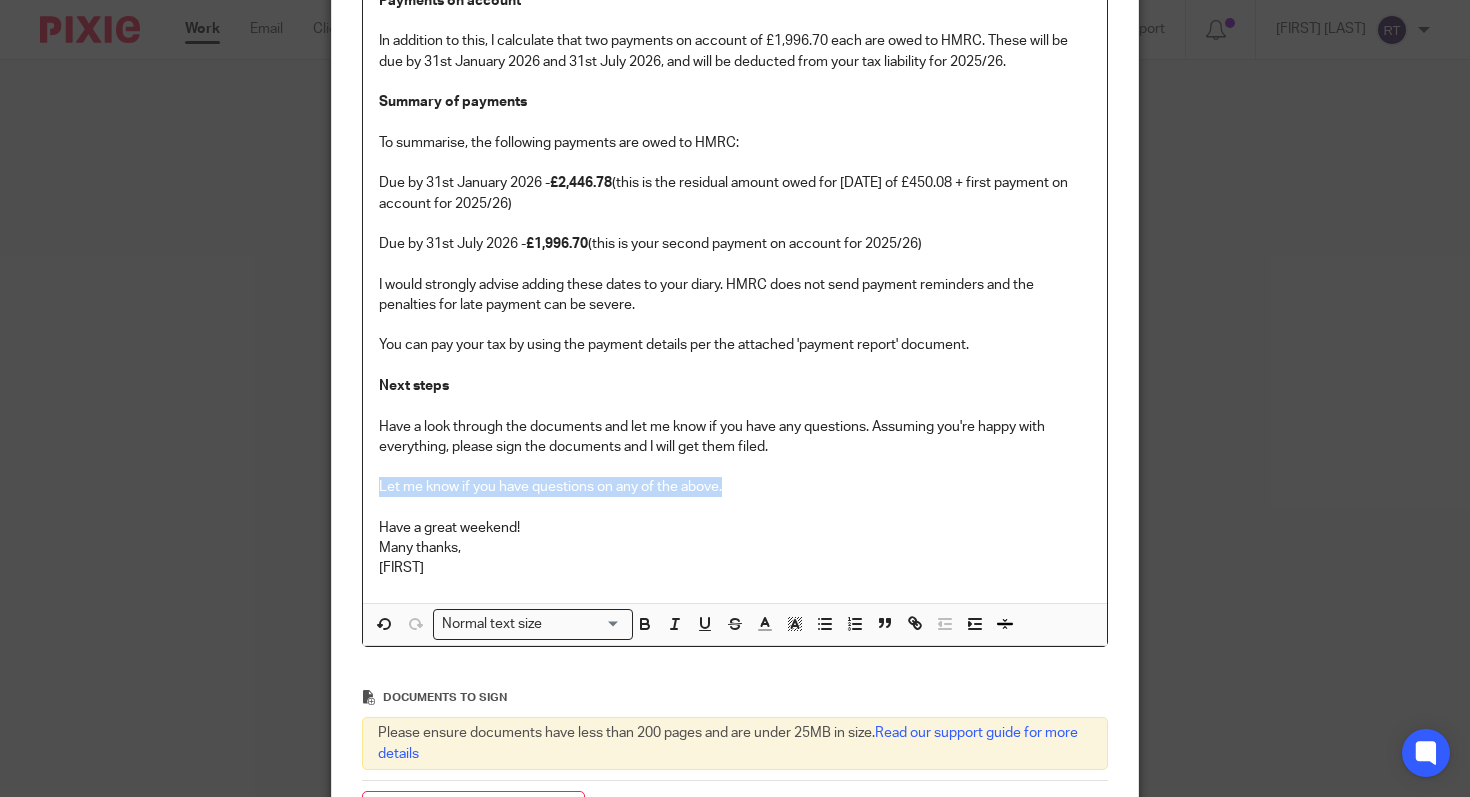 drag, startPoint x: 758, startPoint y: 497, endPoint x: 319, endPoint y: 498, distance: 439.00113 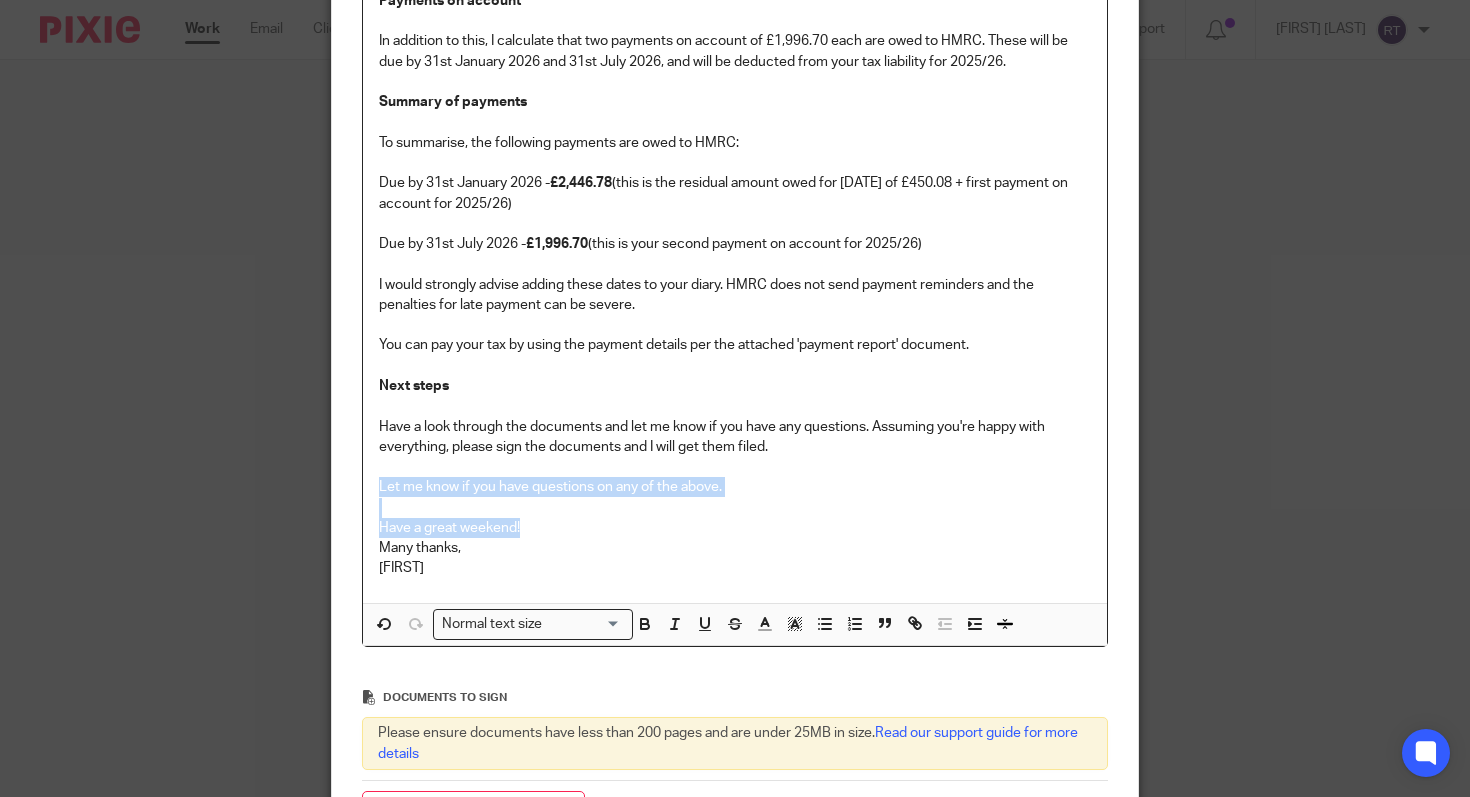 drag, startPoint x: 541, startPoint y: 531, endPoint x: 369, endPoint y: 499, distance: 174.95142 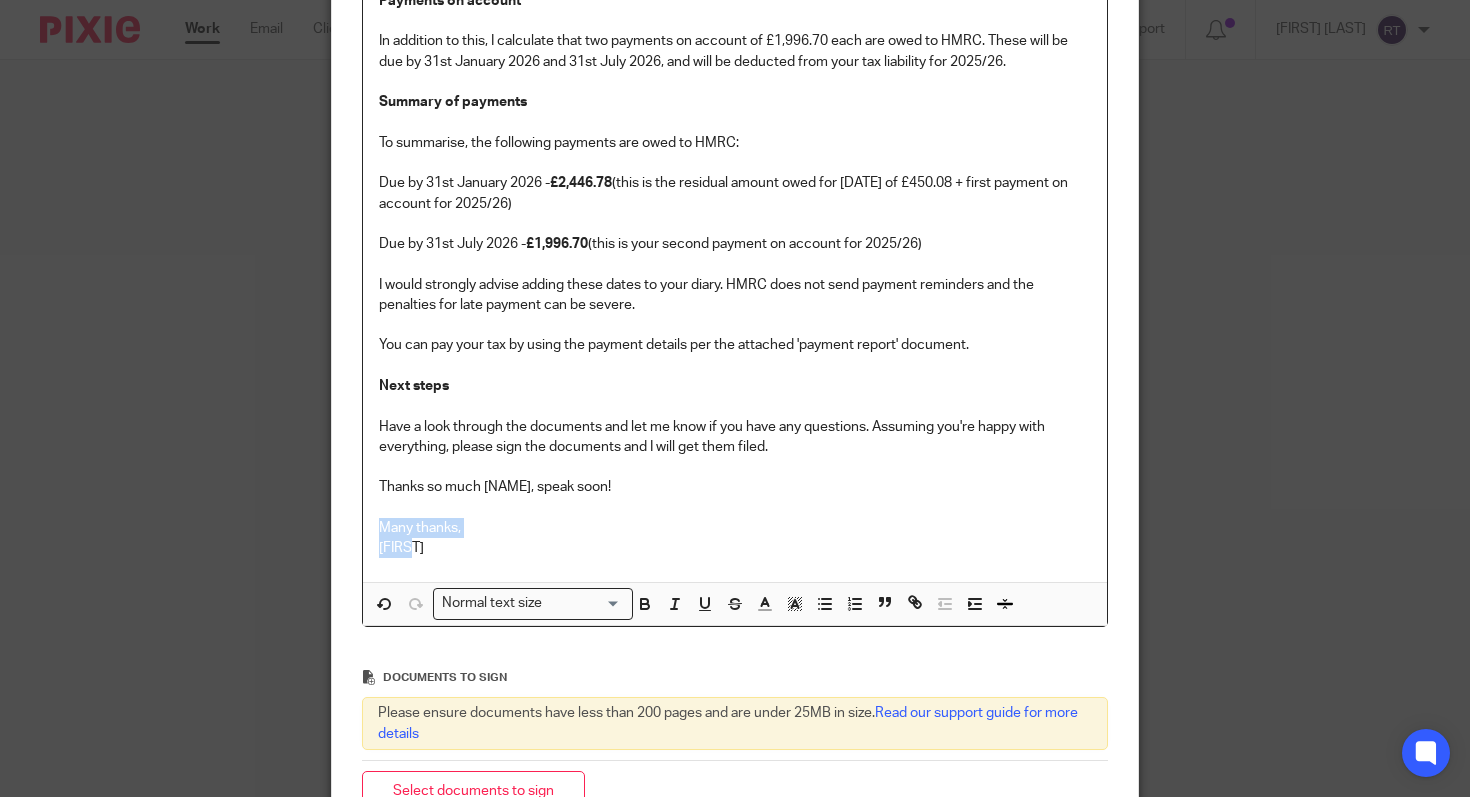 drag, startPoint x: 498, startPoint y: 541, endPoint x: 346, endPoint y: 534, distance: 152.1611 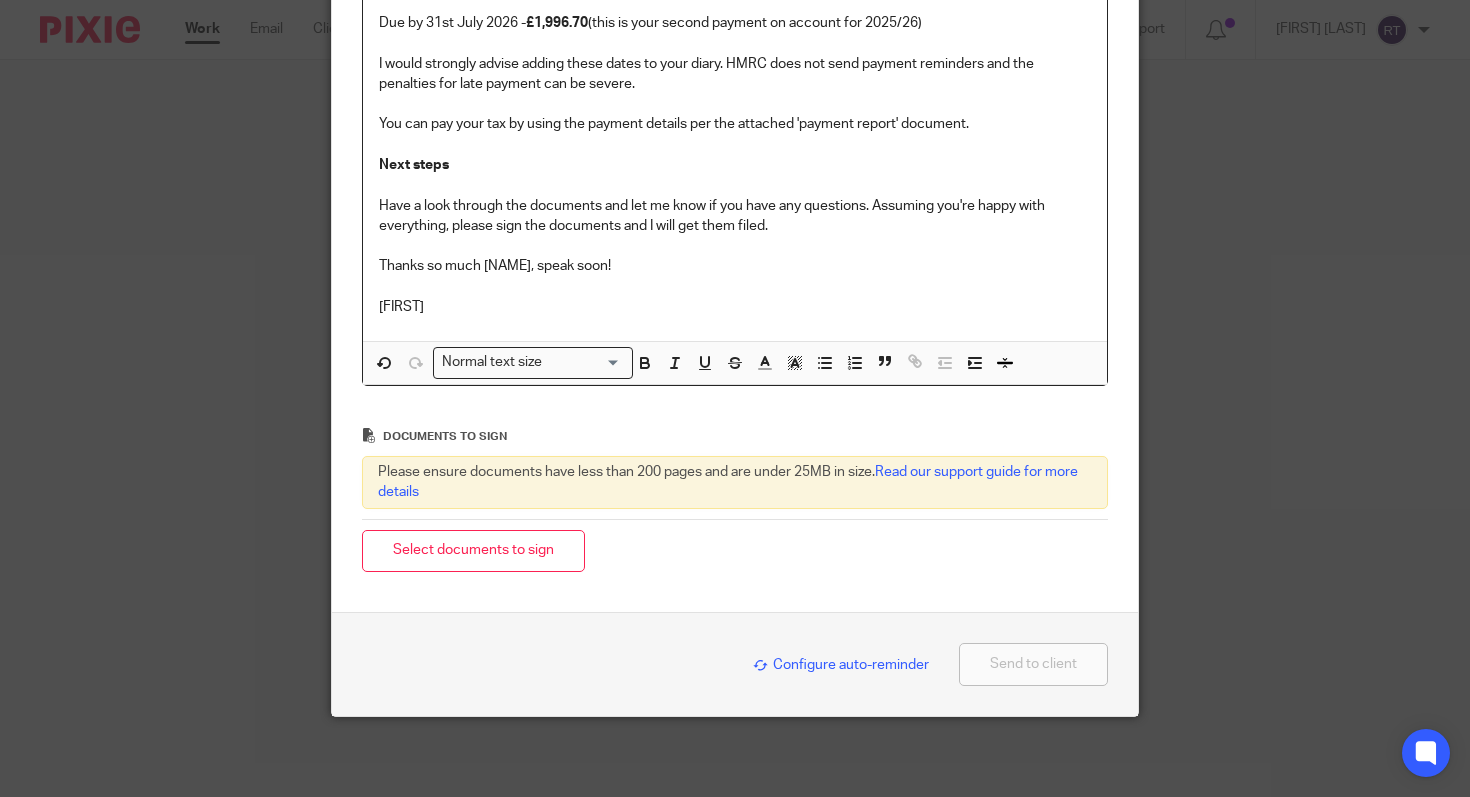 scroll, scrollTop: 0, scrollLeft: 0, axis: both 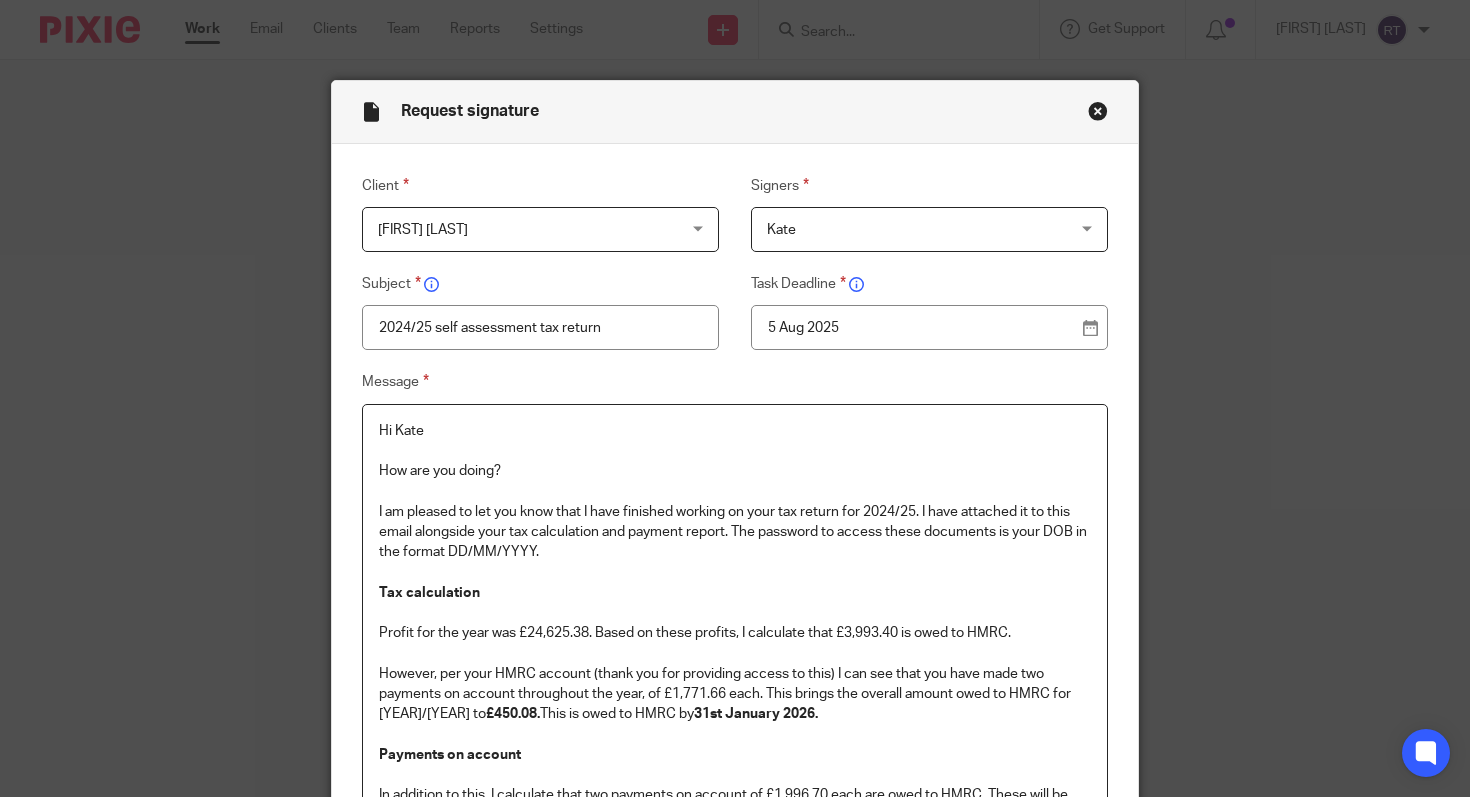 click on "5 Aug 2025" at bounding box center [922, 328] 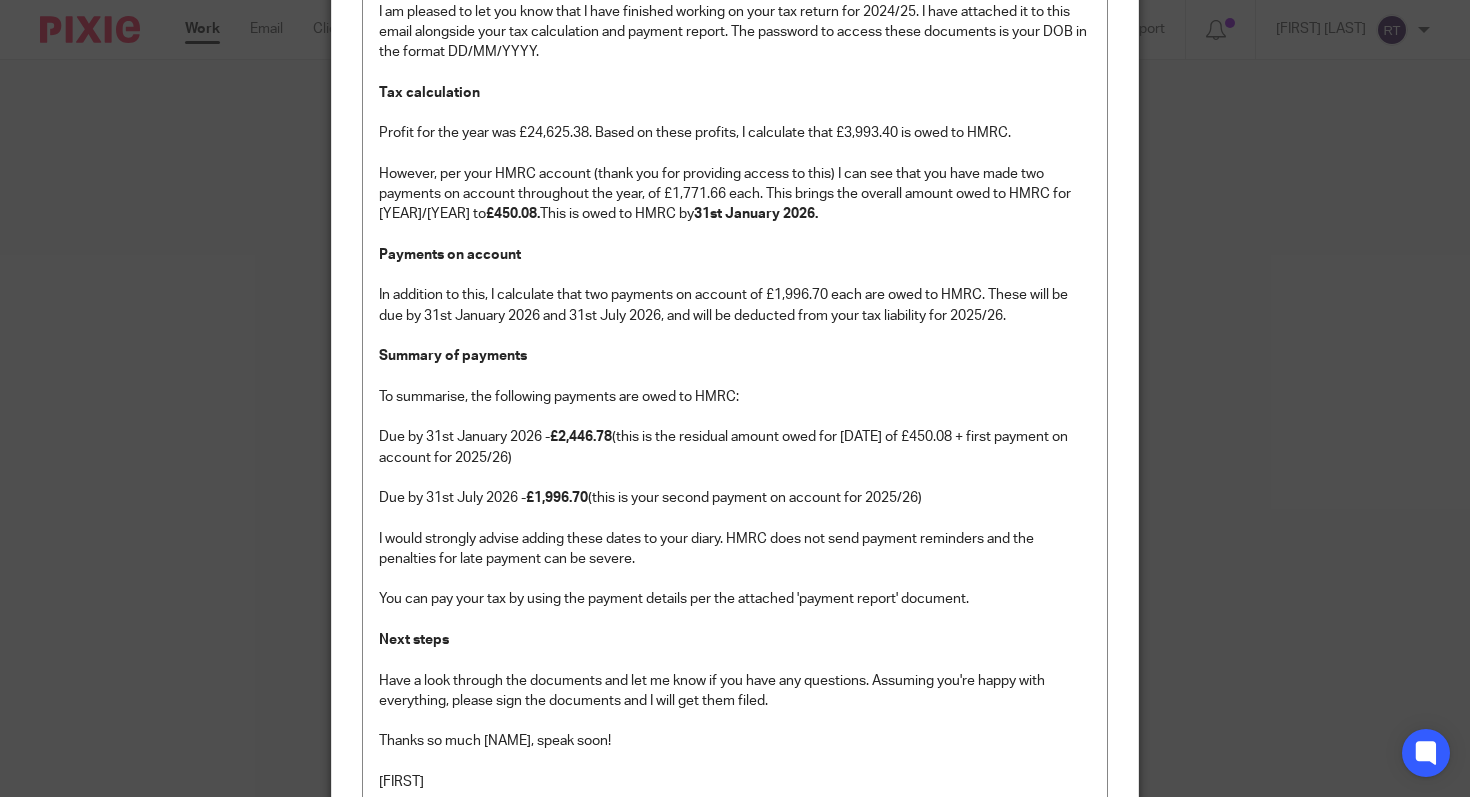 scroll, scrollTop: 976, scrollLeft: 0, axis: vertical 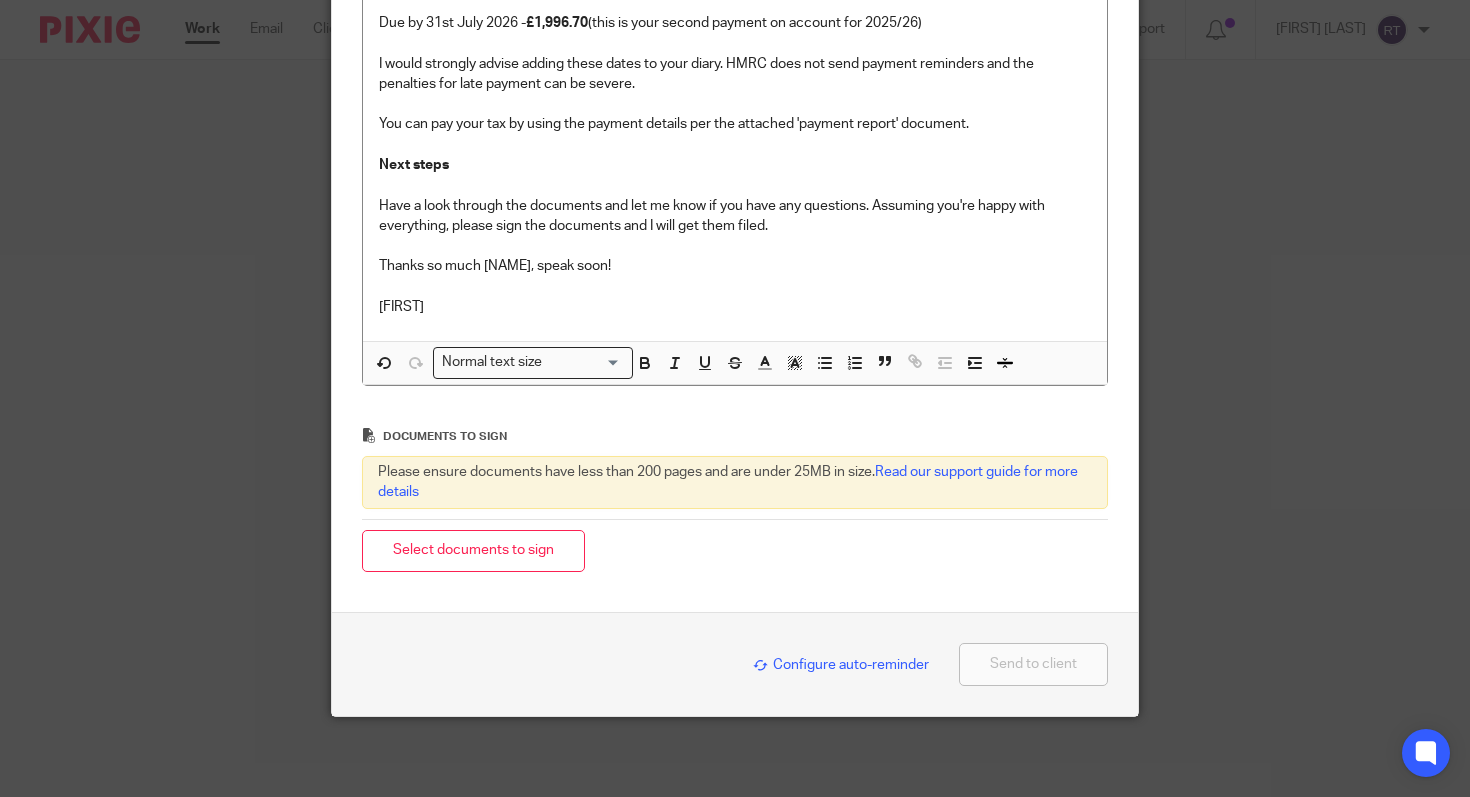 click on "Configure auto-reminder" at bounding box center (841, 665) 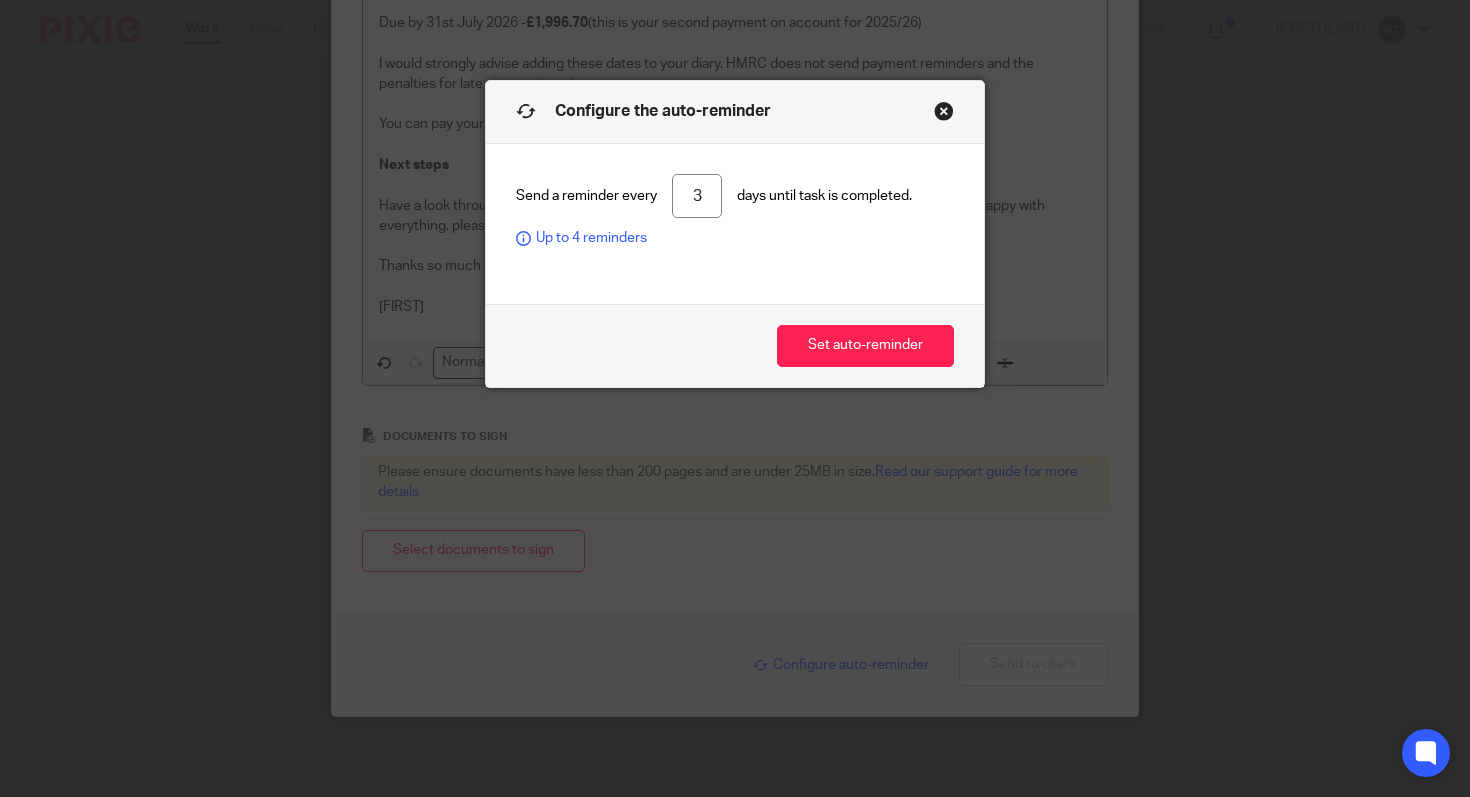 drag, startPoint x: 690, startPoint y: 194, endPoint x: 729, endPoint y: 196, distance: 39.051247 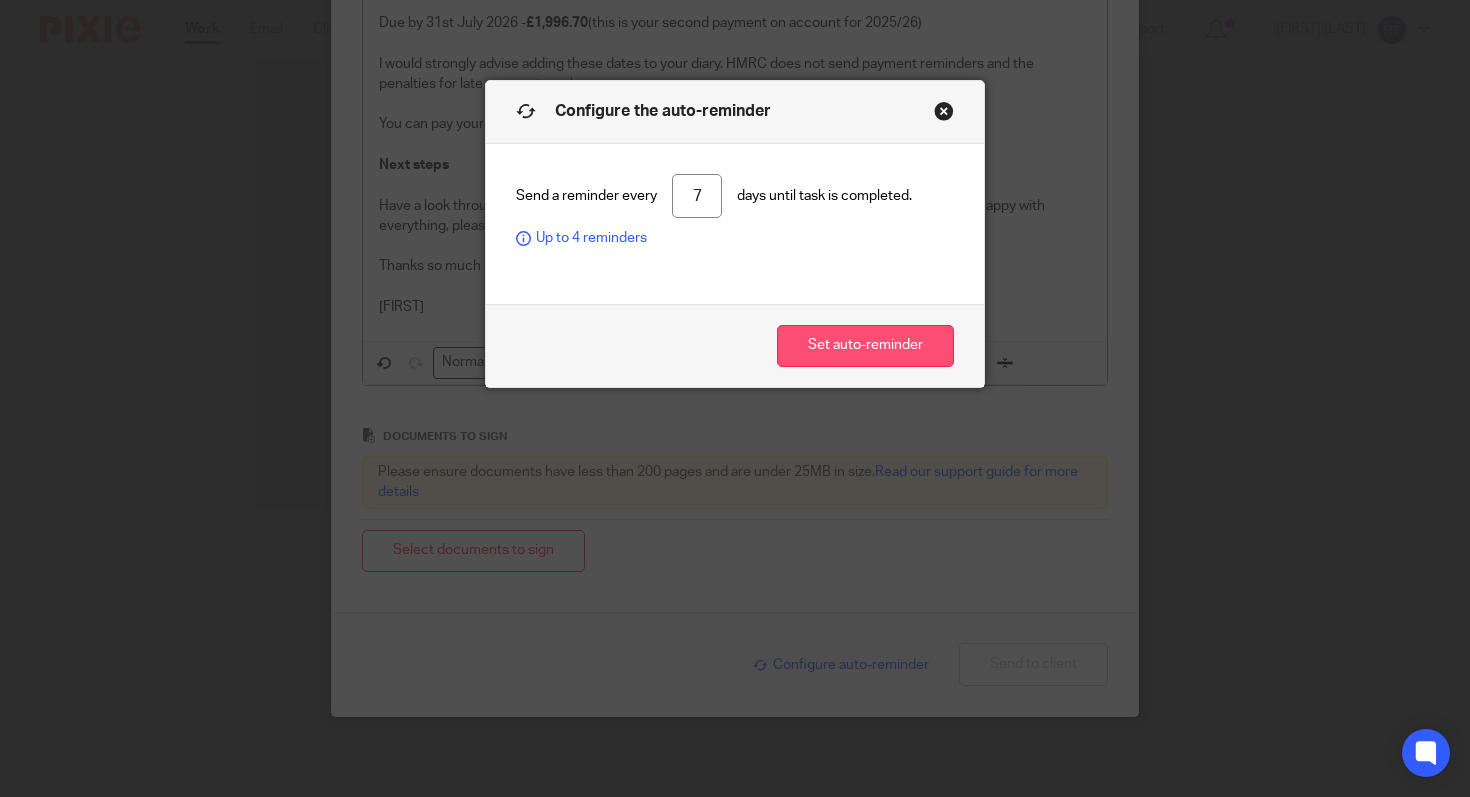 type on "7" 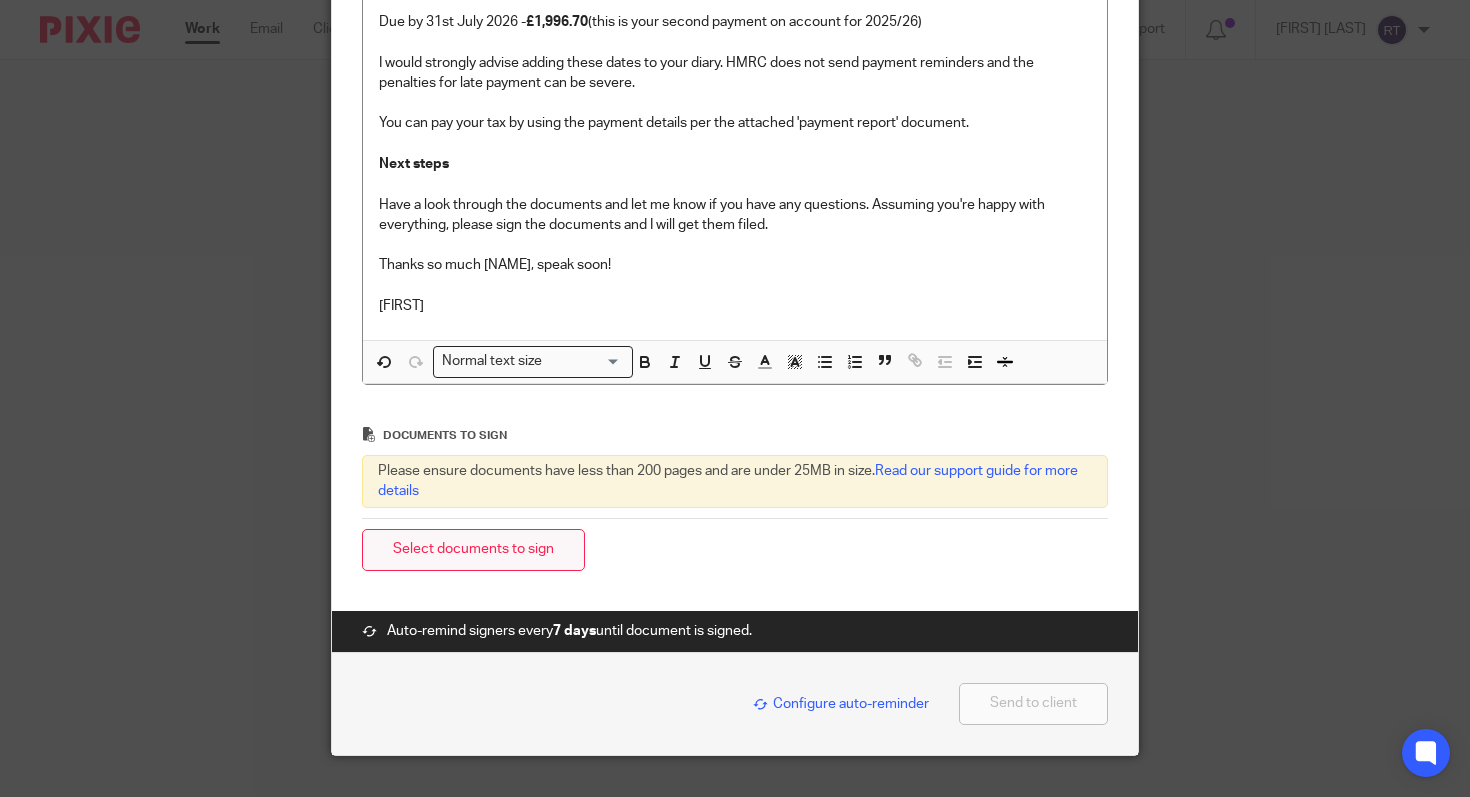 click on "Select documents to sign" at bounding box center [473, 550] 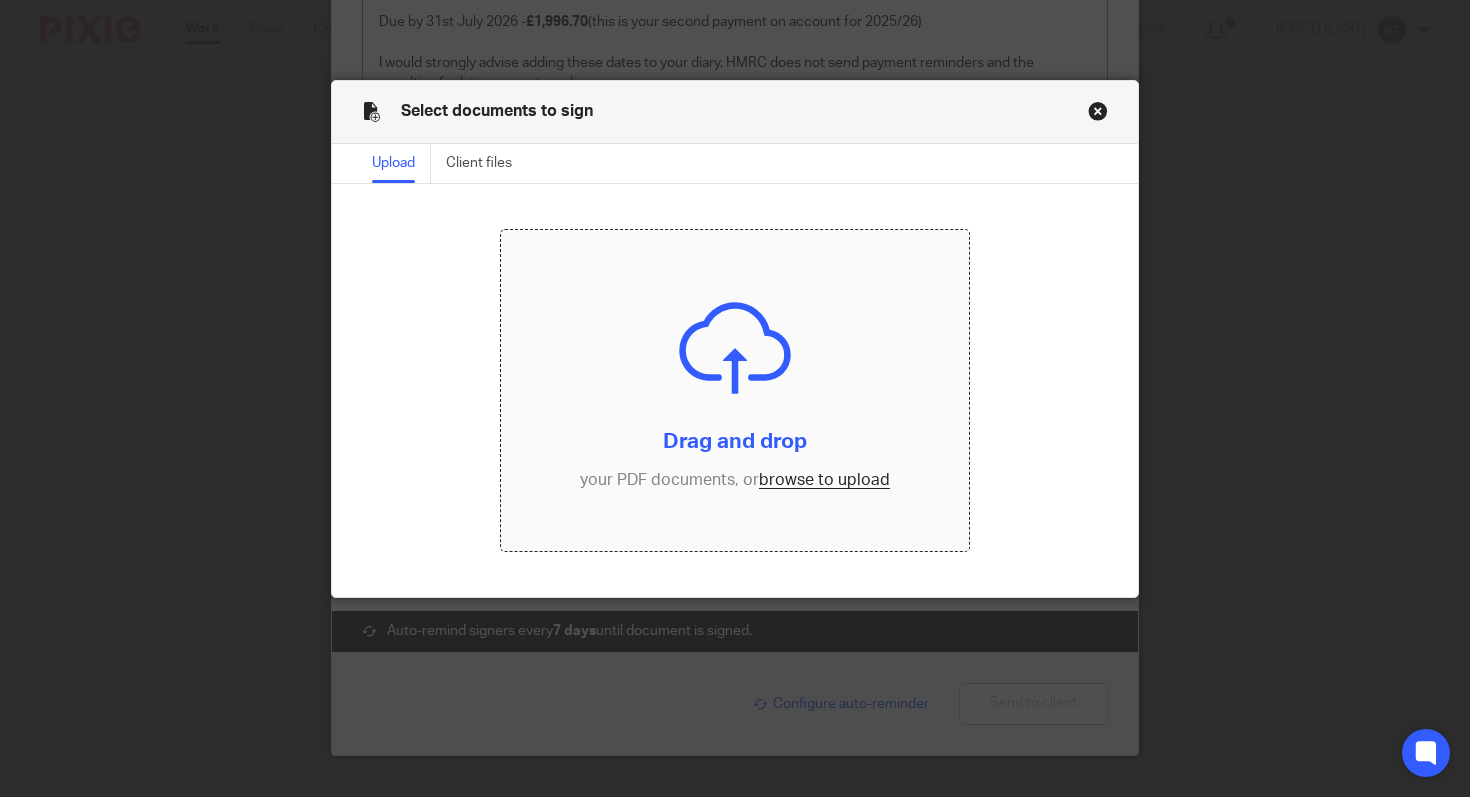 click at bounding box center (735, 391) 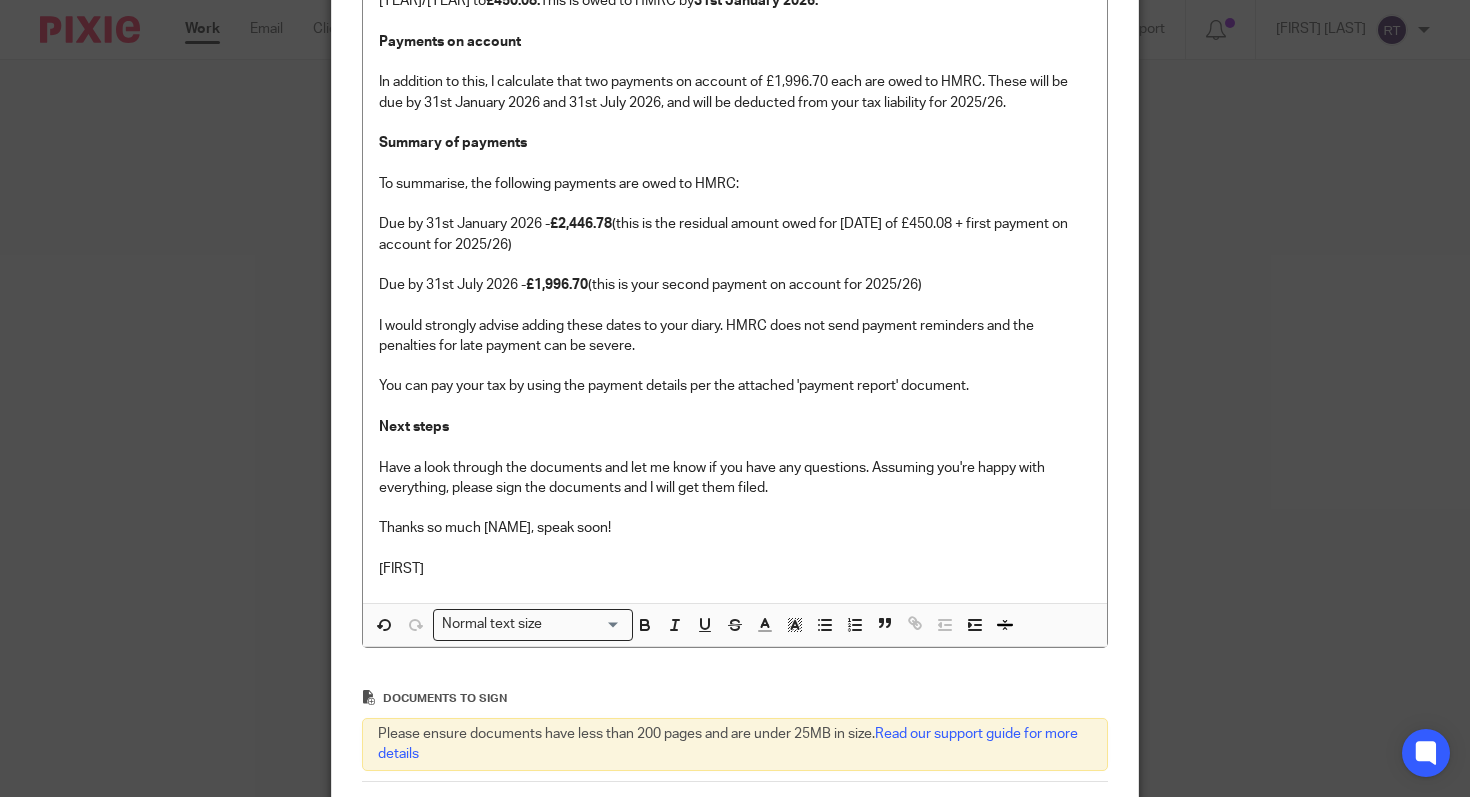 scroll, scrollTop: 1069, scrollLeft: 0, axis: vertical 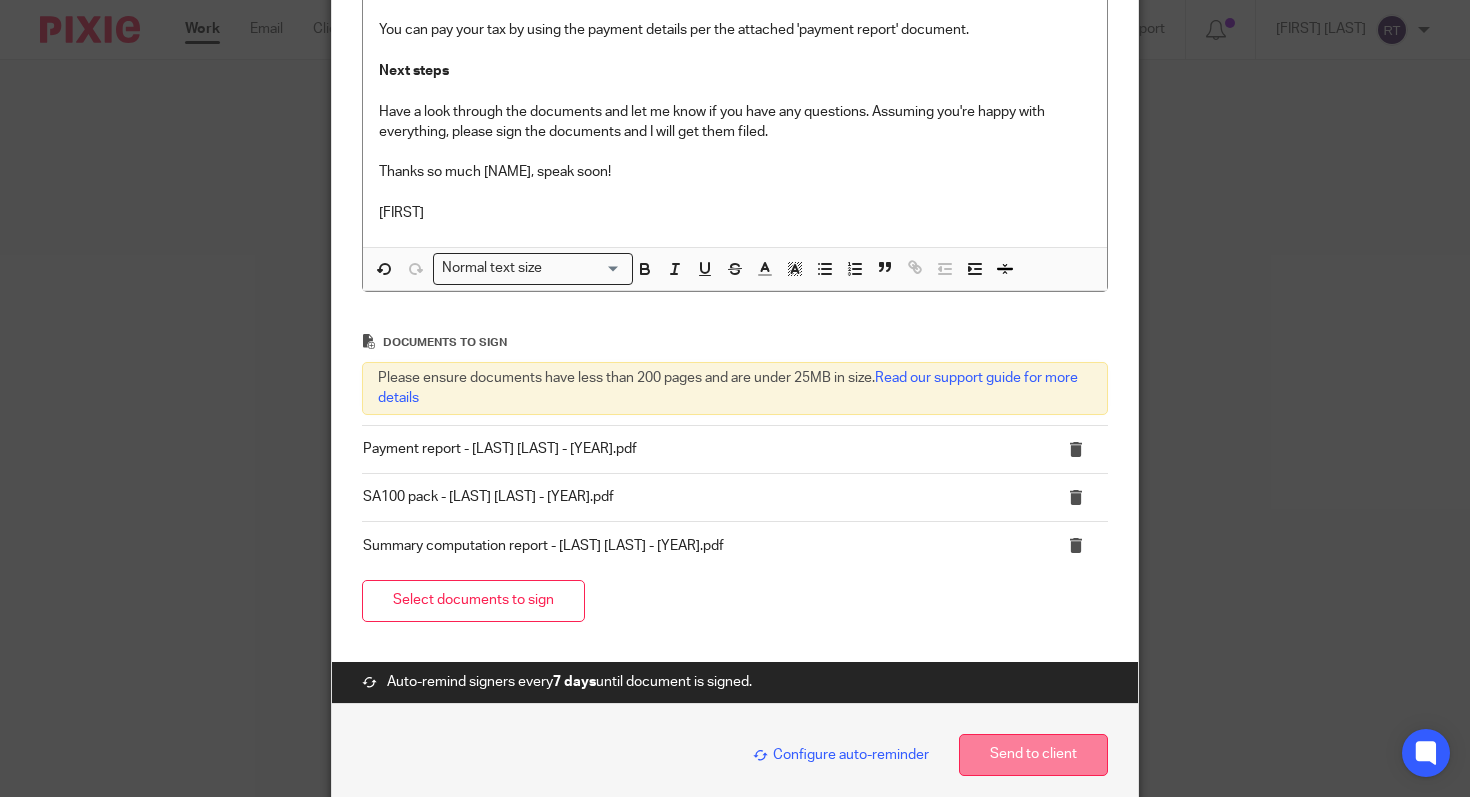 click on "Send to client" at bounding box center (1033, 755) 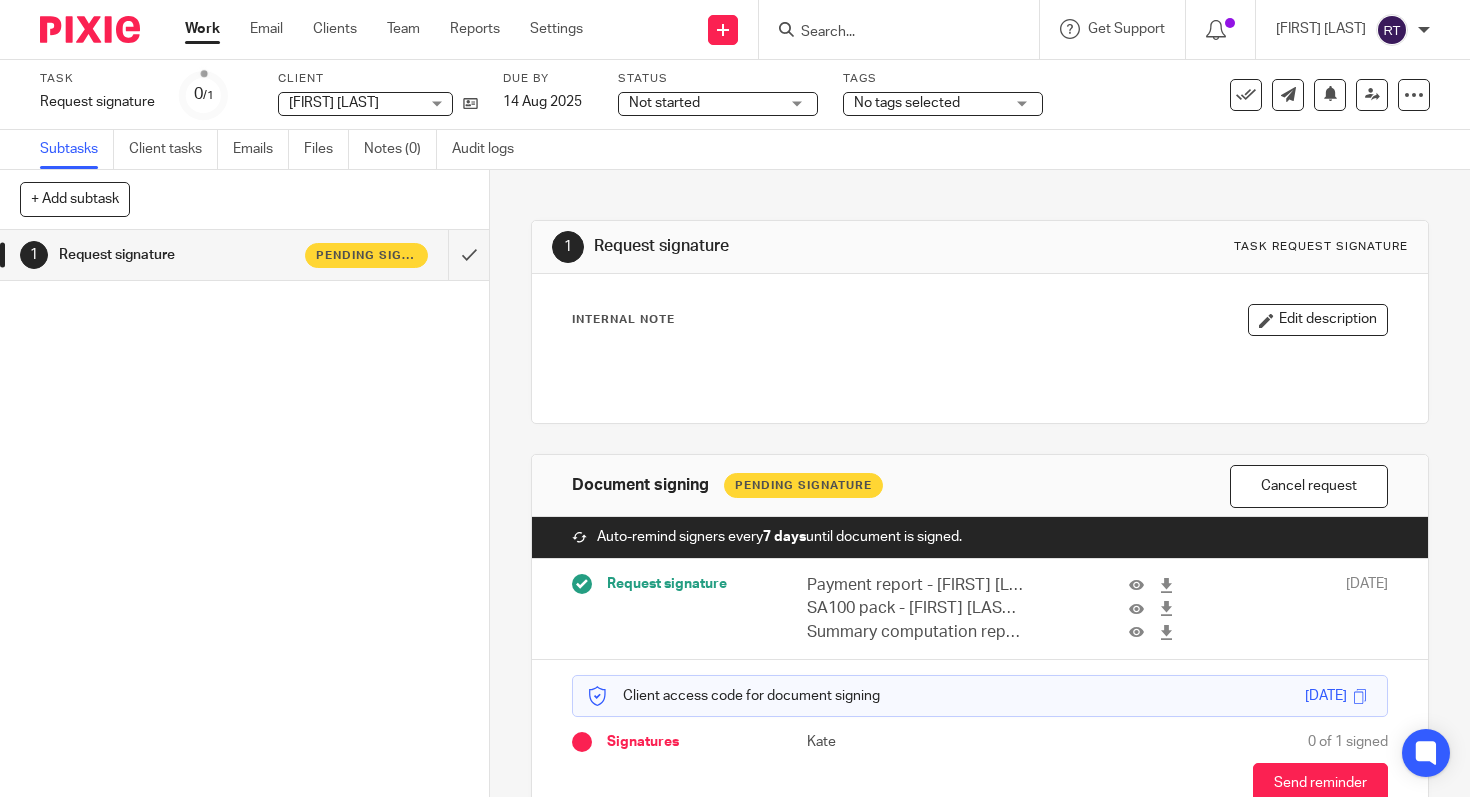 scroll, scrollTop: 0, scrollLeft: 0, axis: both 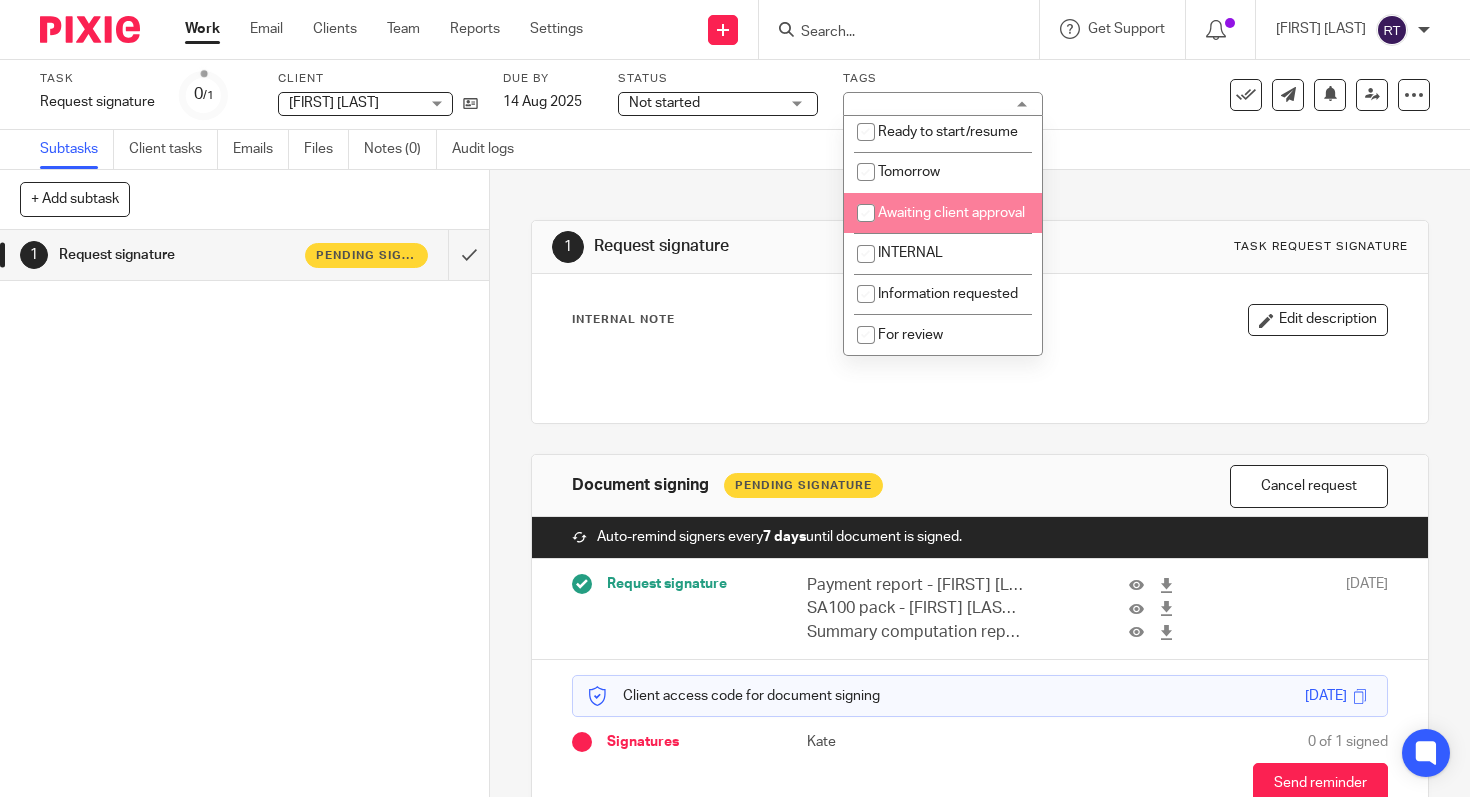 click on "Awaiting client approval" at bounding box center (943, 213) 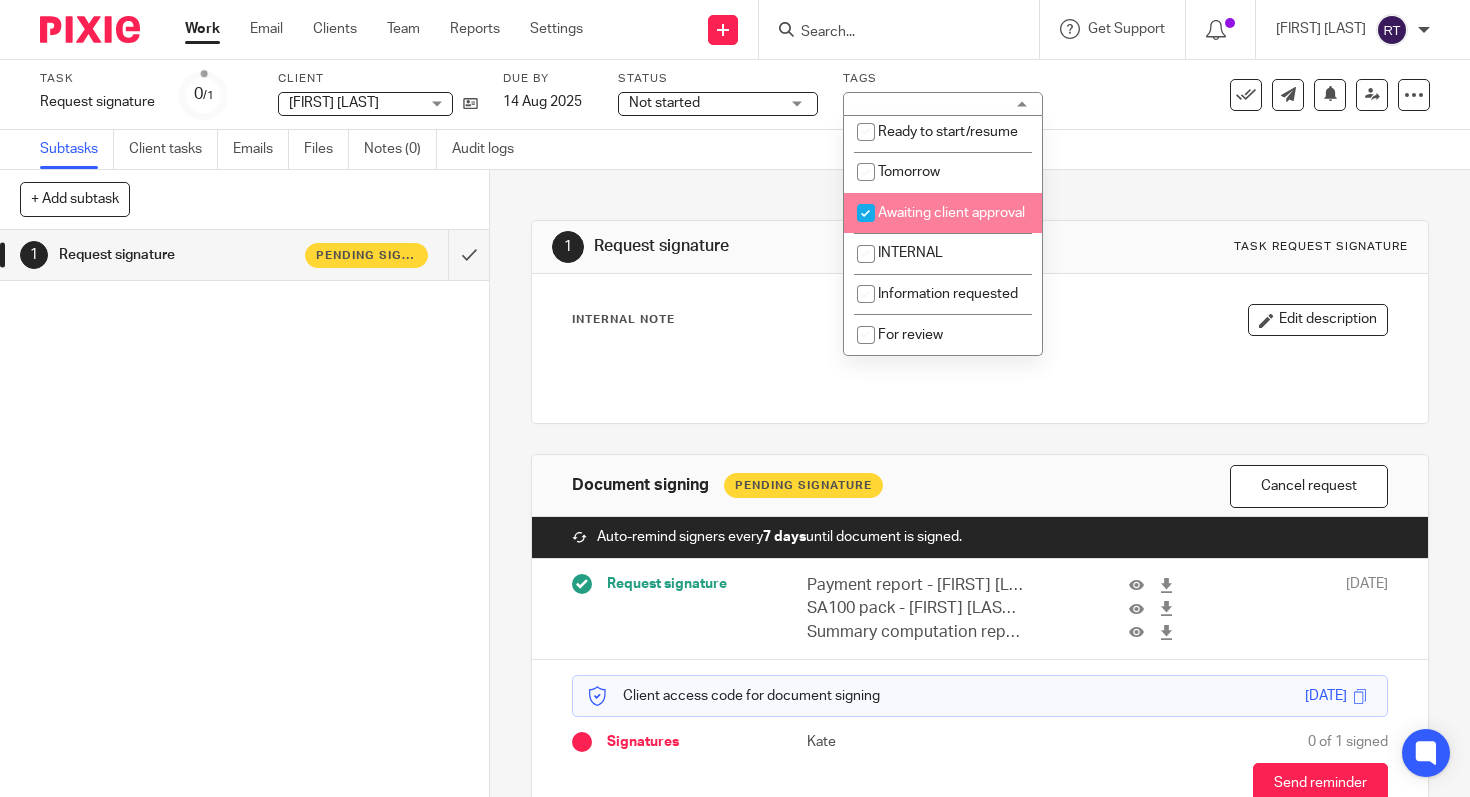checkbox on "true" 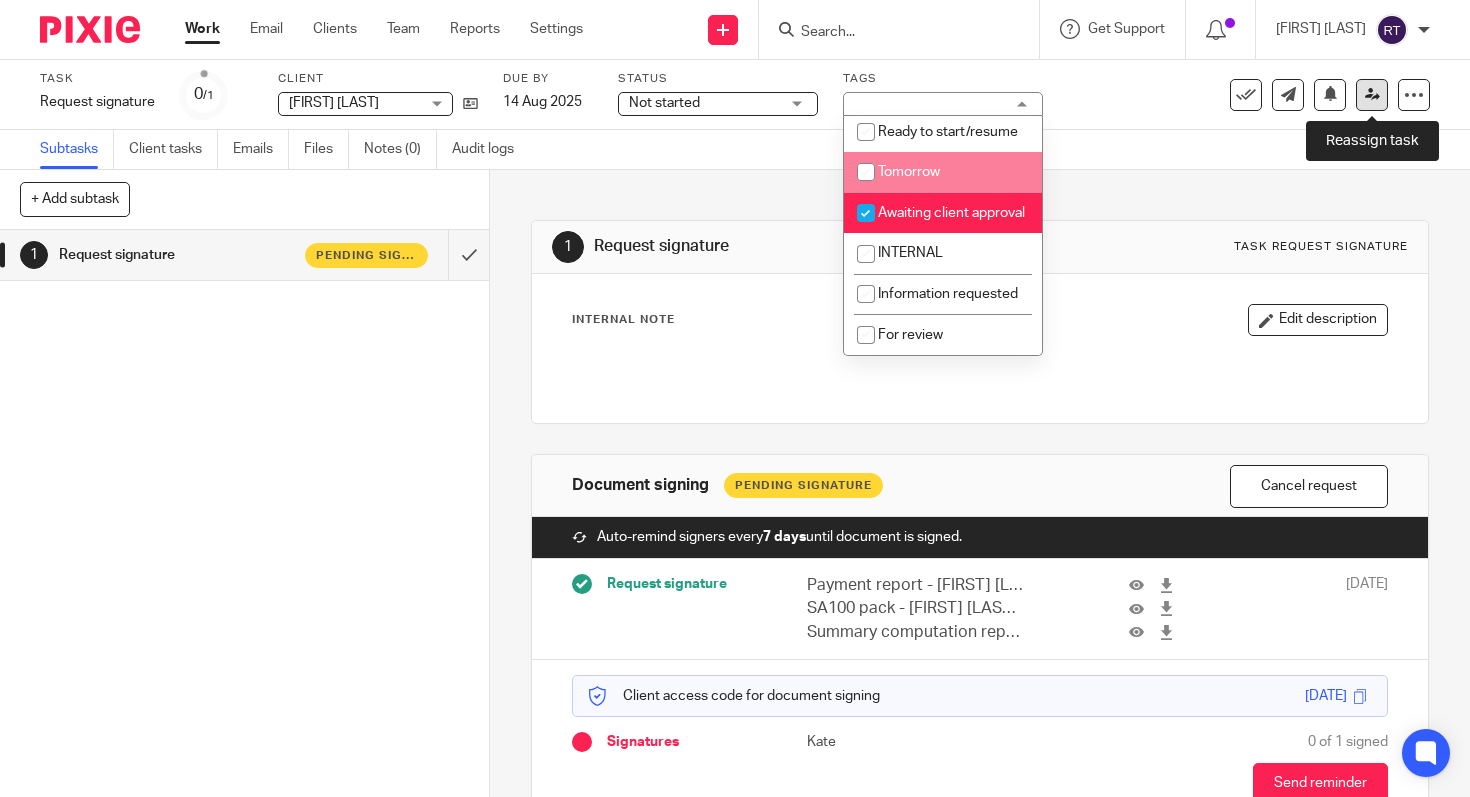click at bounding box center [1372, 94] 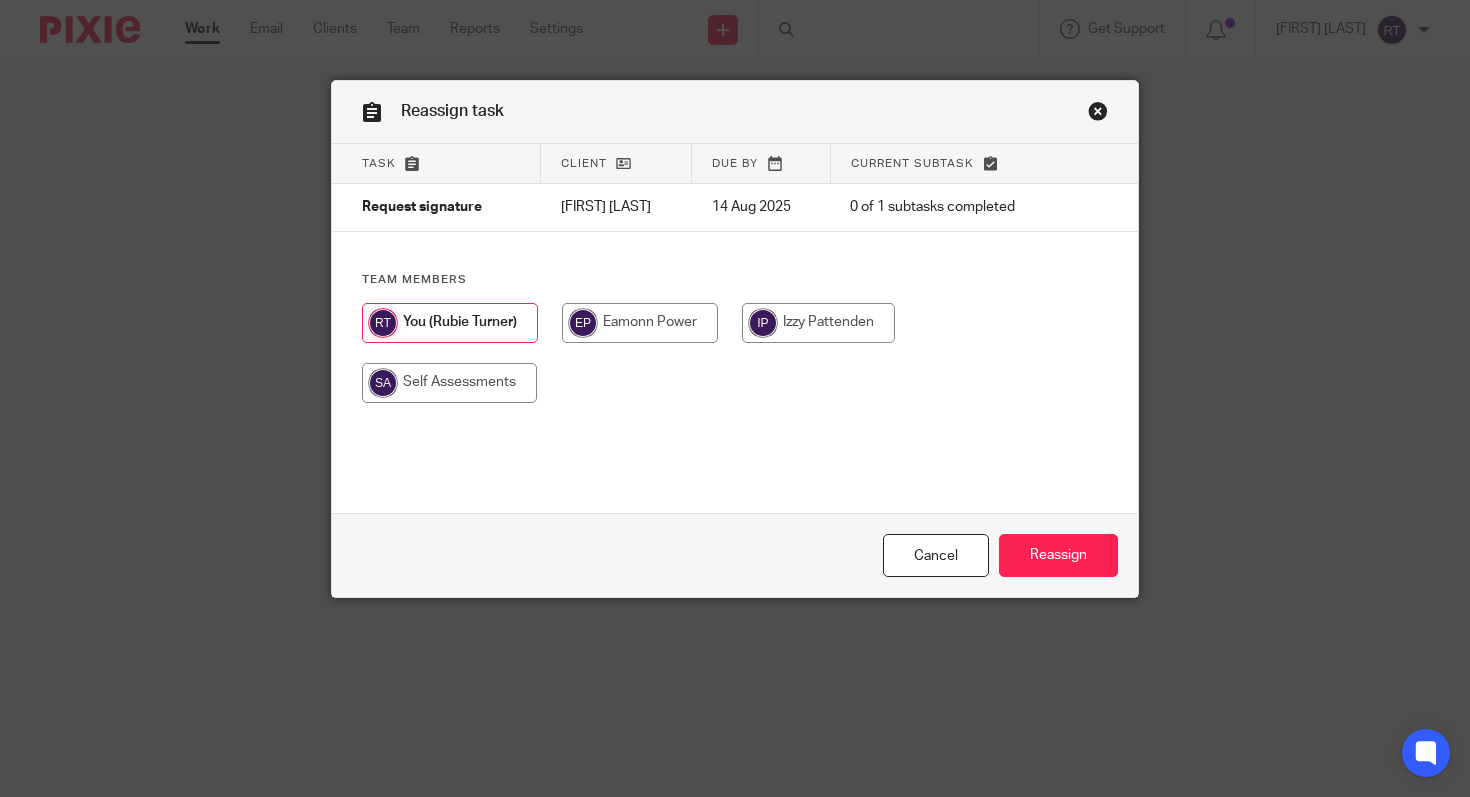 scroll, scrollTop: 0, scrollLeft: 0, axis: both 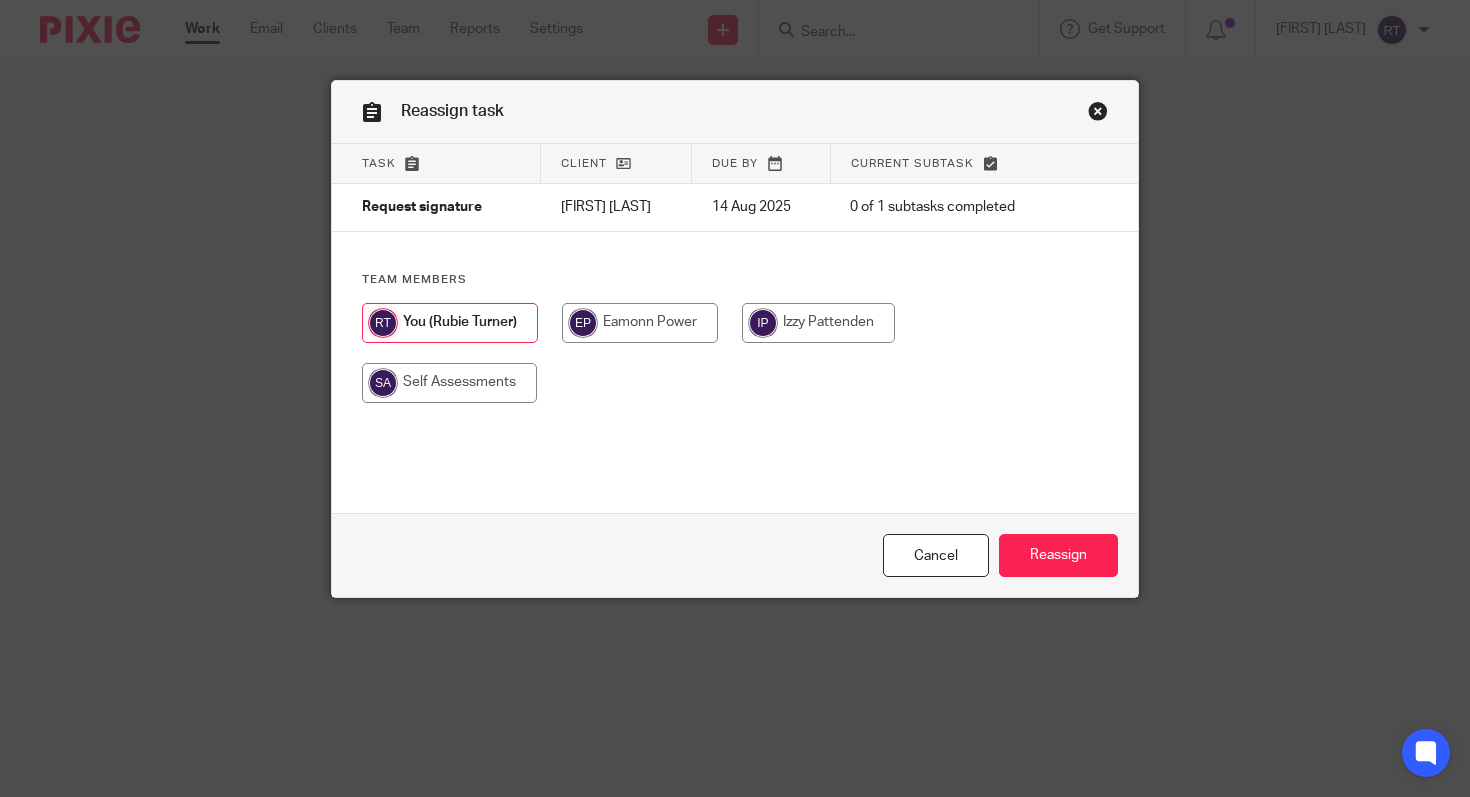 click at bounding box center [449, 383] 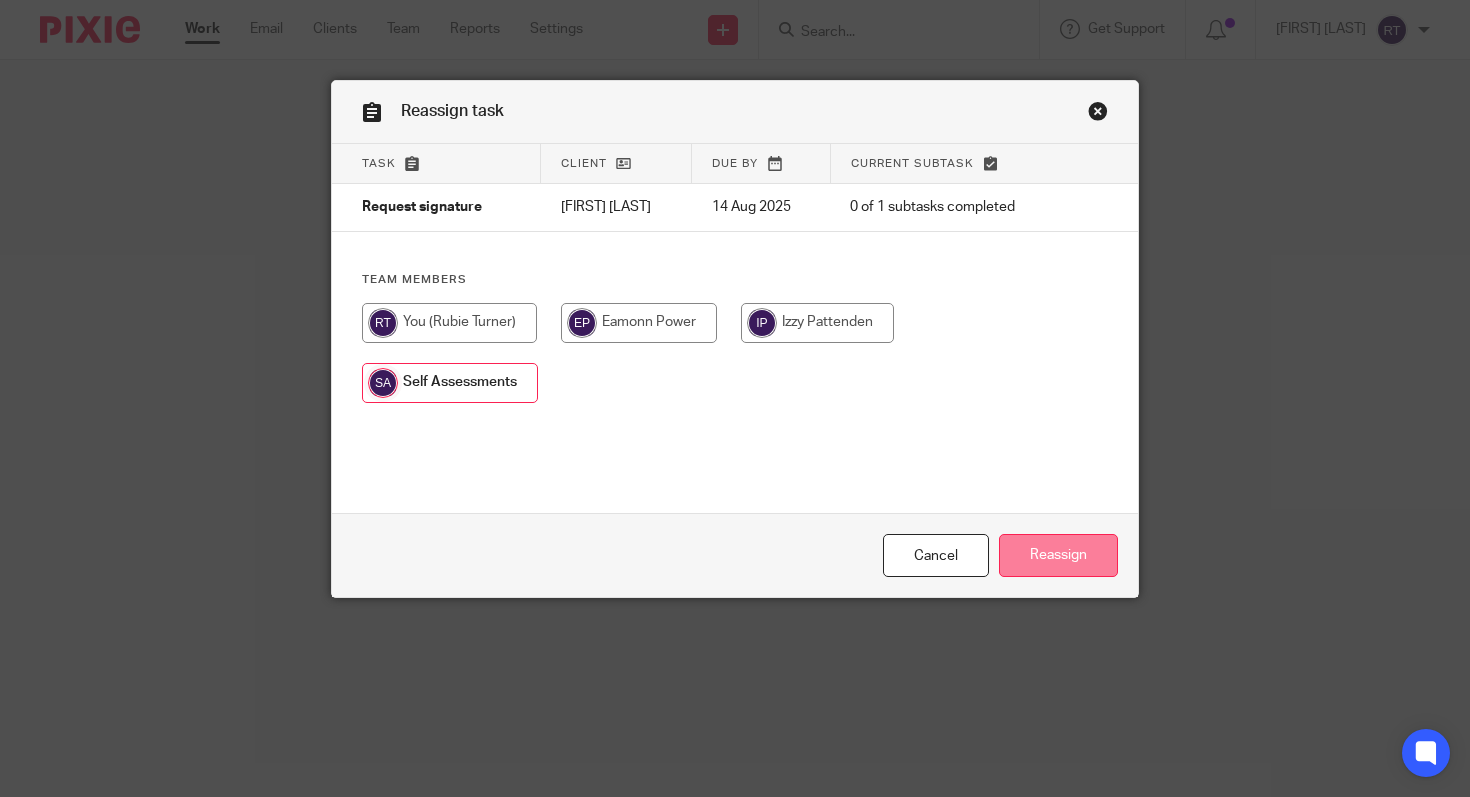 click on "Reassign" at bounding box center (1058, 555) 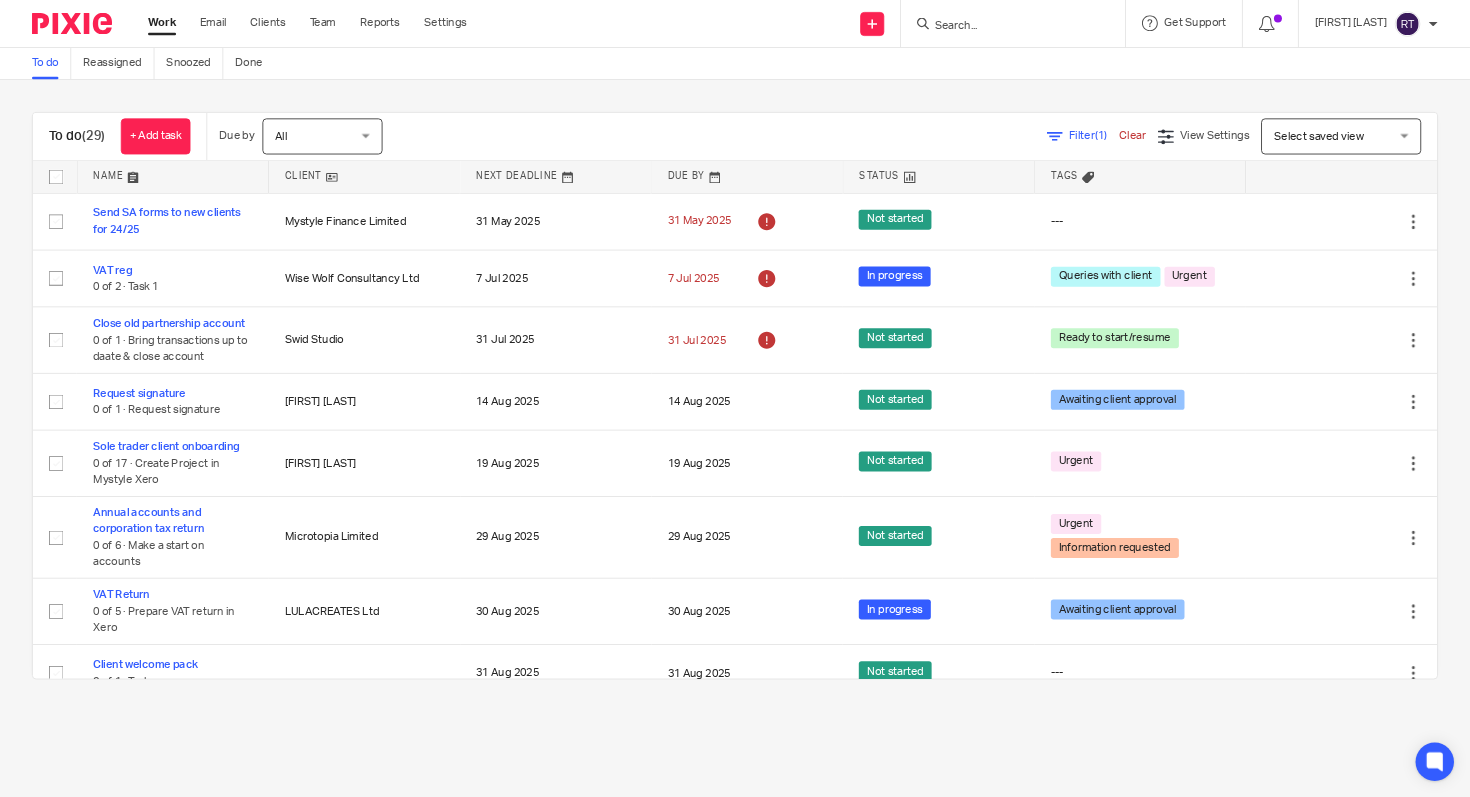 scroll, scrollTop: 0, scrollLeft: 0, axis: both 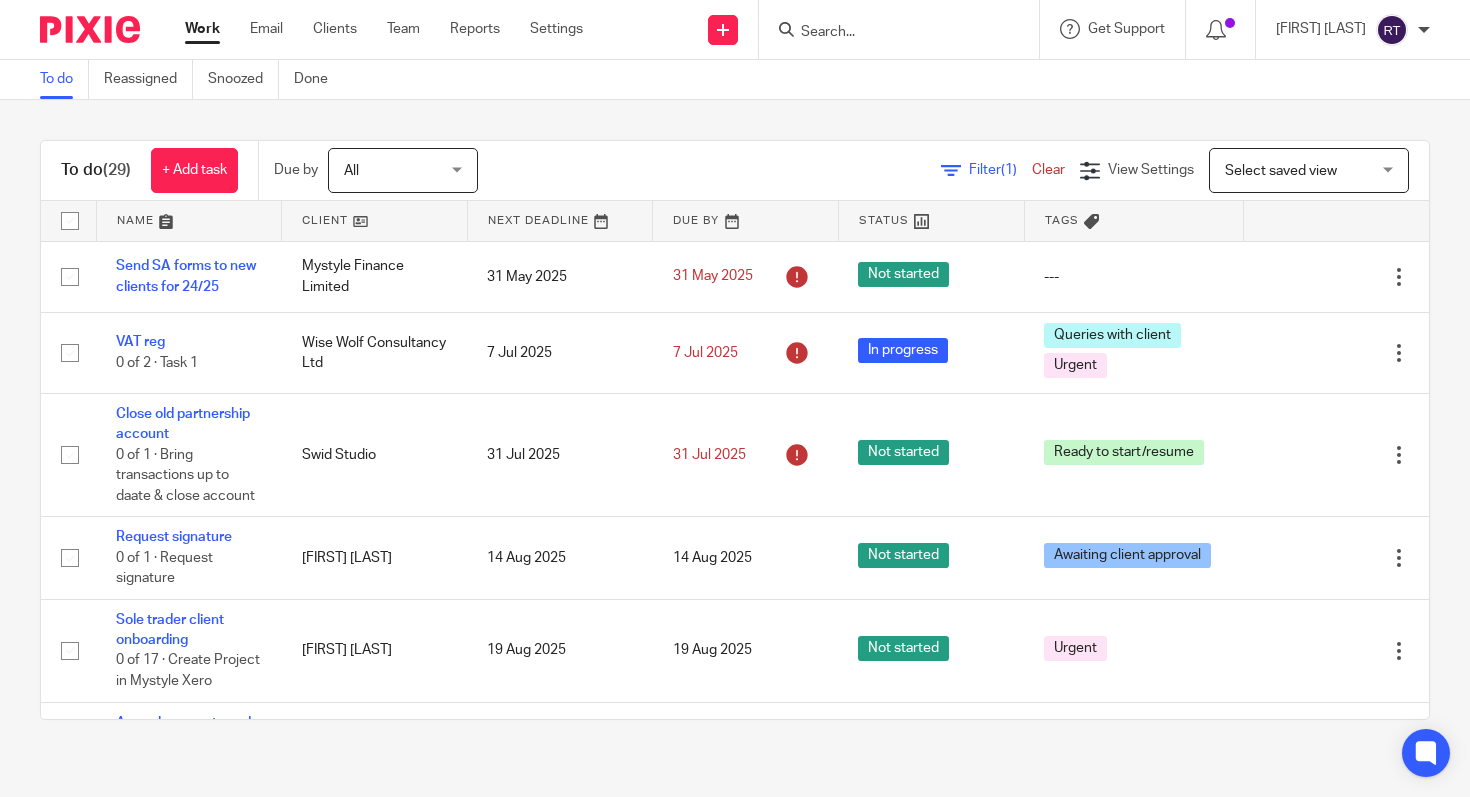 click at bounding box center [889, 33] 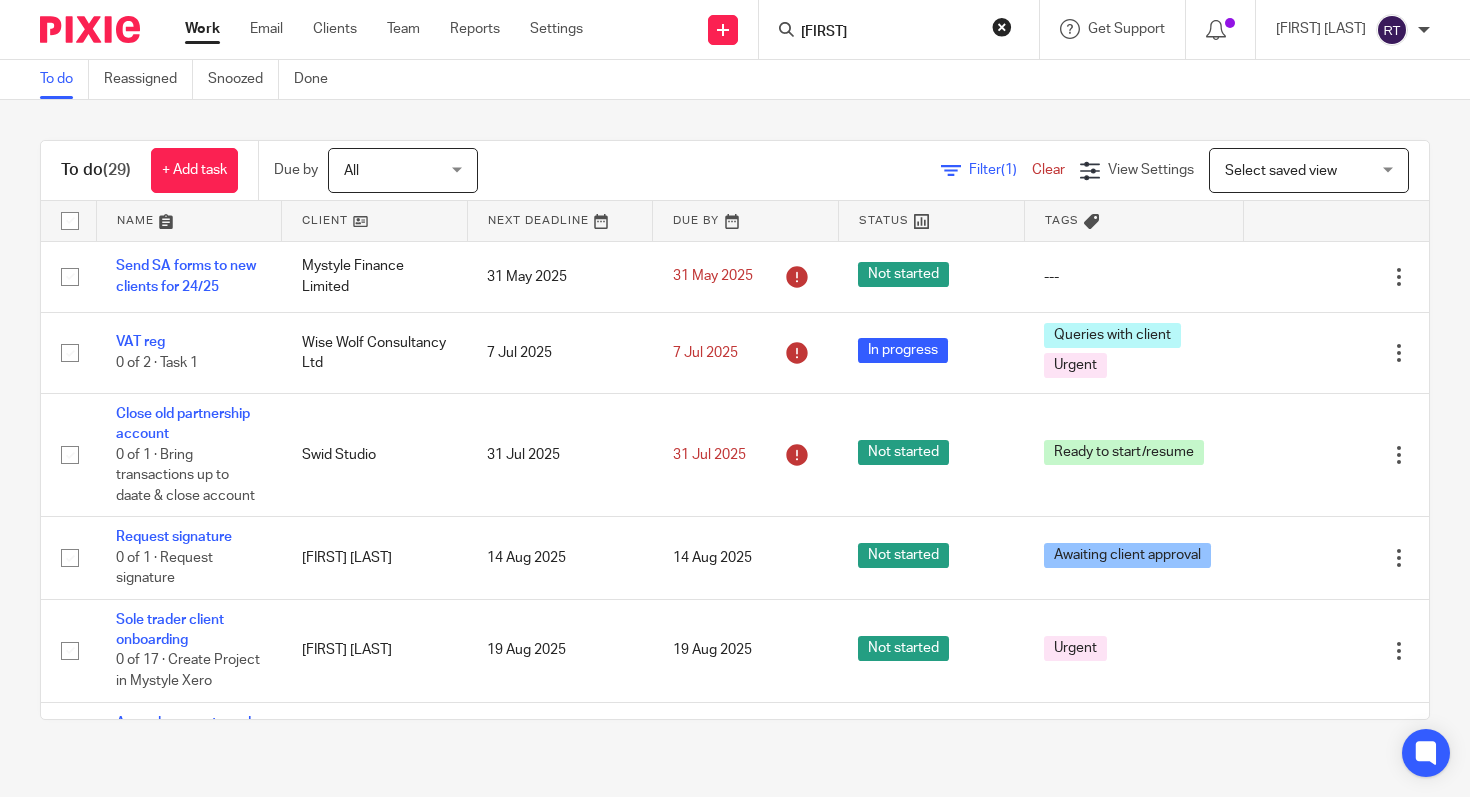 type on "kate" 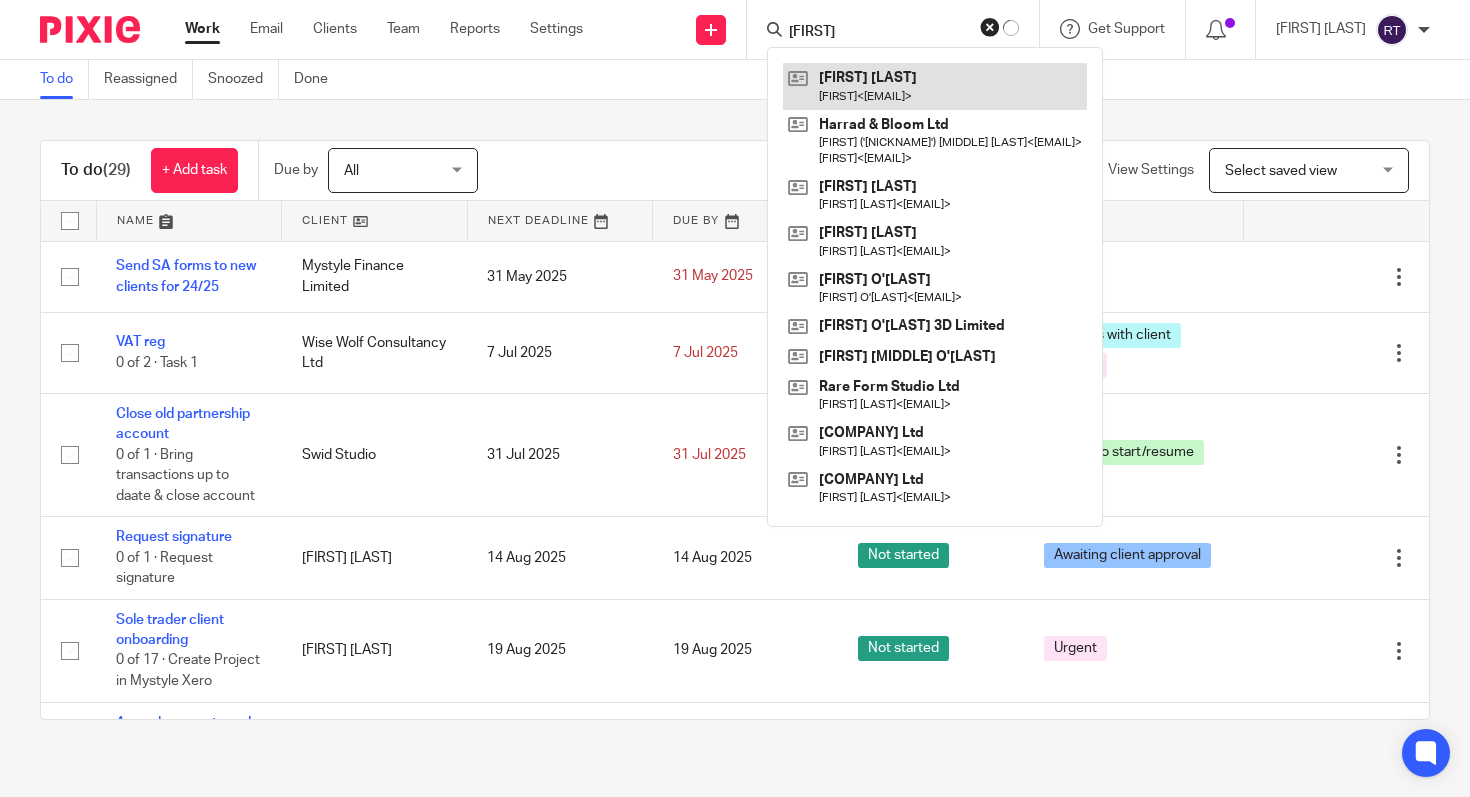 click at bounding box center [935, 86] 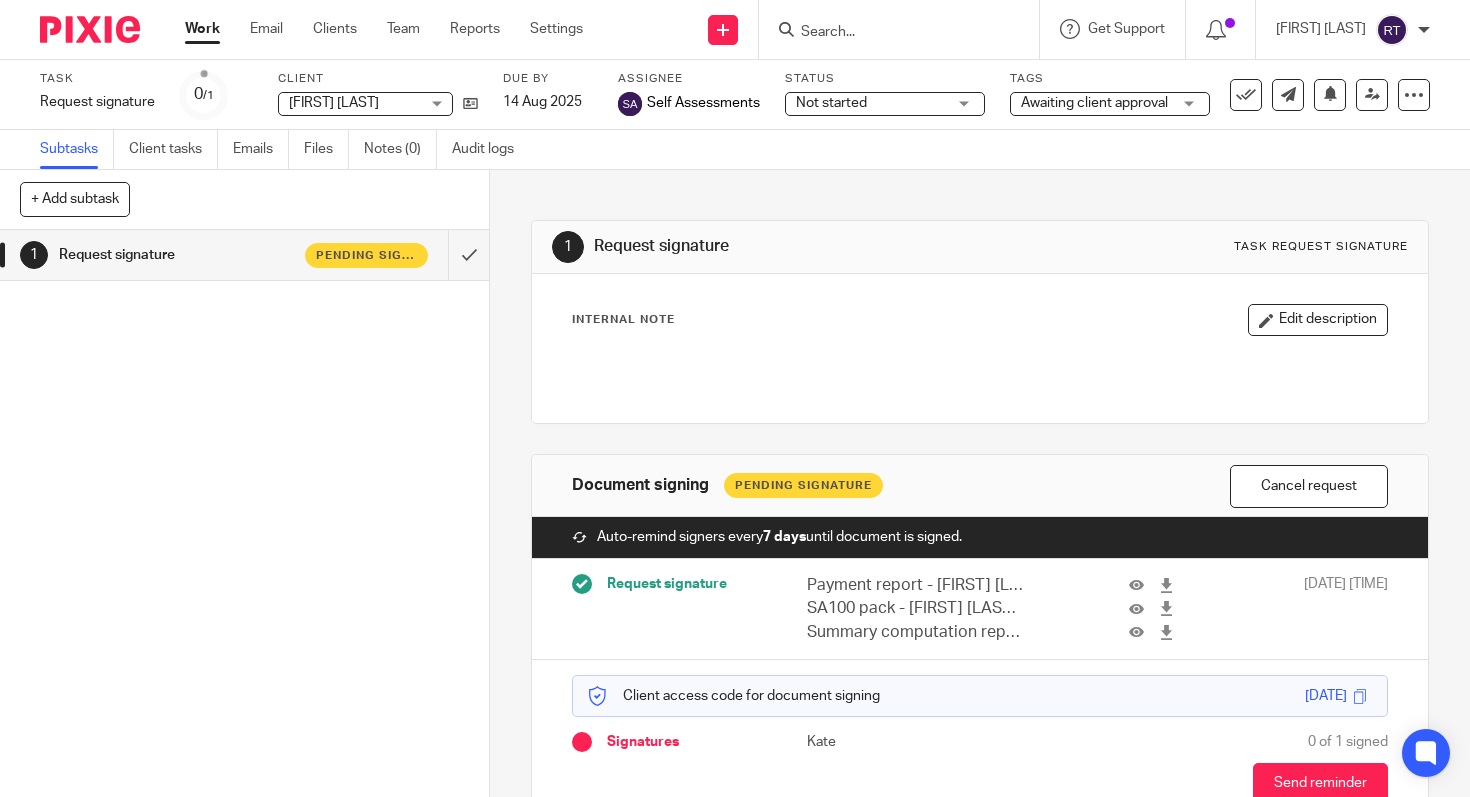 scroll, scrollTop: 0, scrollLeft: 0, axis: both 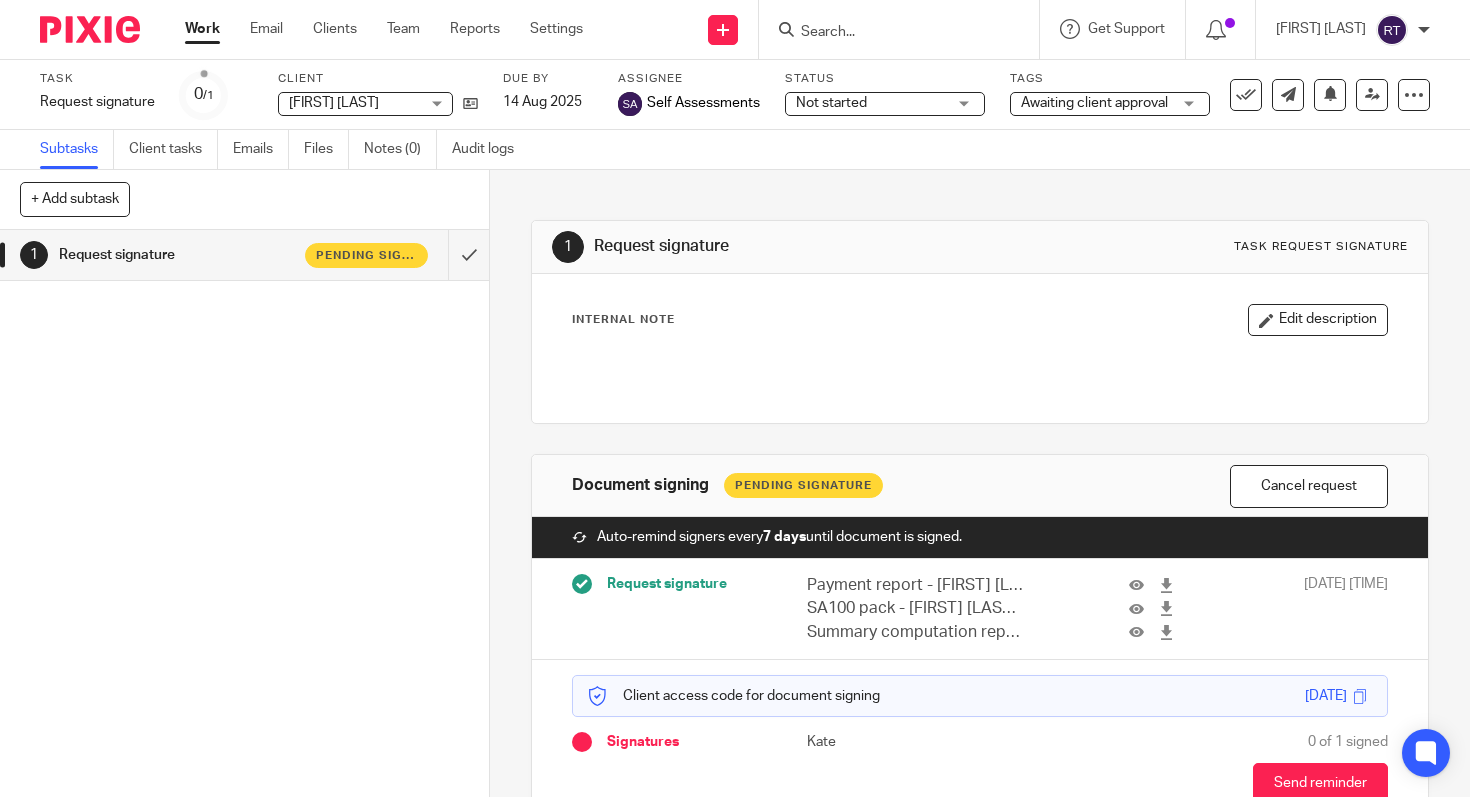 click on "Work" at bounding box center (202, 29) 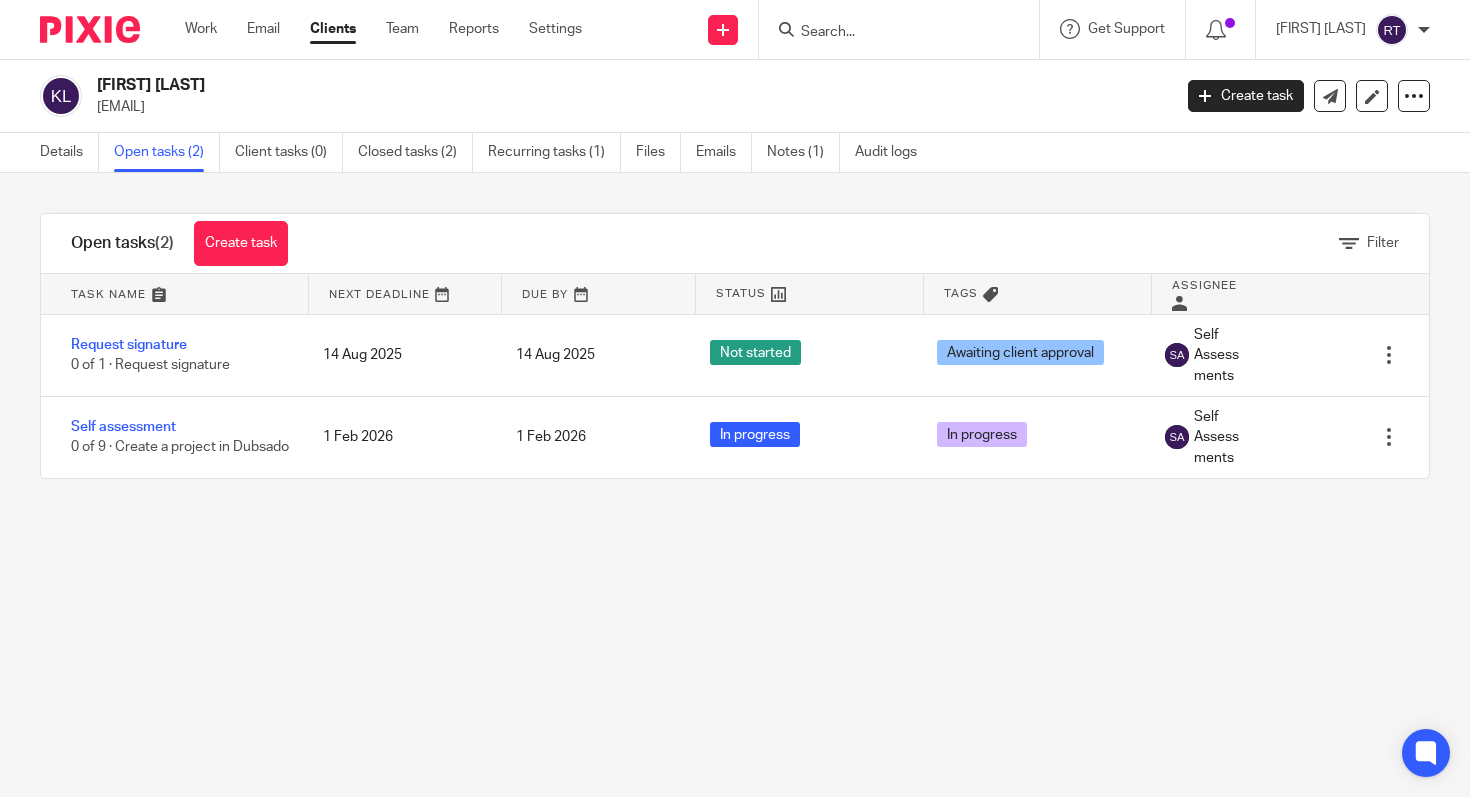 scroll, scrollTop: 0, scrollLeft: 0, axis: both 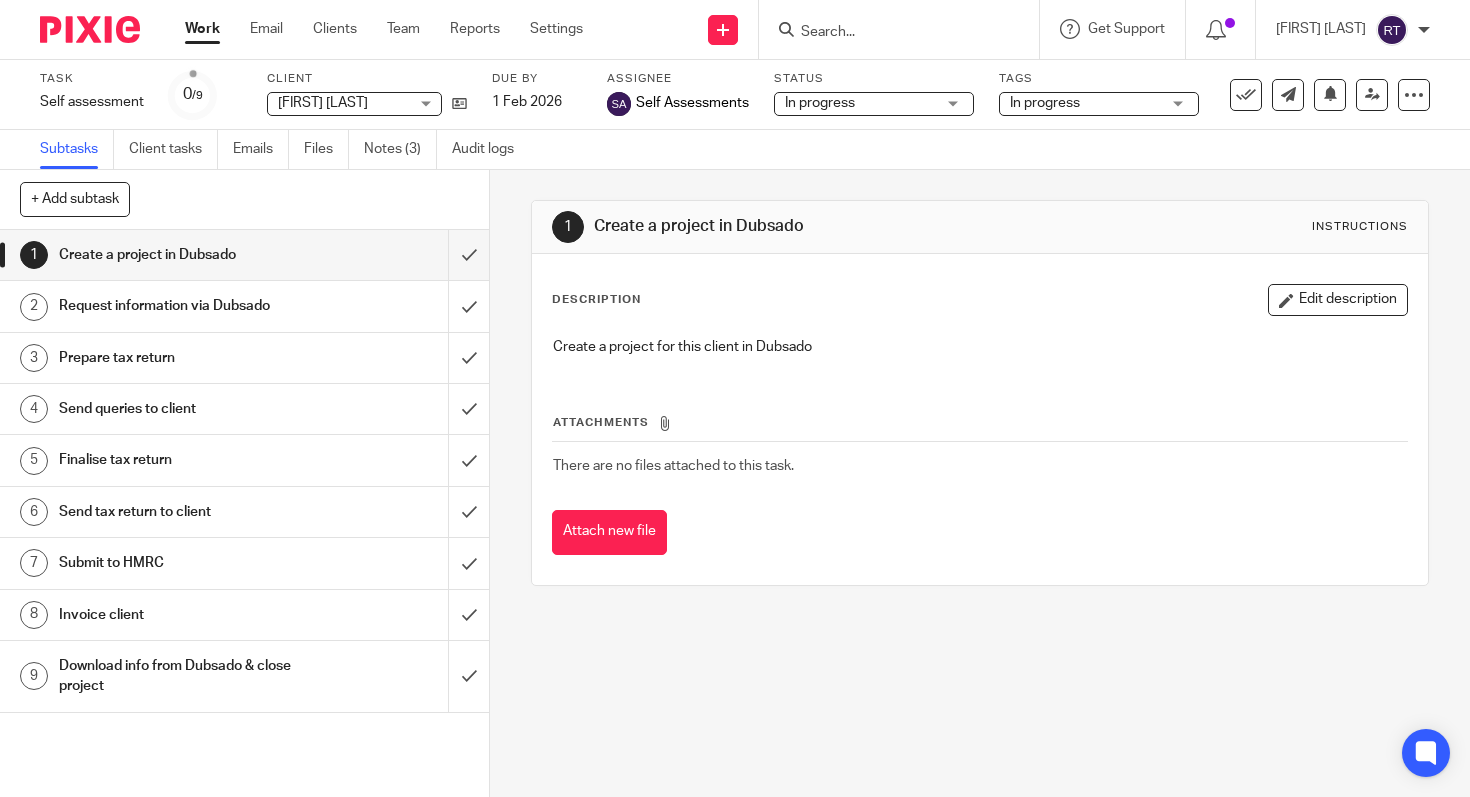 click on "In progress" at bounding box center (1045, 103) 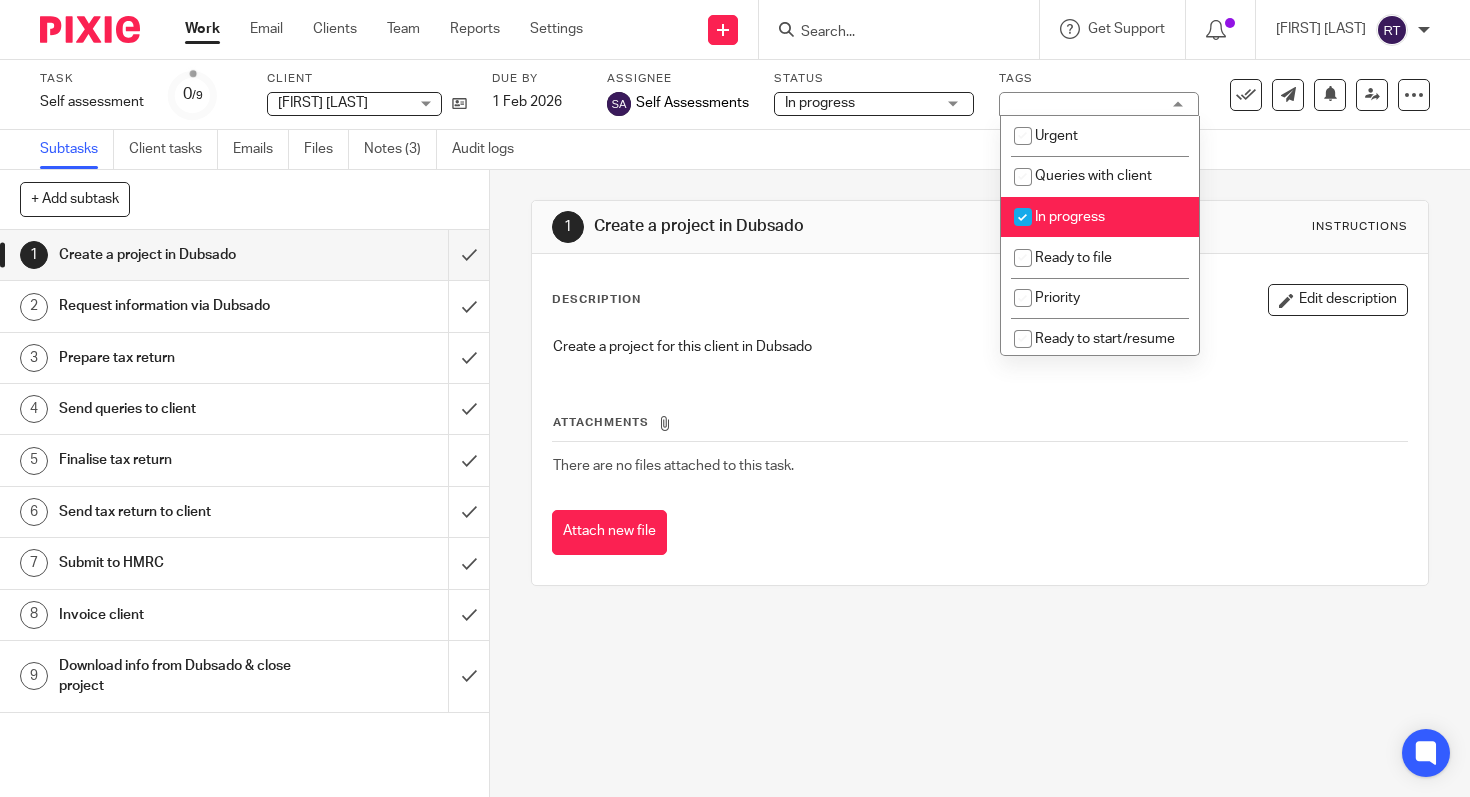 click on "In progress" at bounding box center (1070, 217) 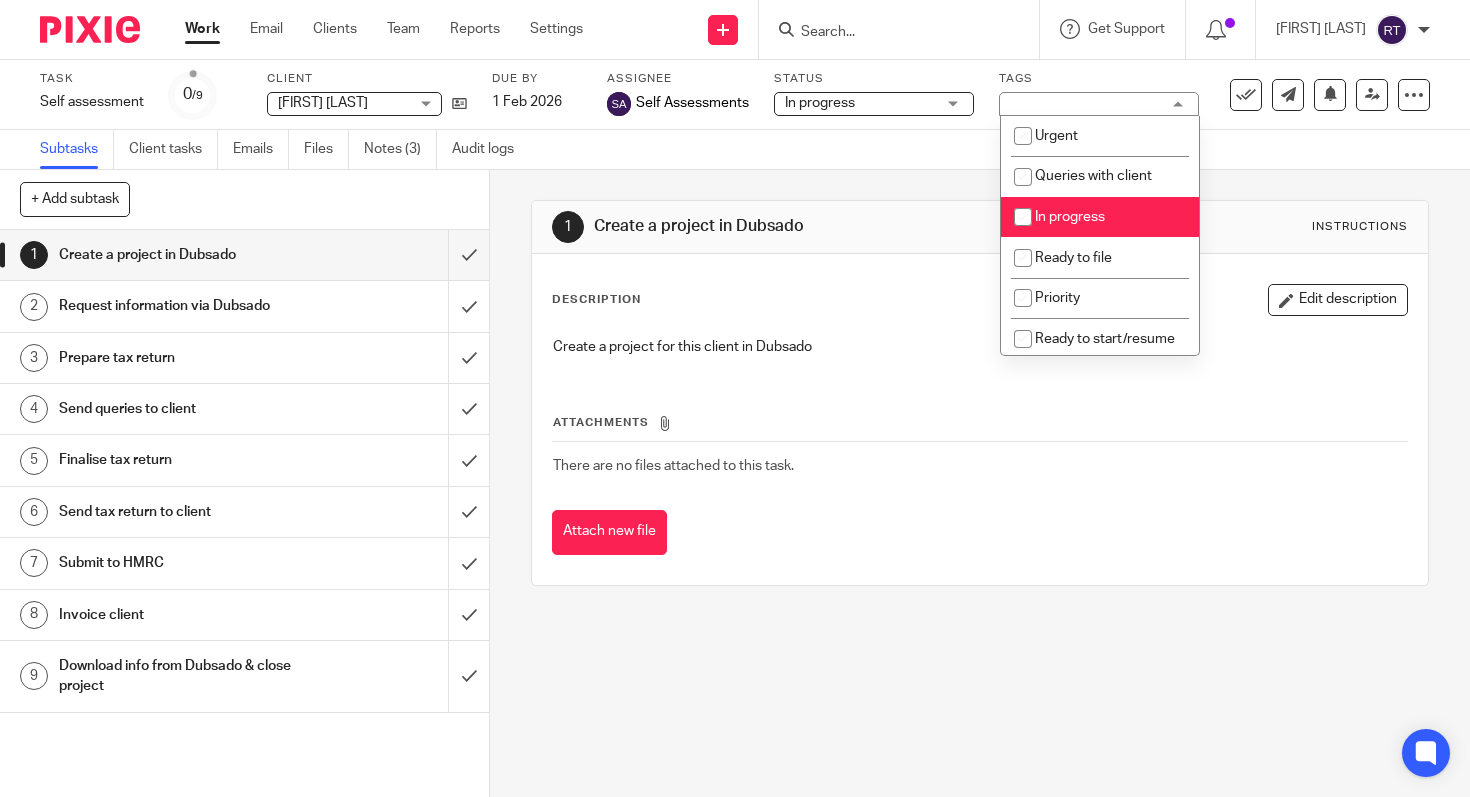 checkbox on "false" 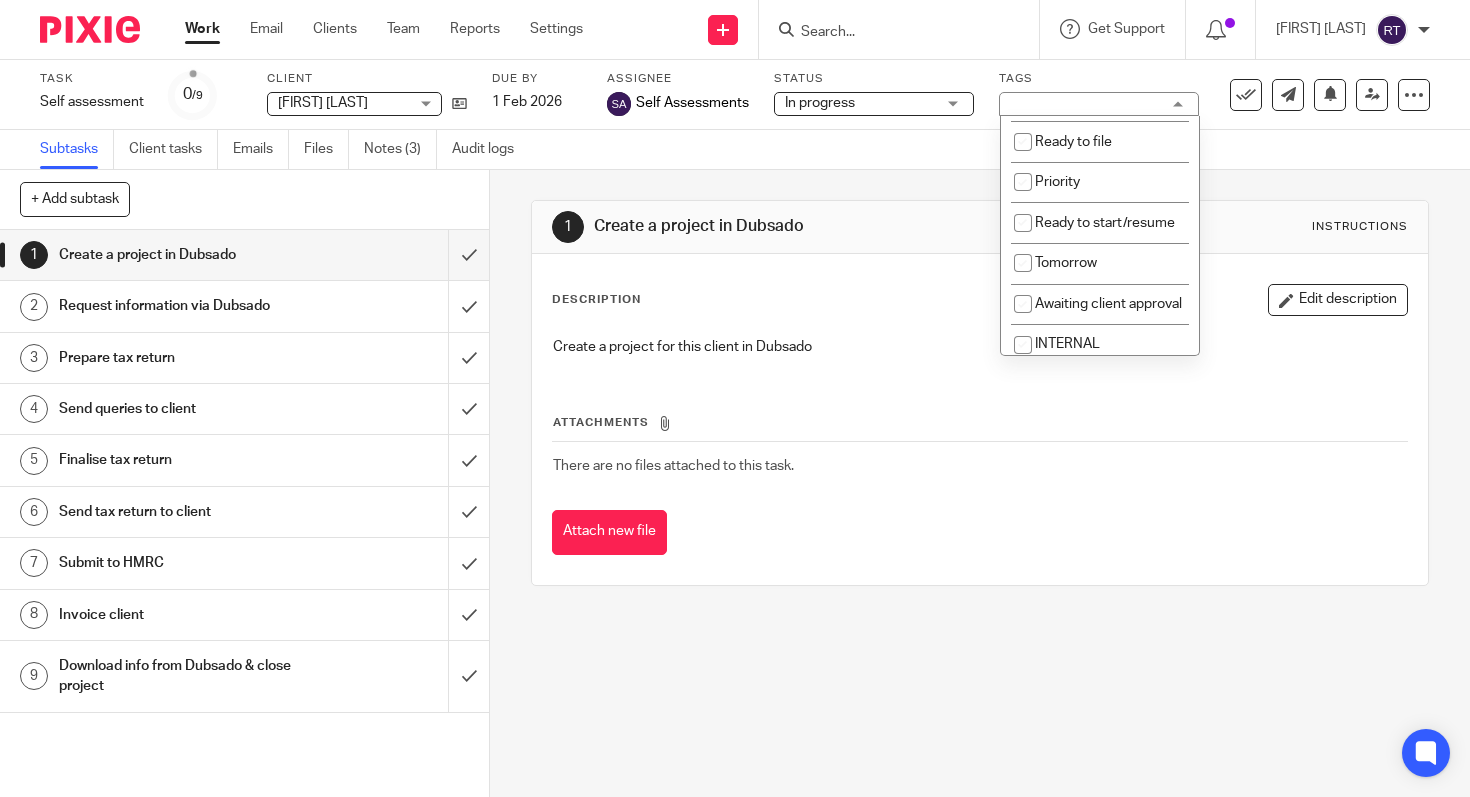 scroll, scrollTop: 133, scrollLeft: 0, axis: vertical 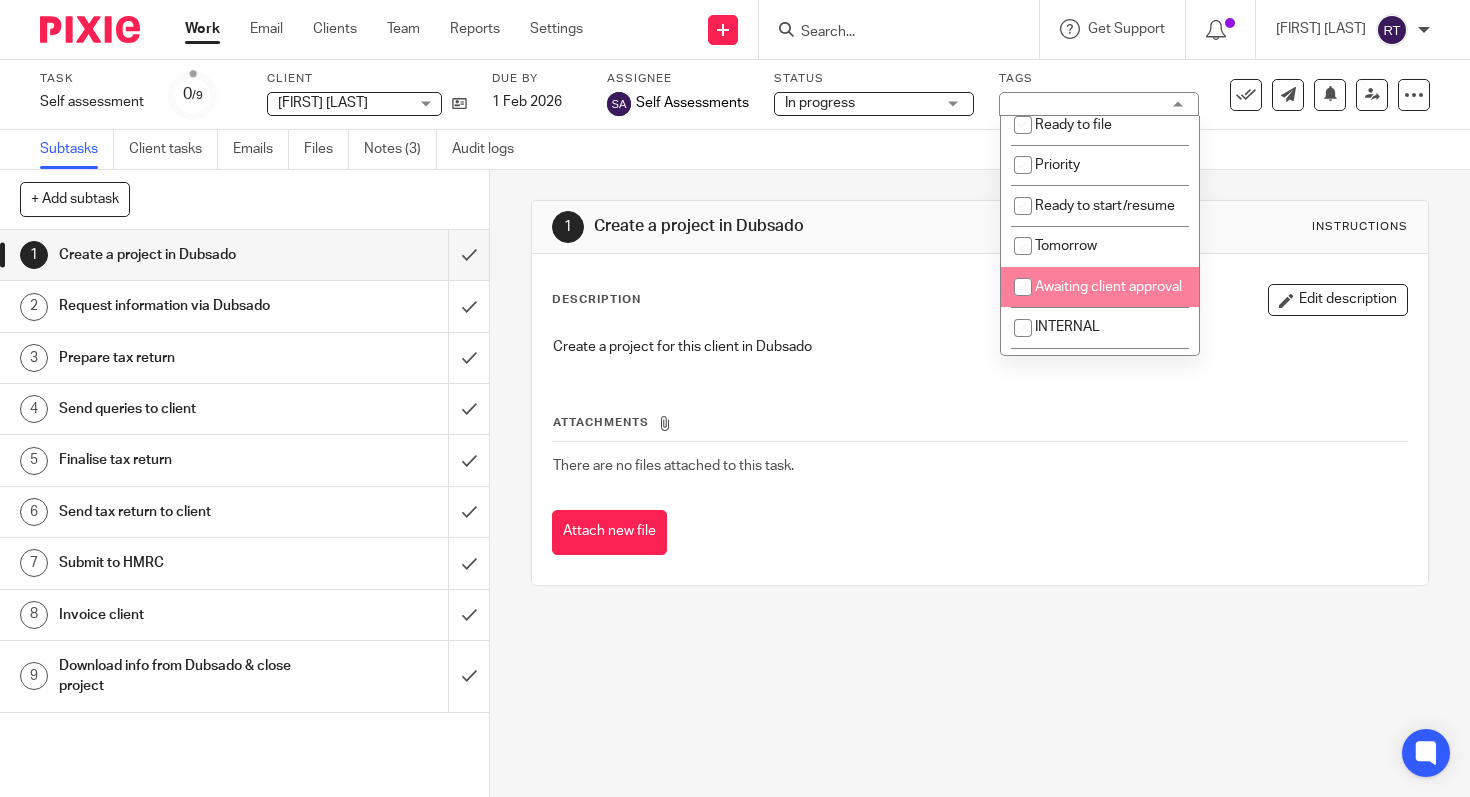 click on "Awaiting client approval" at bounding box center (1100, 287) 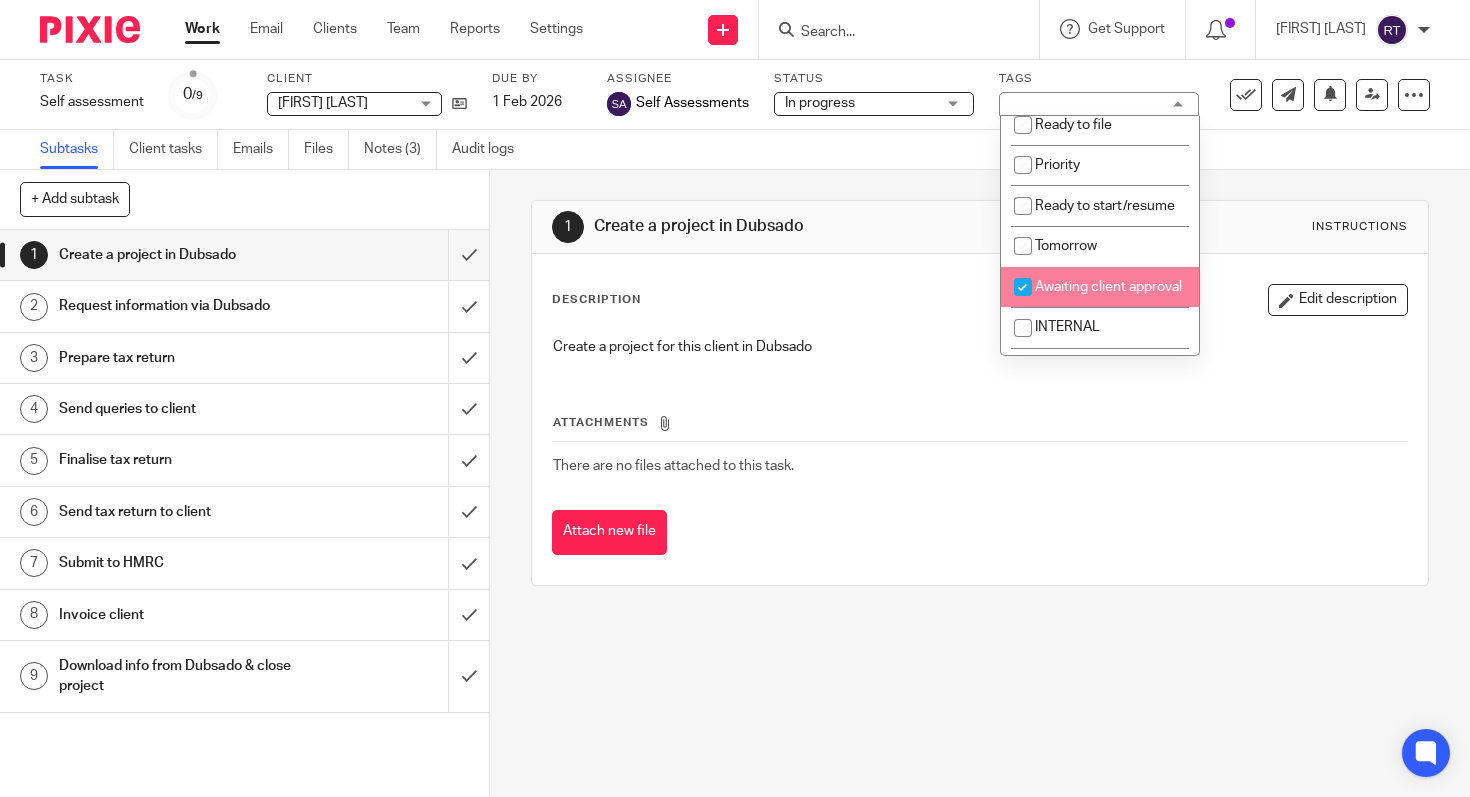 checkbox on "true" 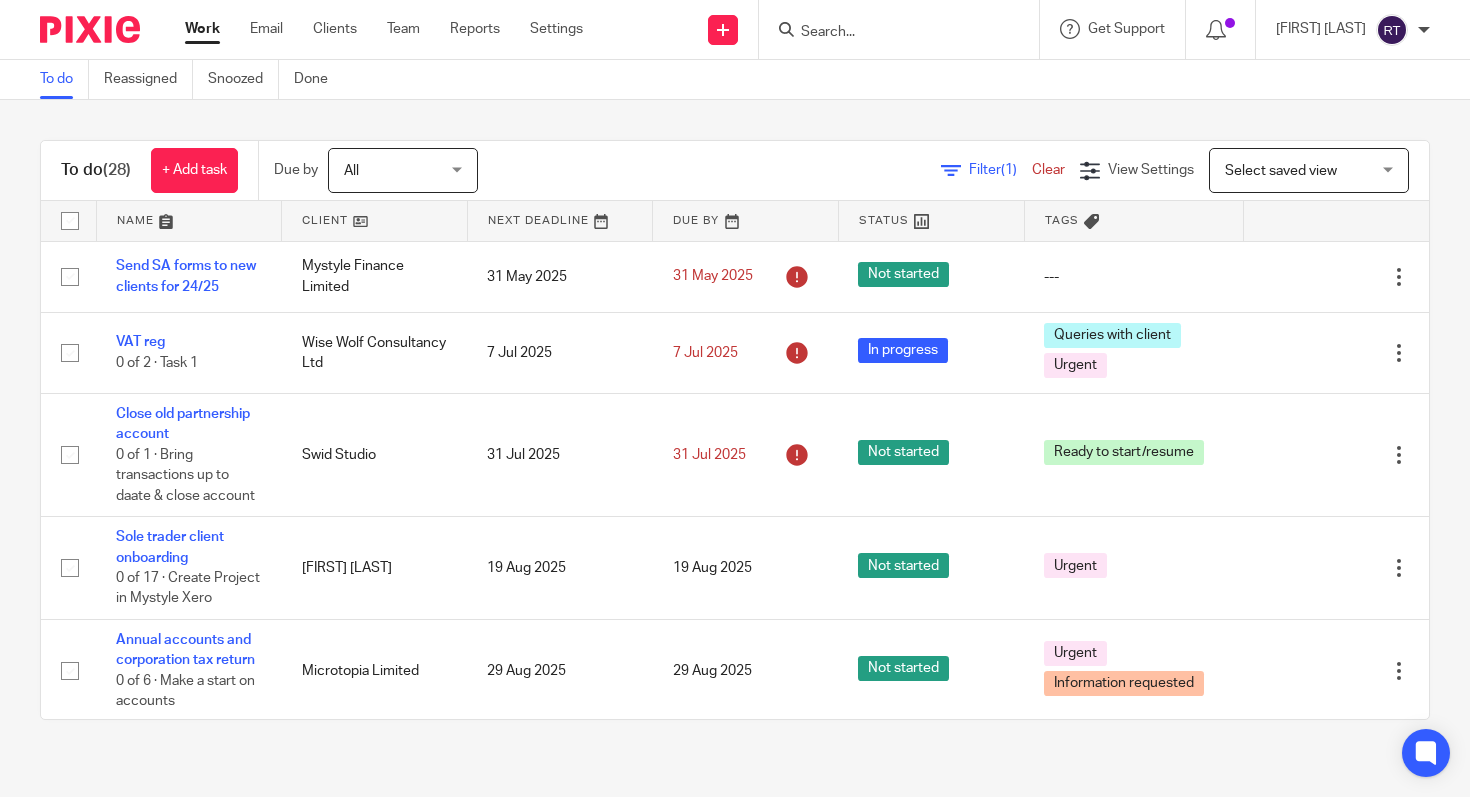 scroll, scrollTop: 0, scrollLeft: 0, axis: both 